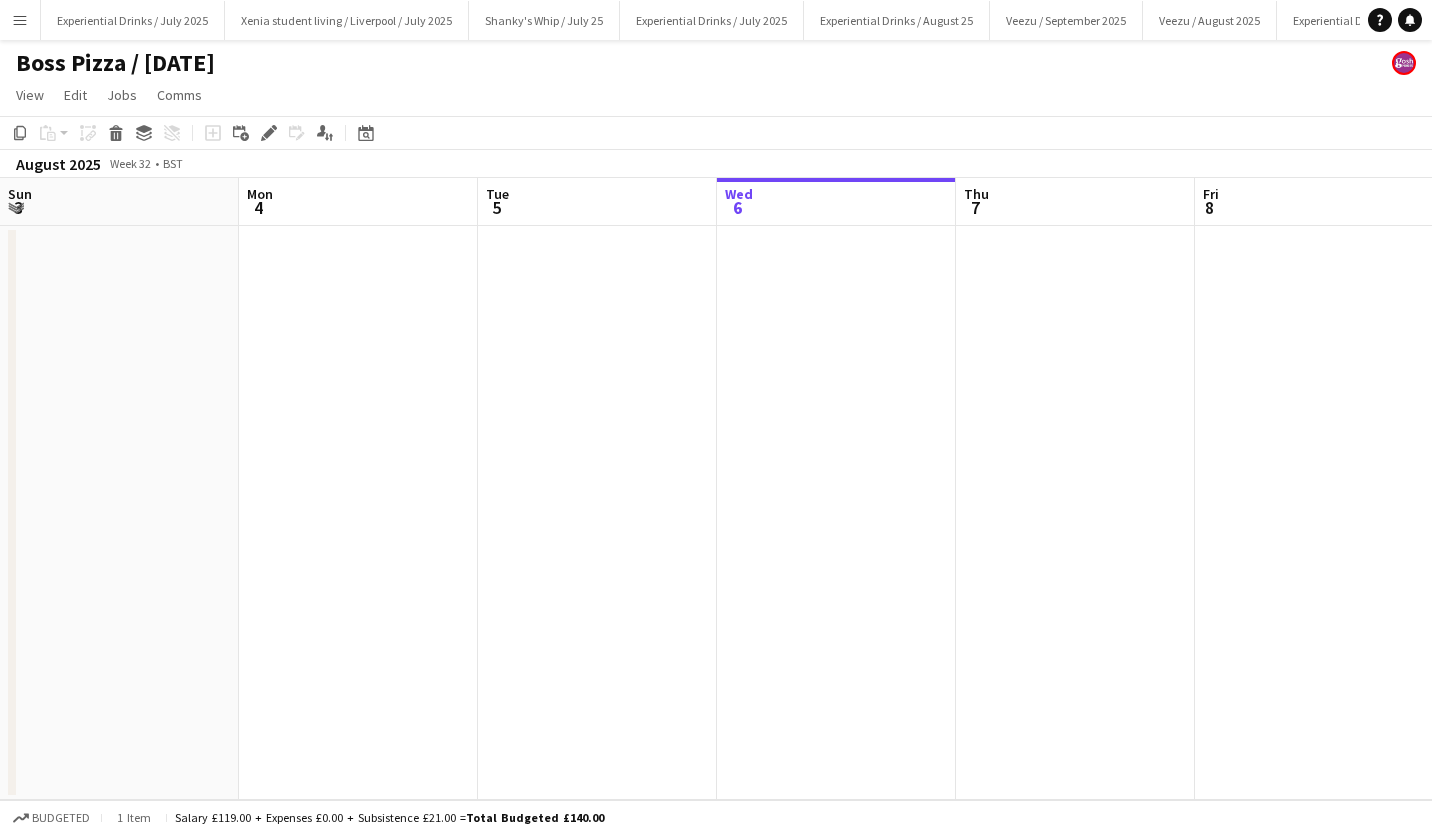 scroll, scrollTop: 0, scrollLeft: 0, axis: both 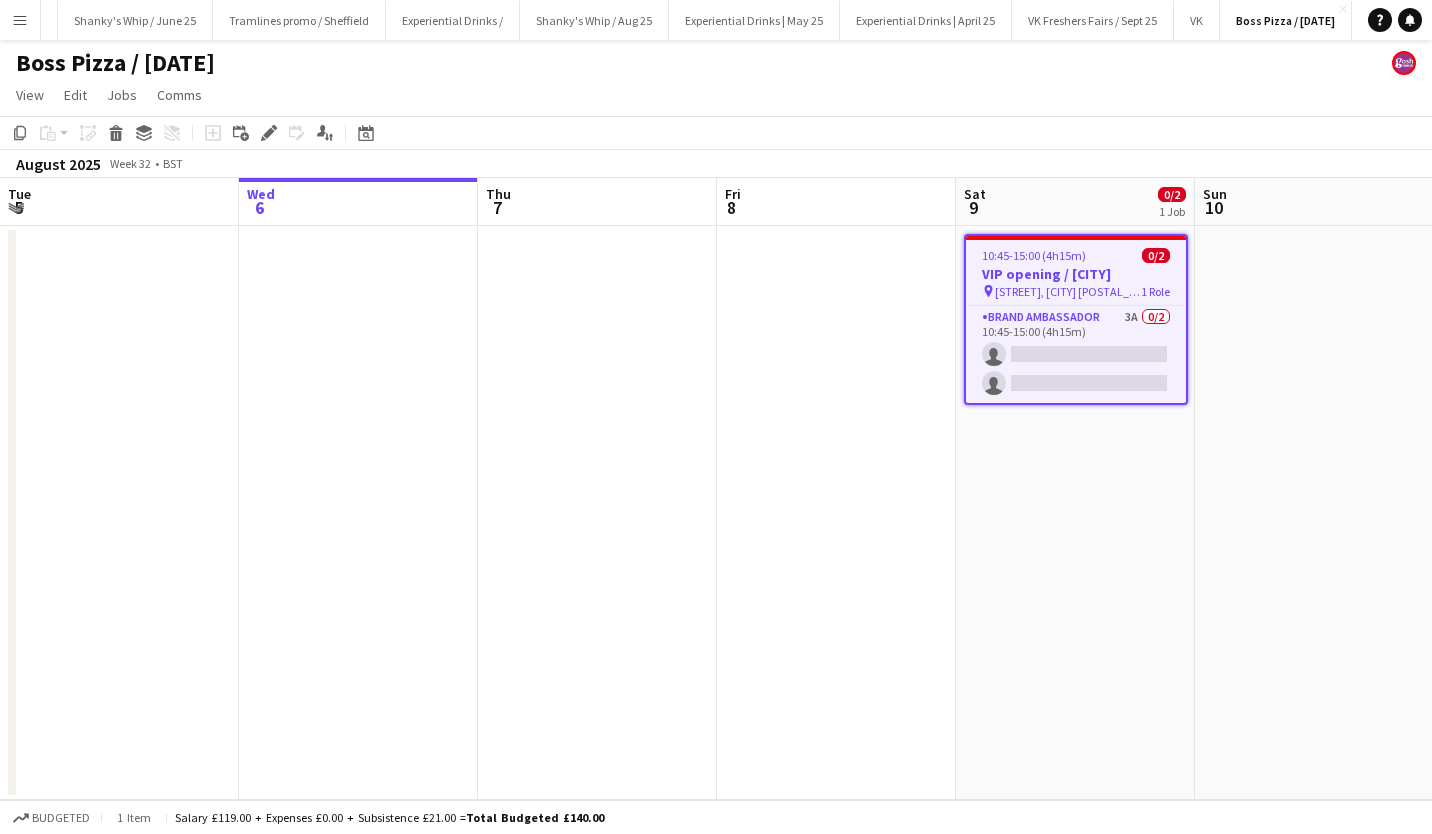 click on "Brand Ambassador   3A   0/2   [TIME]-[TIME] ([DURATION])
single-neutral-actions
single-neutral-actions" at bounding box center (1076, 354) 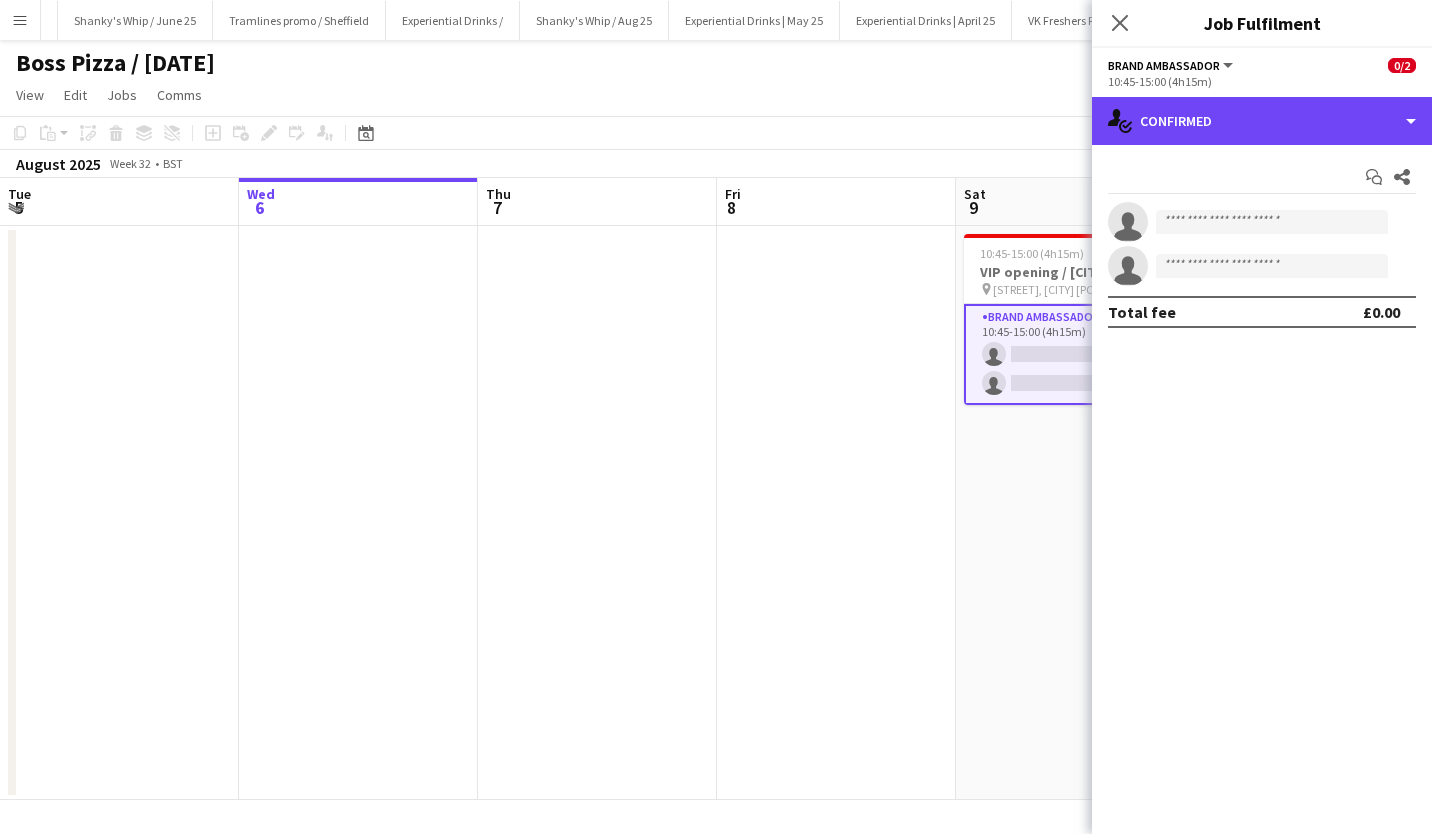 click on "single-neutral-actions-check-2
Confirmed" 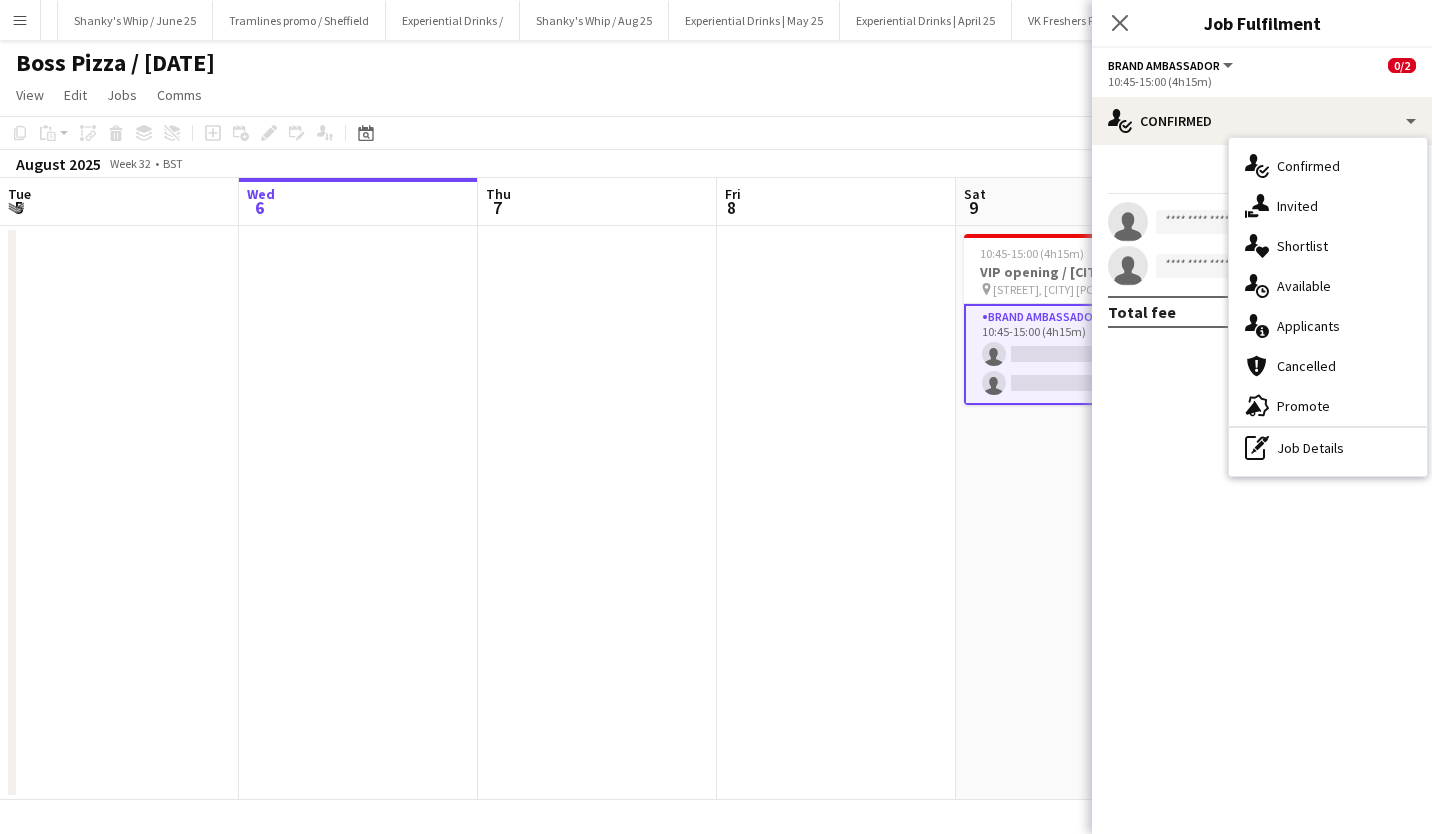 click on "single-neutral-actions-information
Applicants" at bounding box center [1328, 326] 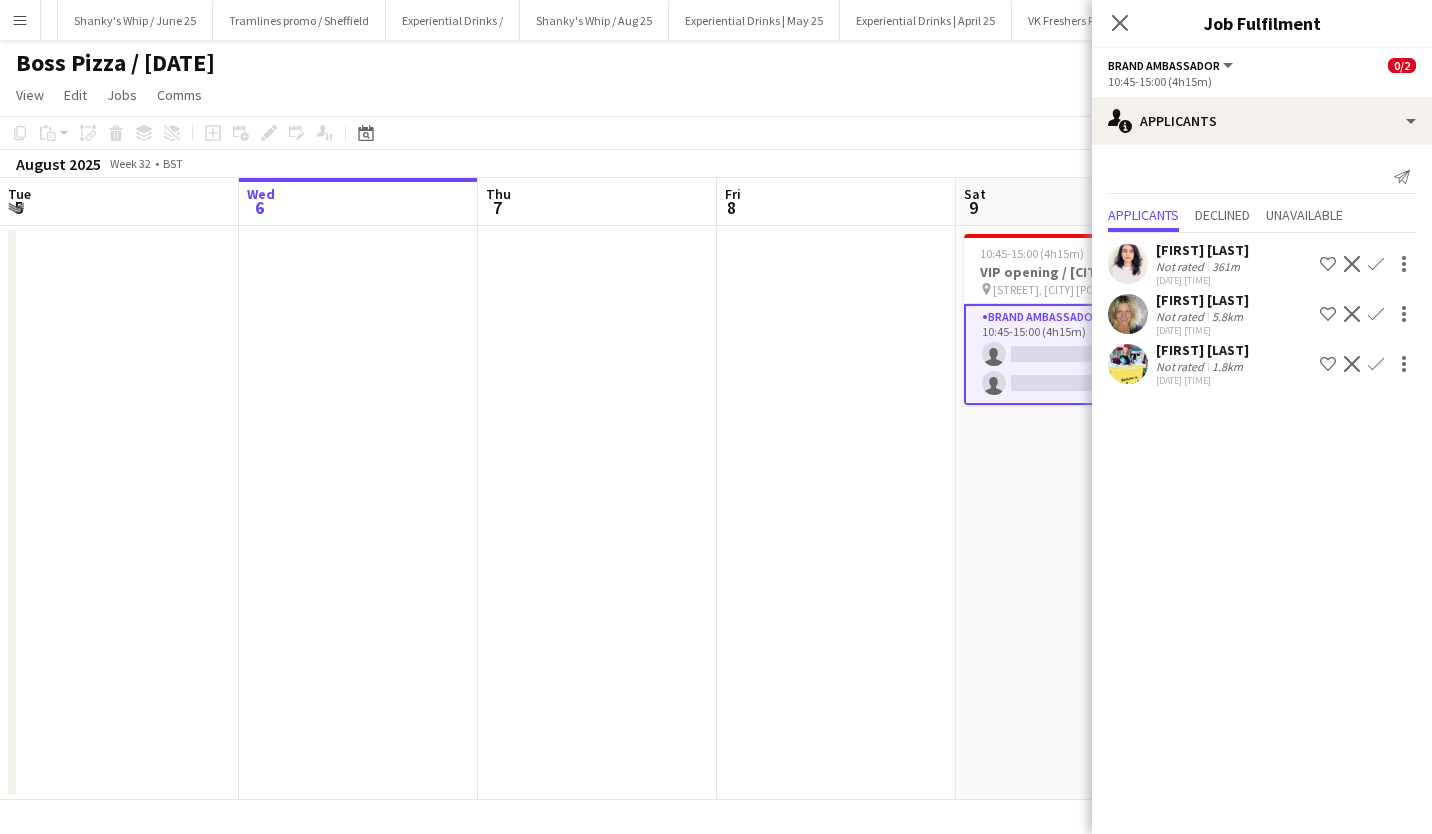 click on "[FIRST] [LAST]   Not rated   361m   [DATE] [TIME]
Shortlist crew
Decline
Confirm
[FIRST] [LAST]   Not rated   5.8km   [DATE] [TIME]
Shortlist crew
Decline
Confirm
[FIRST] [LAST]   Not rated   1.8km   [DATE] [TIME]
Shortlist crew
Decline
Confirm" at bounding box center (1262, 312) 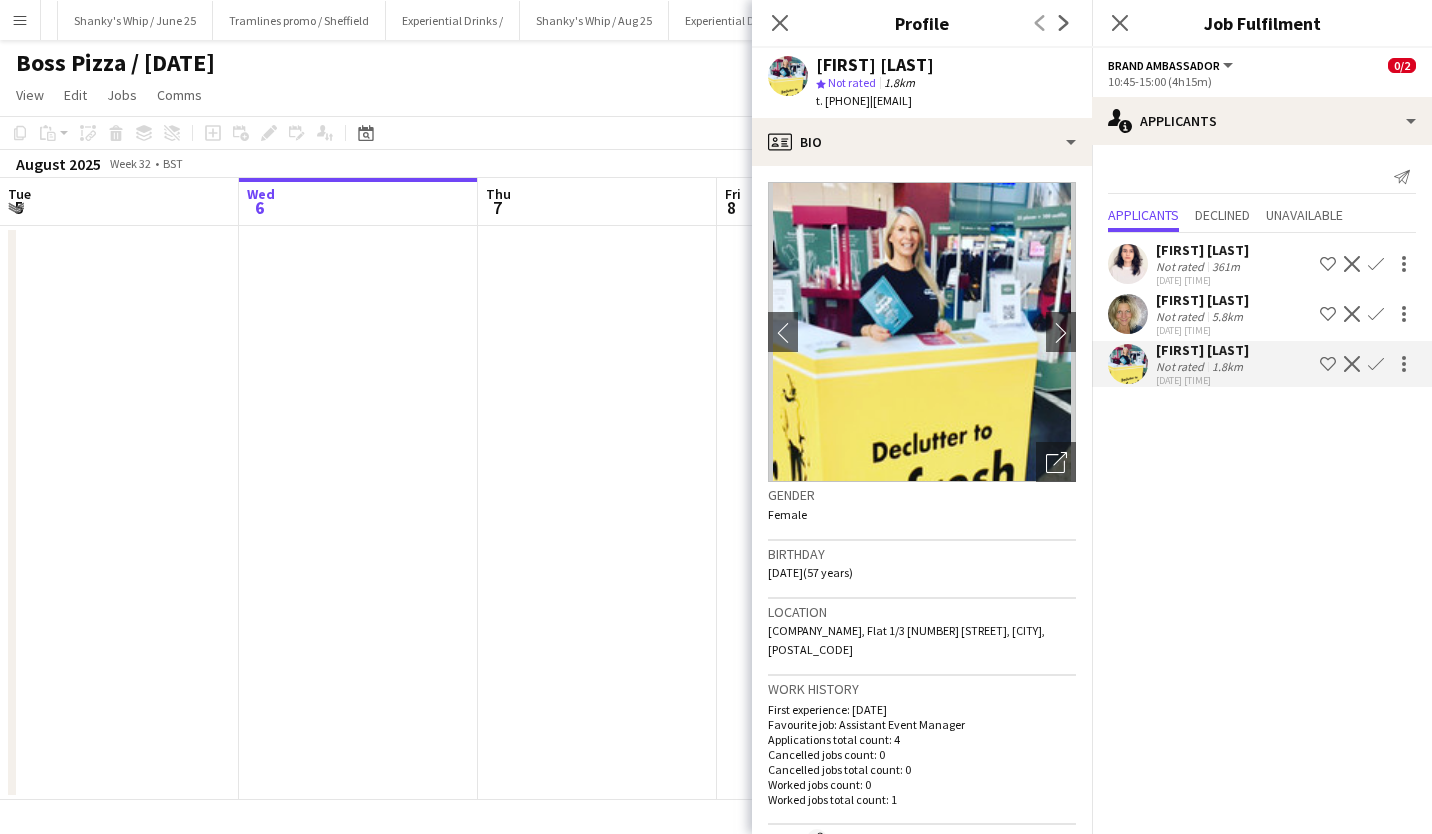 click on "[FIRST] [LAST]" at bounding box center (1202, 350) 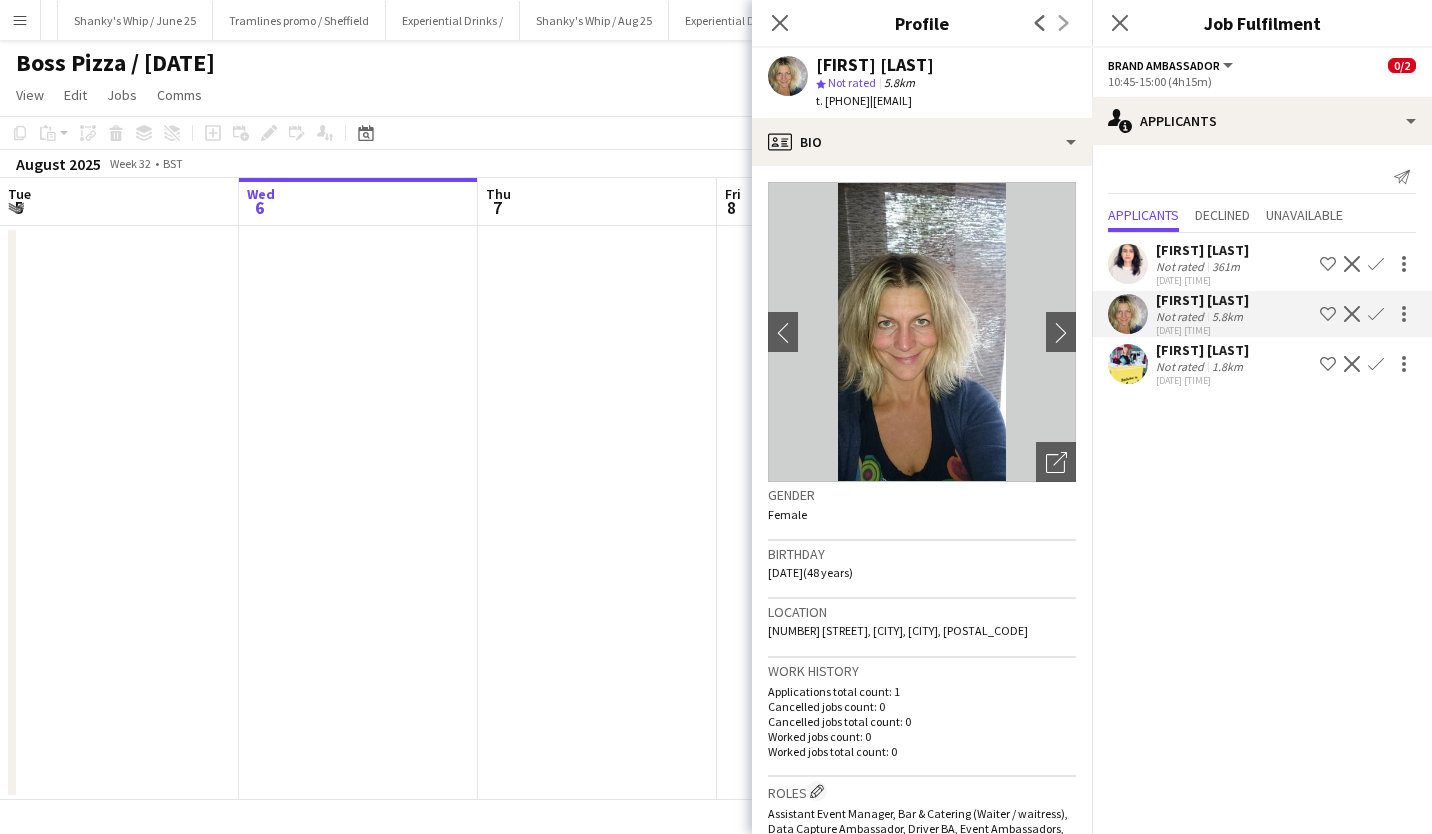 click on "[FIRST] [LAST]" at bounding box center [1202, 300] 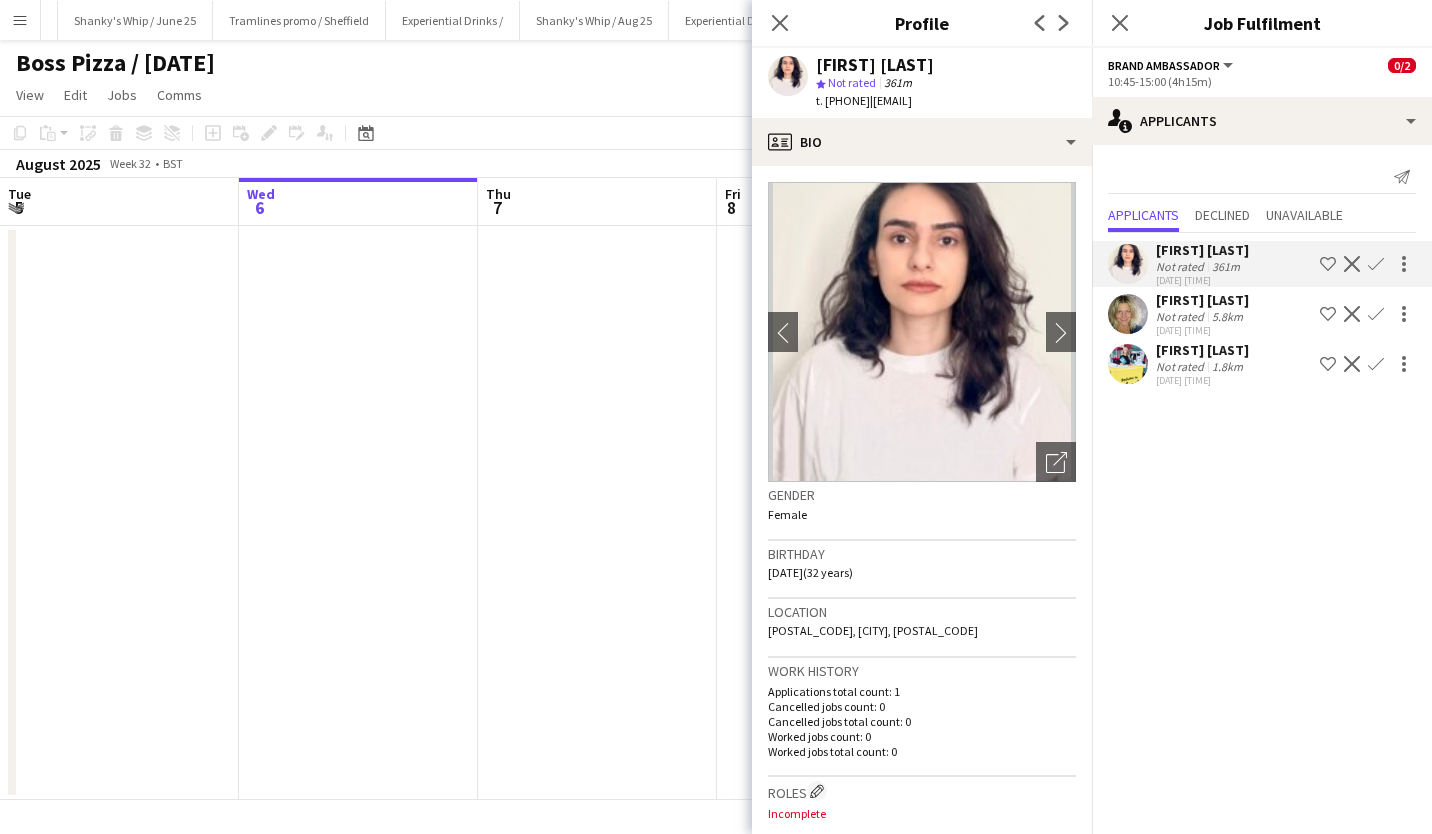 click on "Close pop-in" 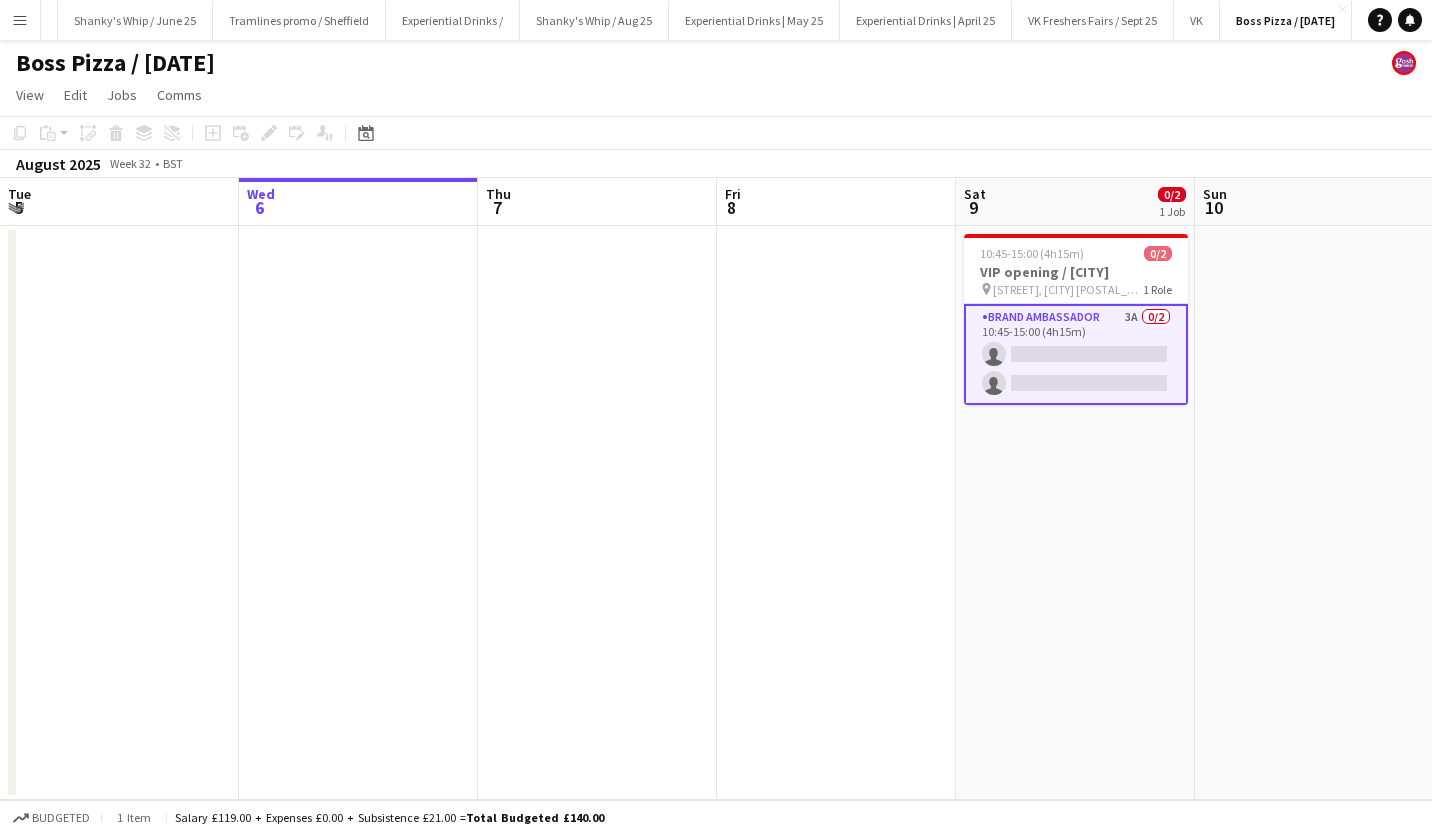 click on "Boss Pizza / [DATE]" 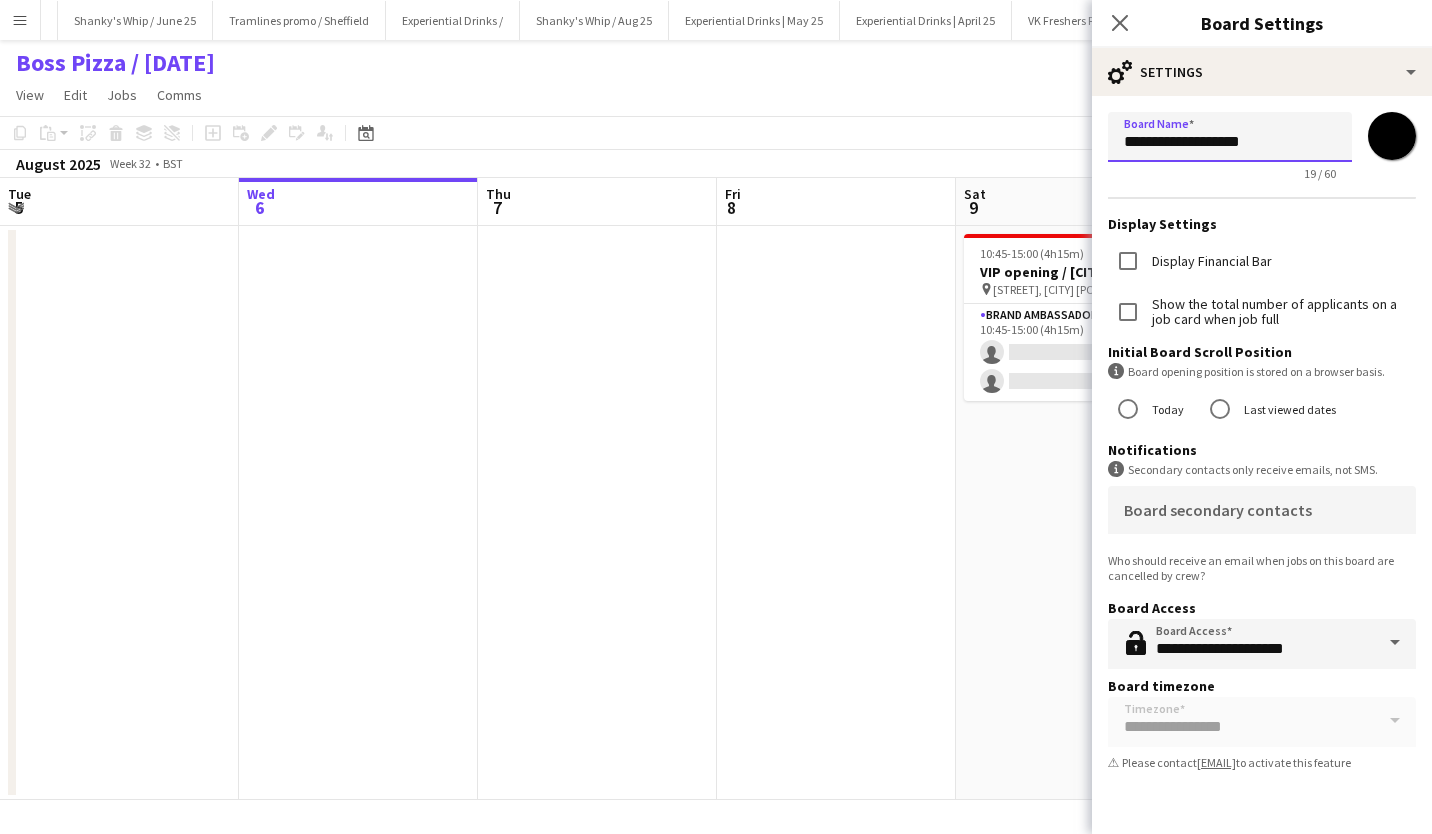 click on "**********" at bounding box center (1230, 137) 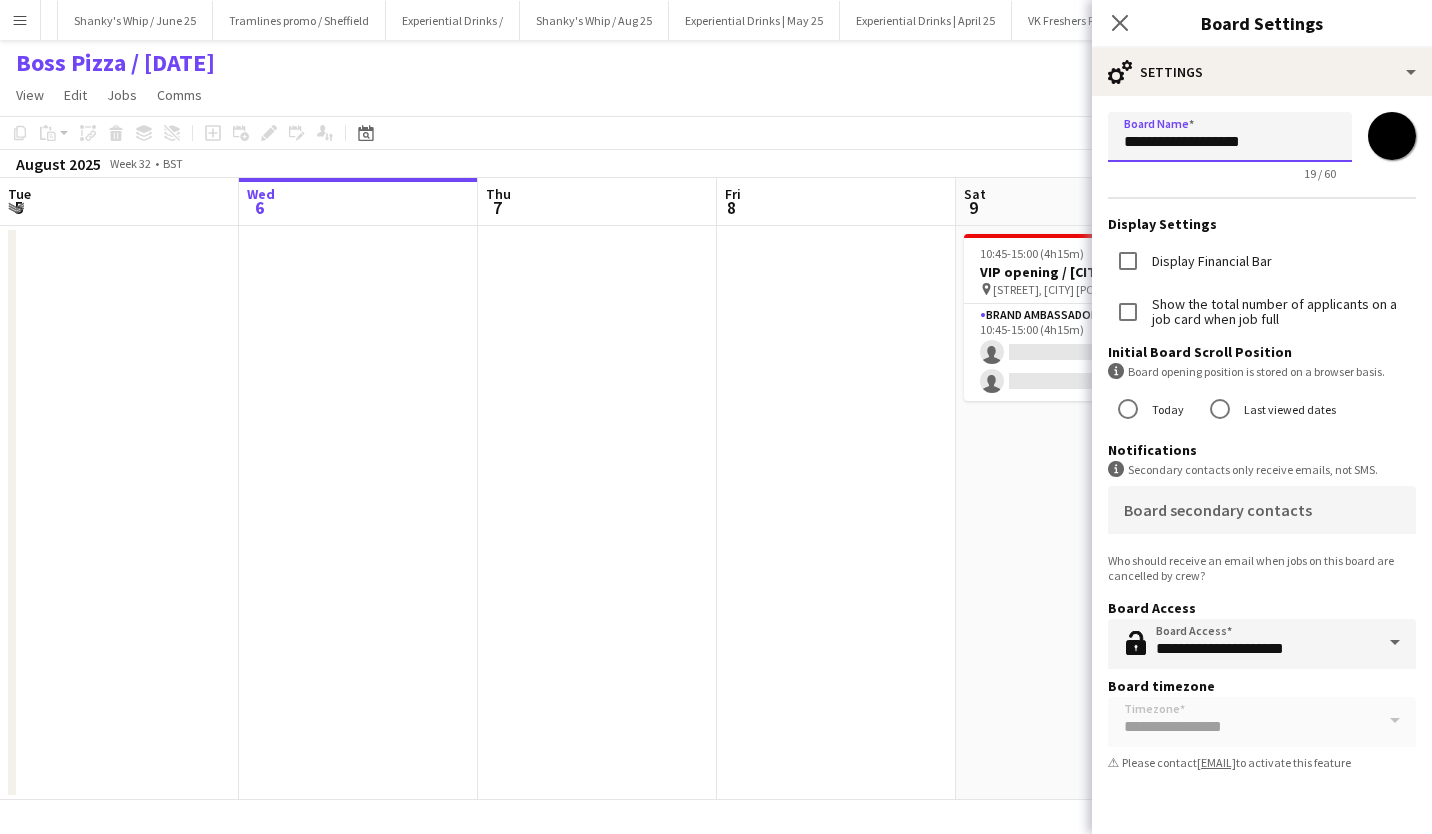 type on "**********" 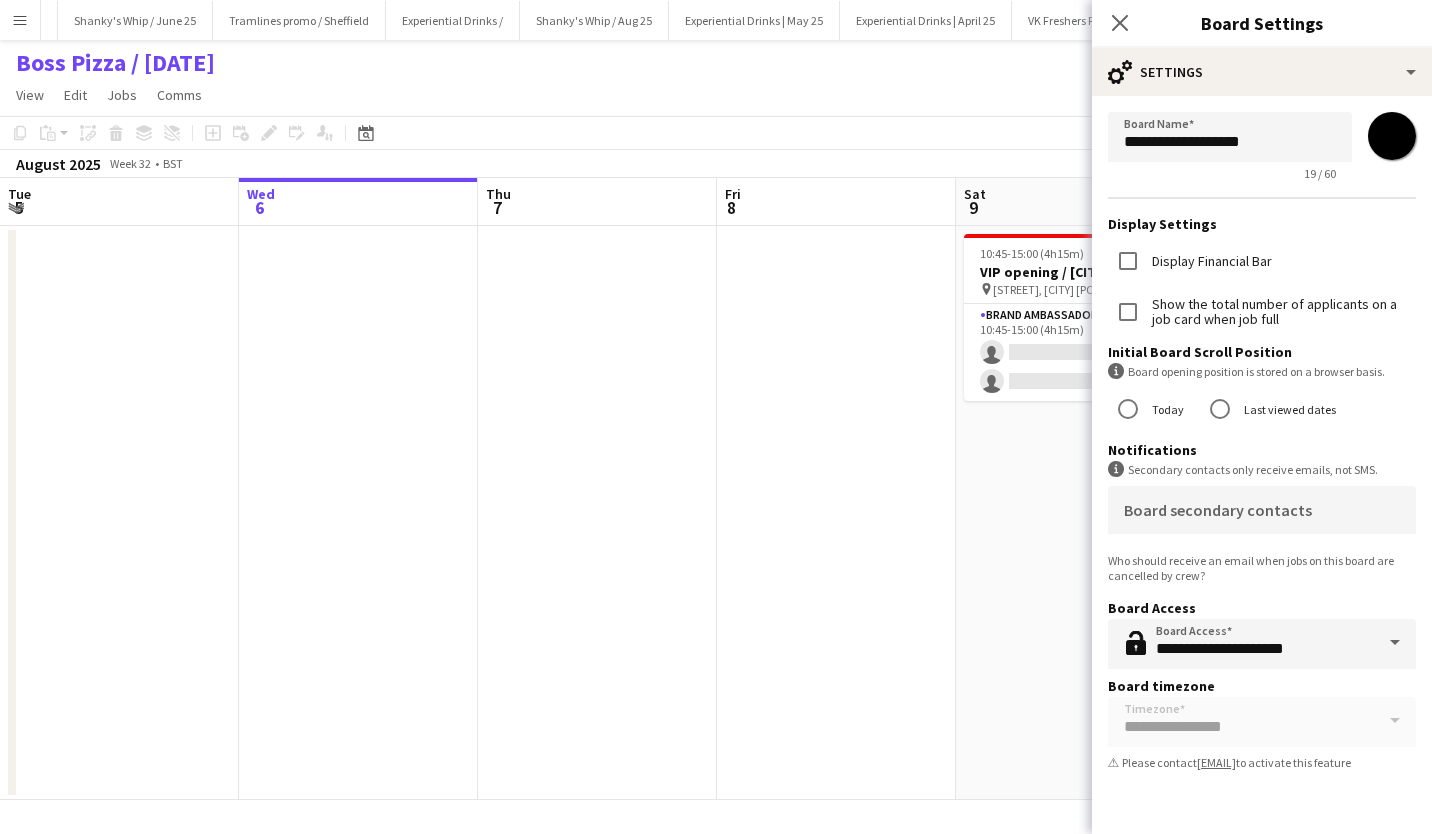 click on "Close pop-in" 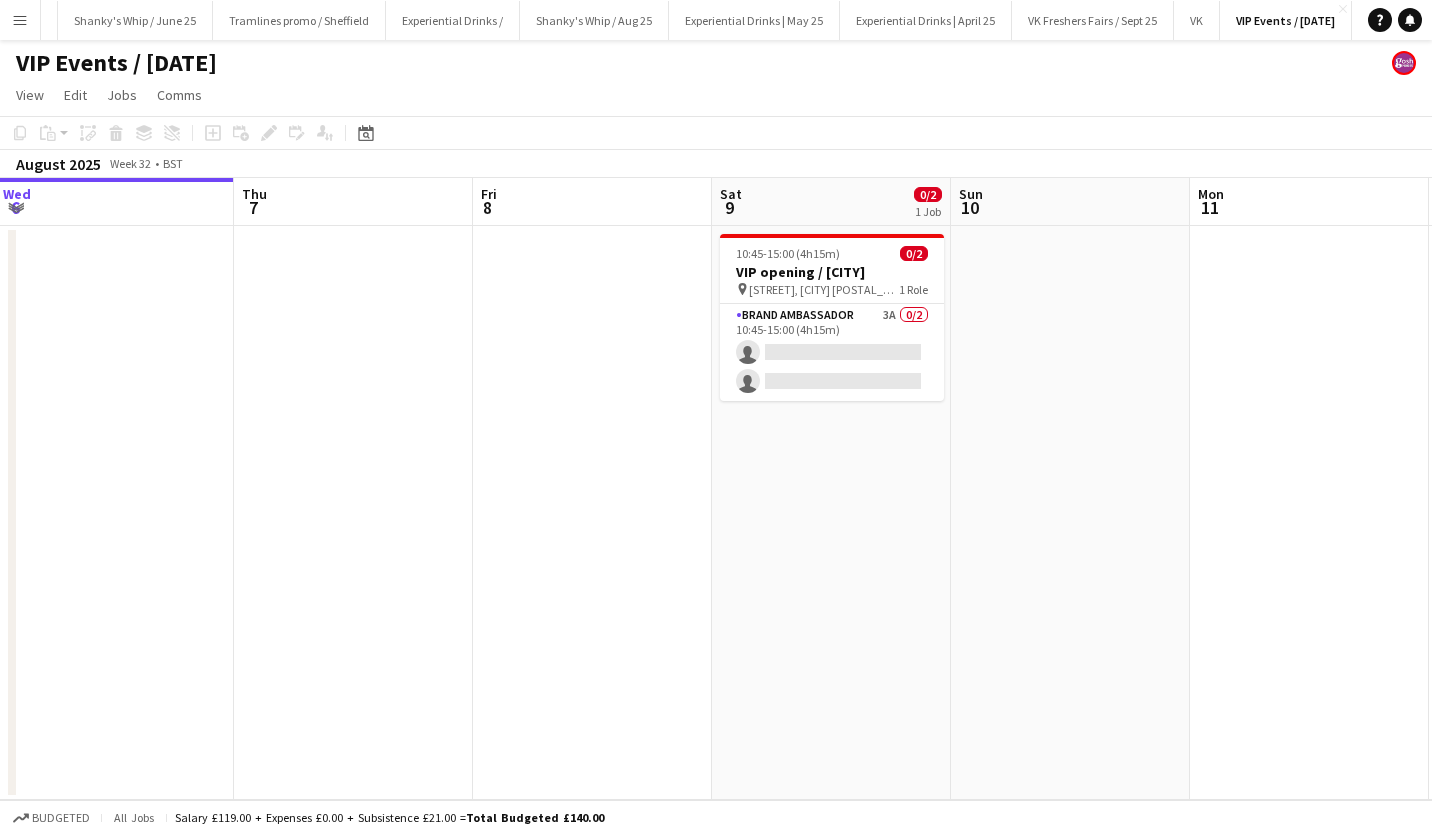 scroll, scrollTop: 0, scrollLeft: 728, axis: horizontal 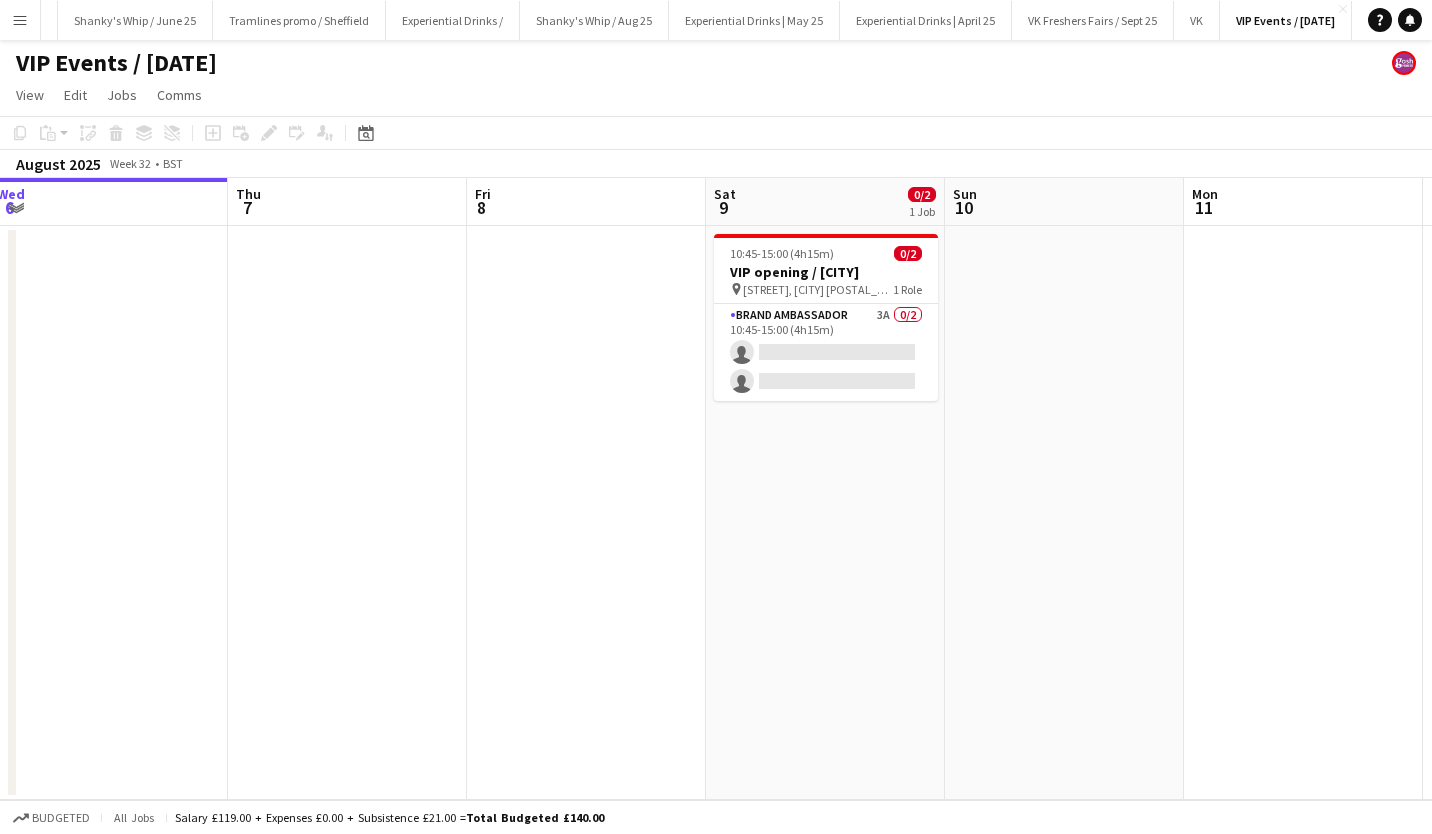 click on "VIP opening / [CITY]" at bounding box center (826, 272) 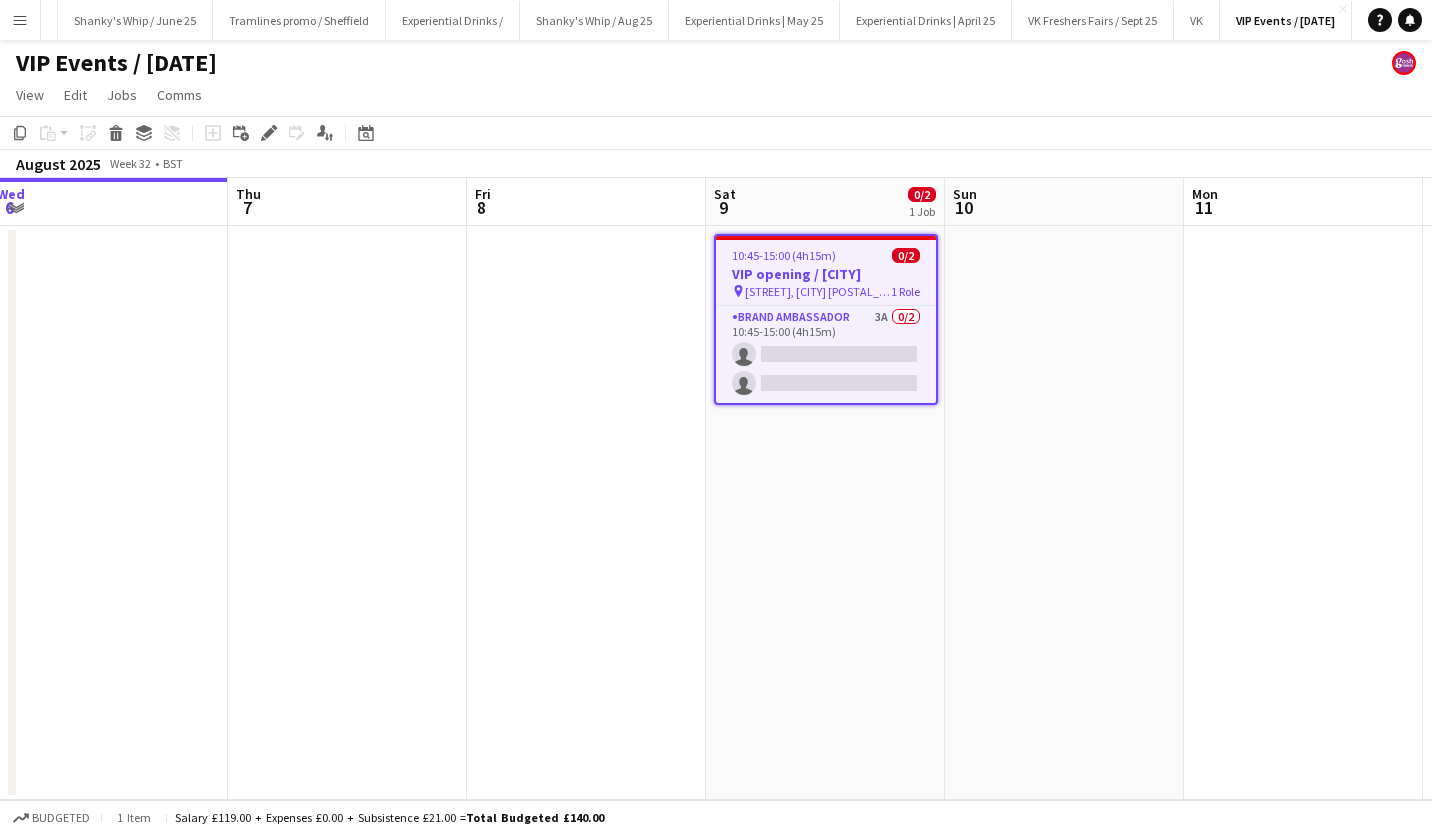click on "Copy" 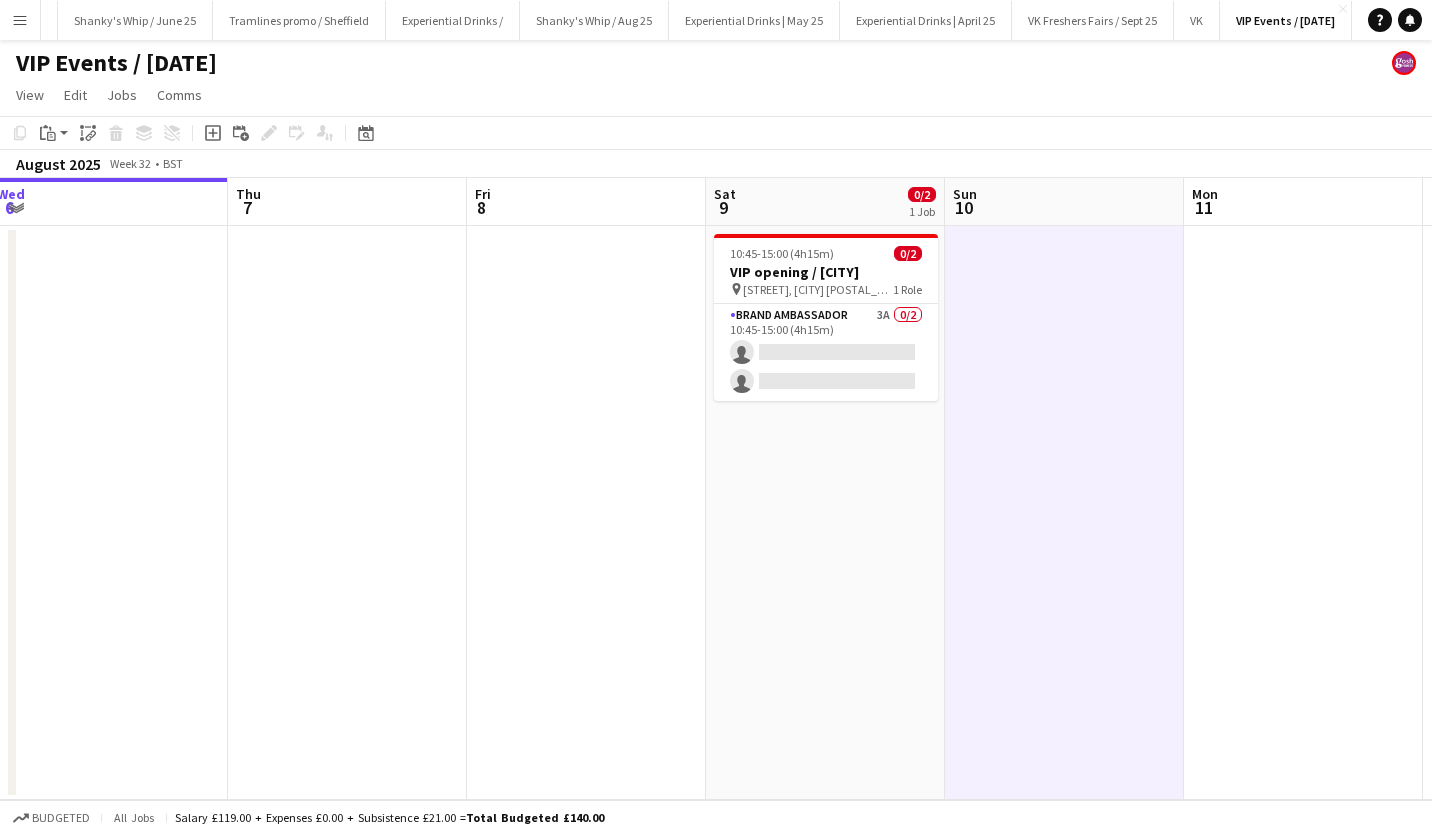 click on "Paste" at bounding box center (48, 133) 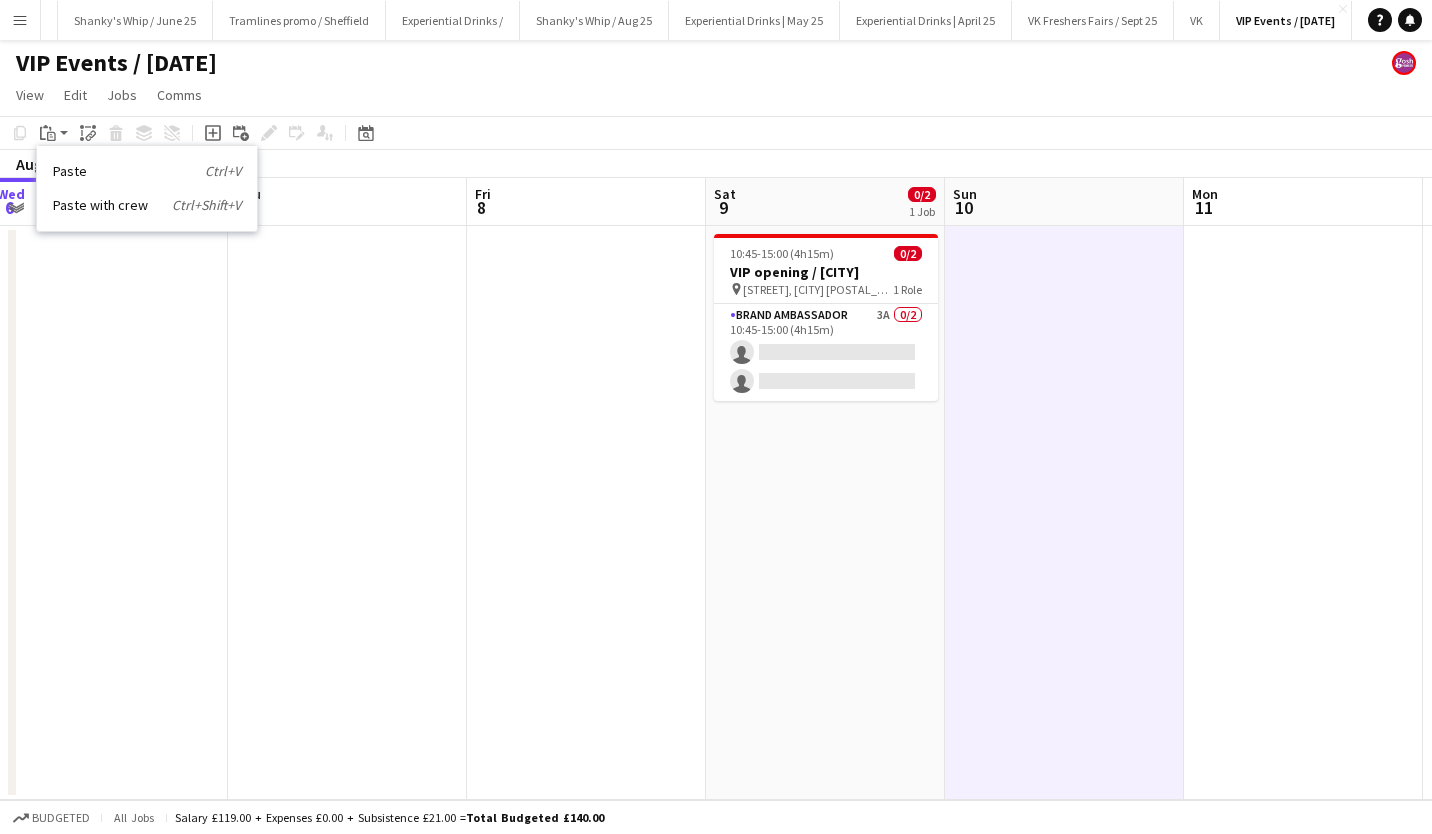 click on "Paste   Ctrl+V" at bounding box center (147, 171) 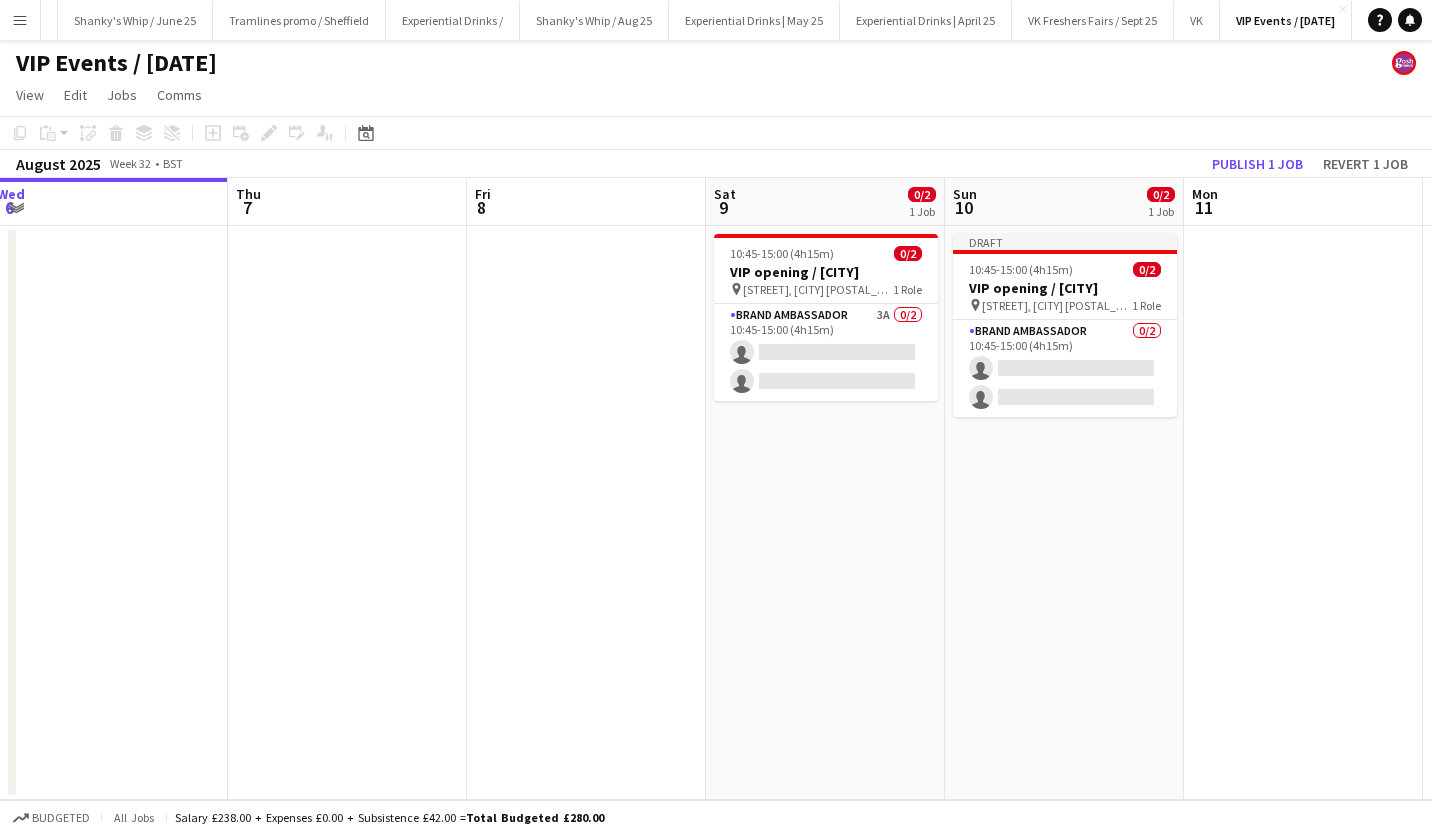click on "10:45-15:00 (4h15m)" at bounding box center (1021, 269) 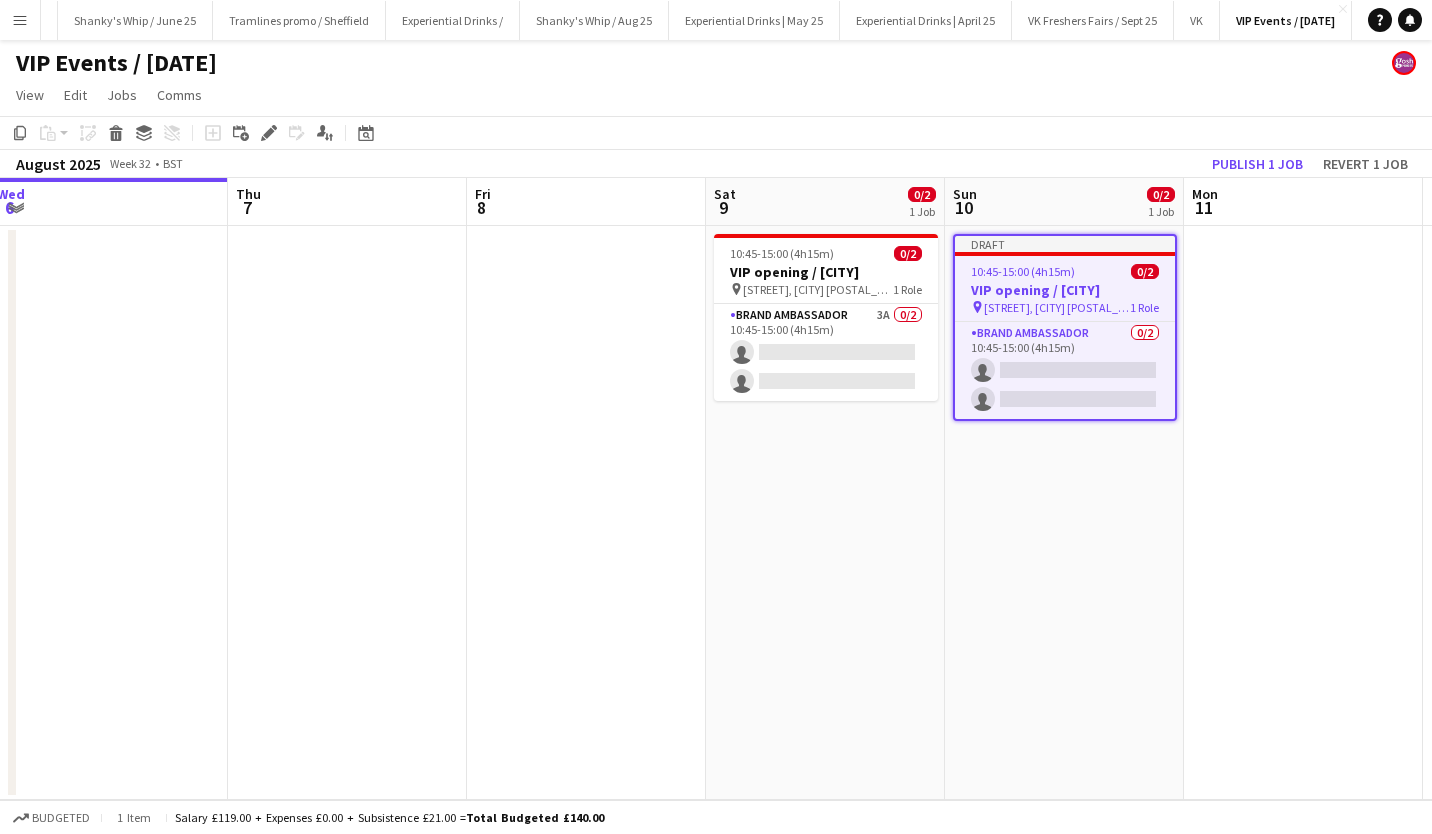 click on "Edit" at bounding box center (269, 133) 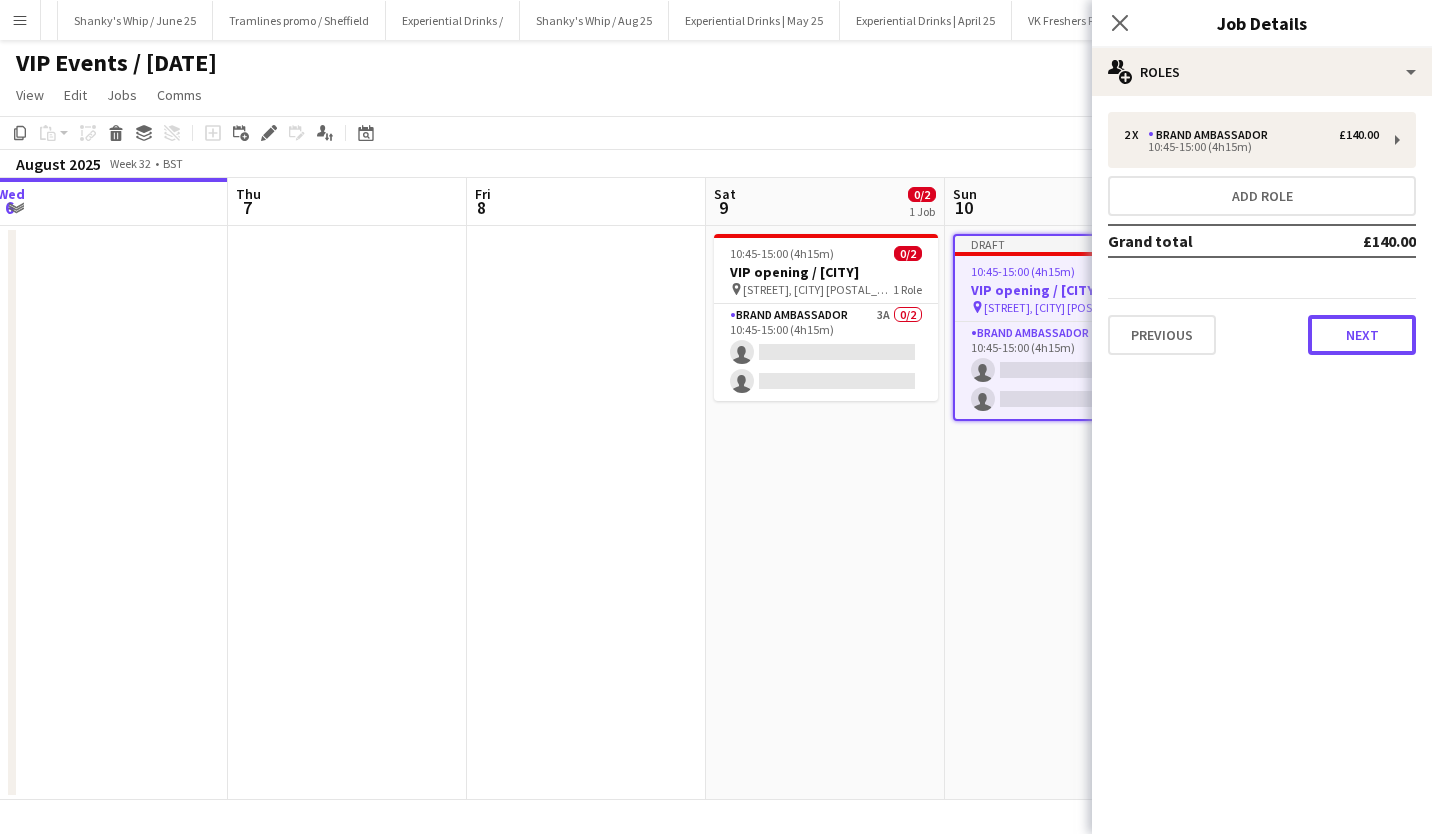 click on "Next" at bounding box center [1362, 335] 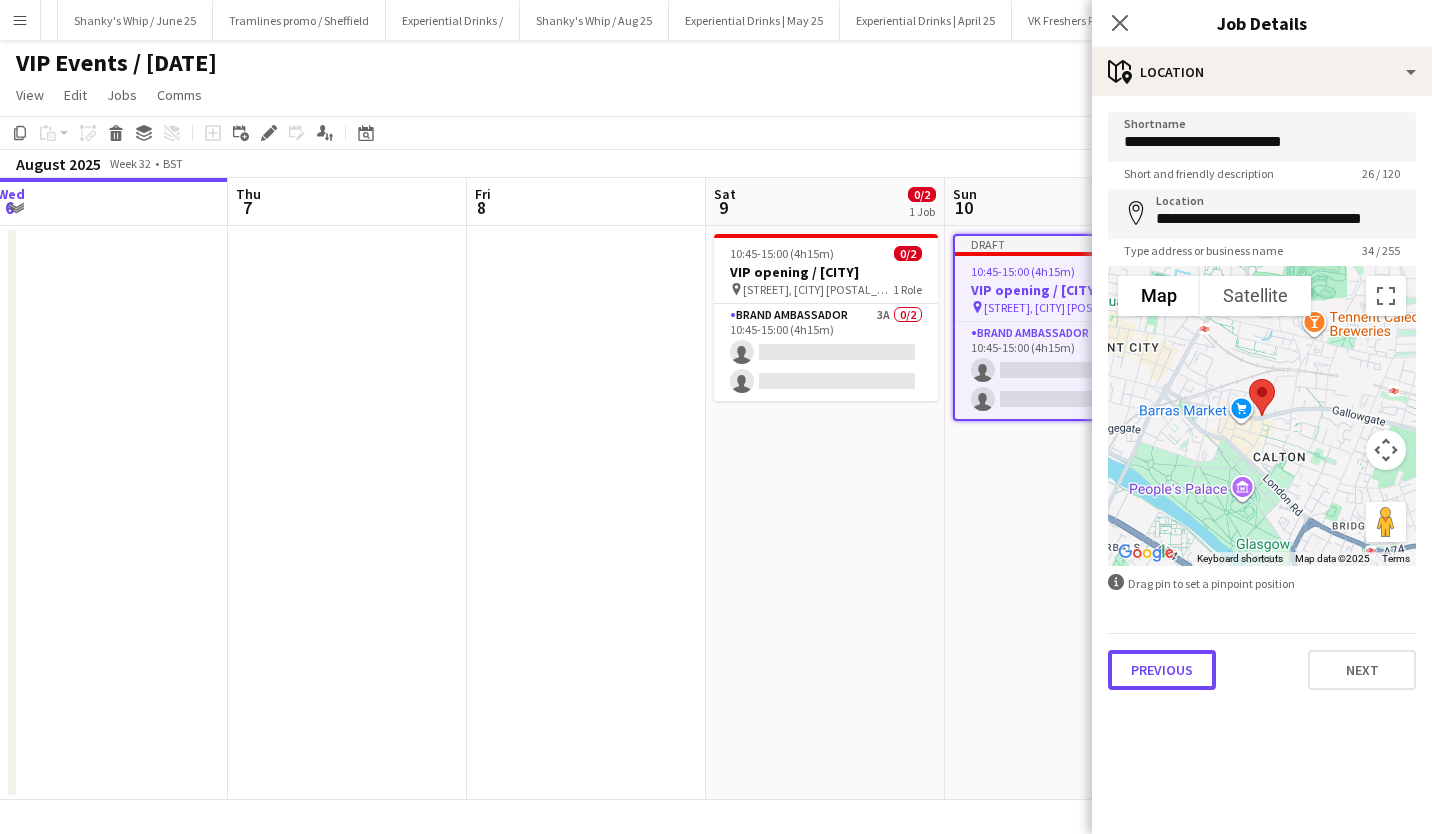 click on "Previous" at bounding box center (1162, 670) 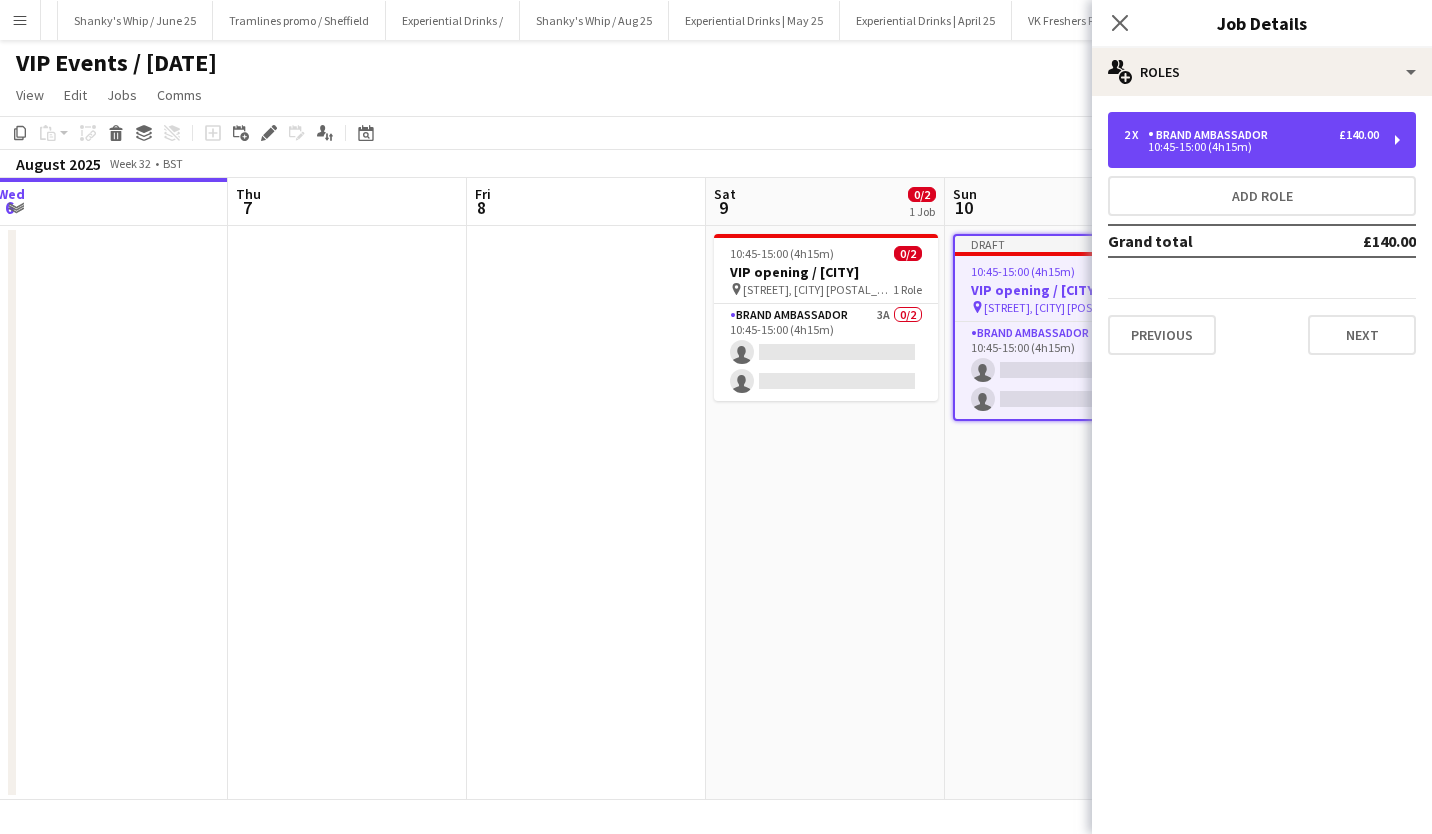 click on "Brand Ambassador" at bounding box center (1212, 135) 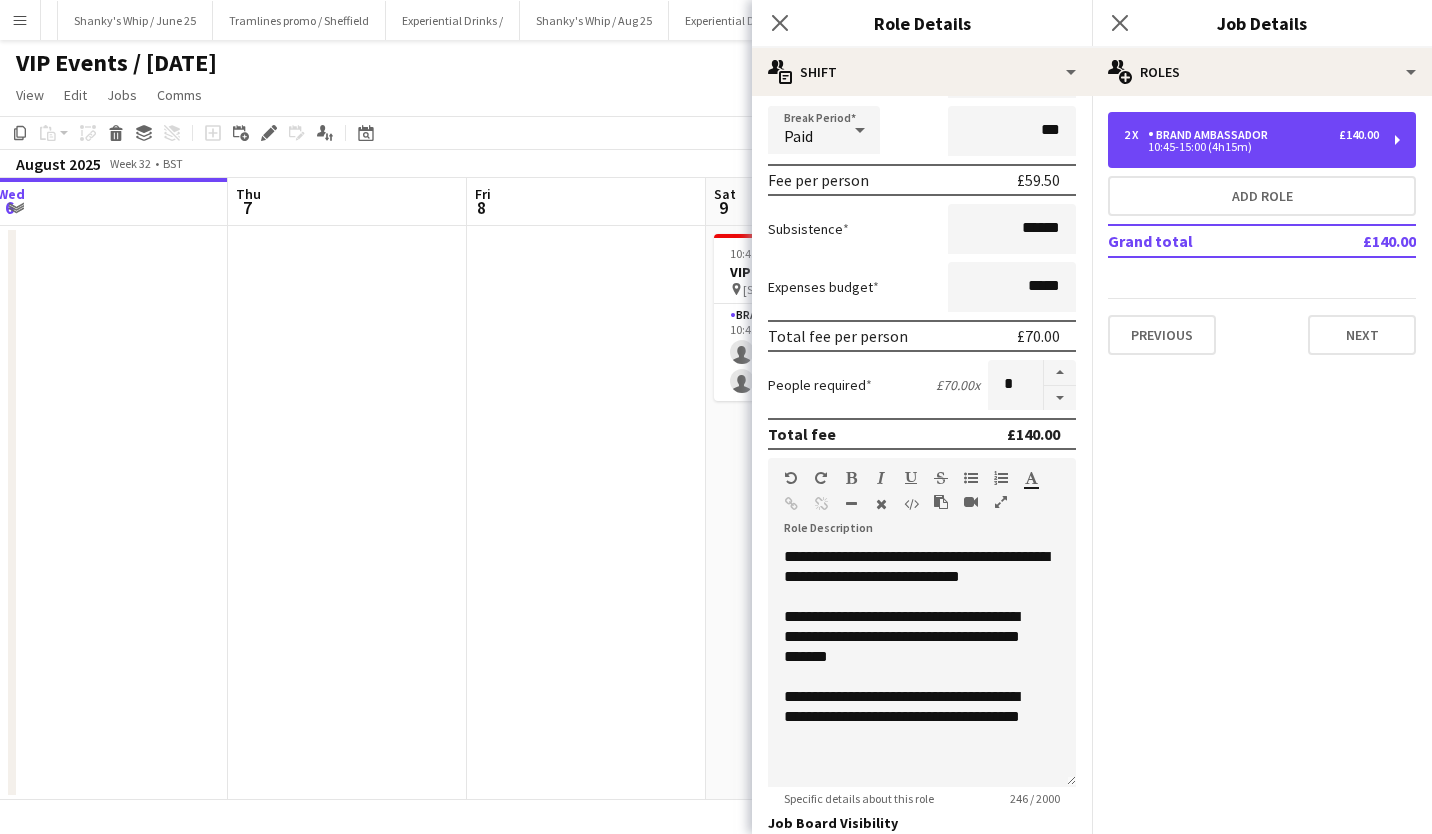 scroll, scrollTop: 239, scrollLeft: 0, axis: vertical 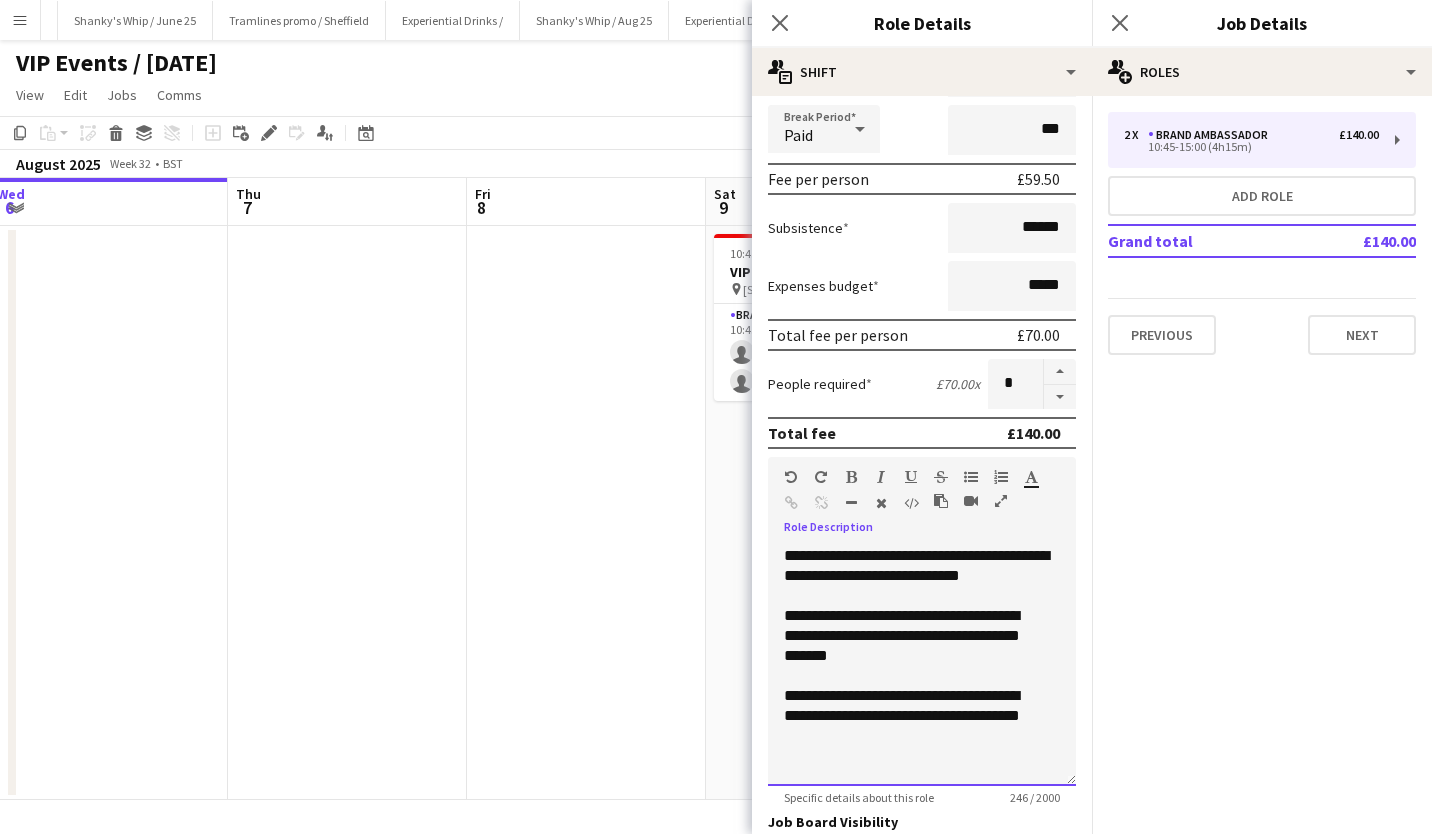 click on "**********" at bounding box center (916, 565) 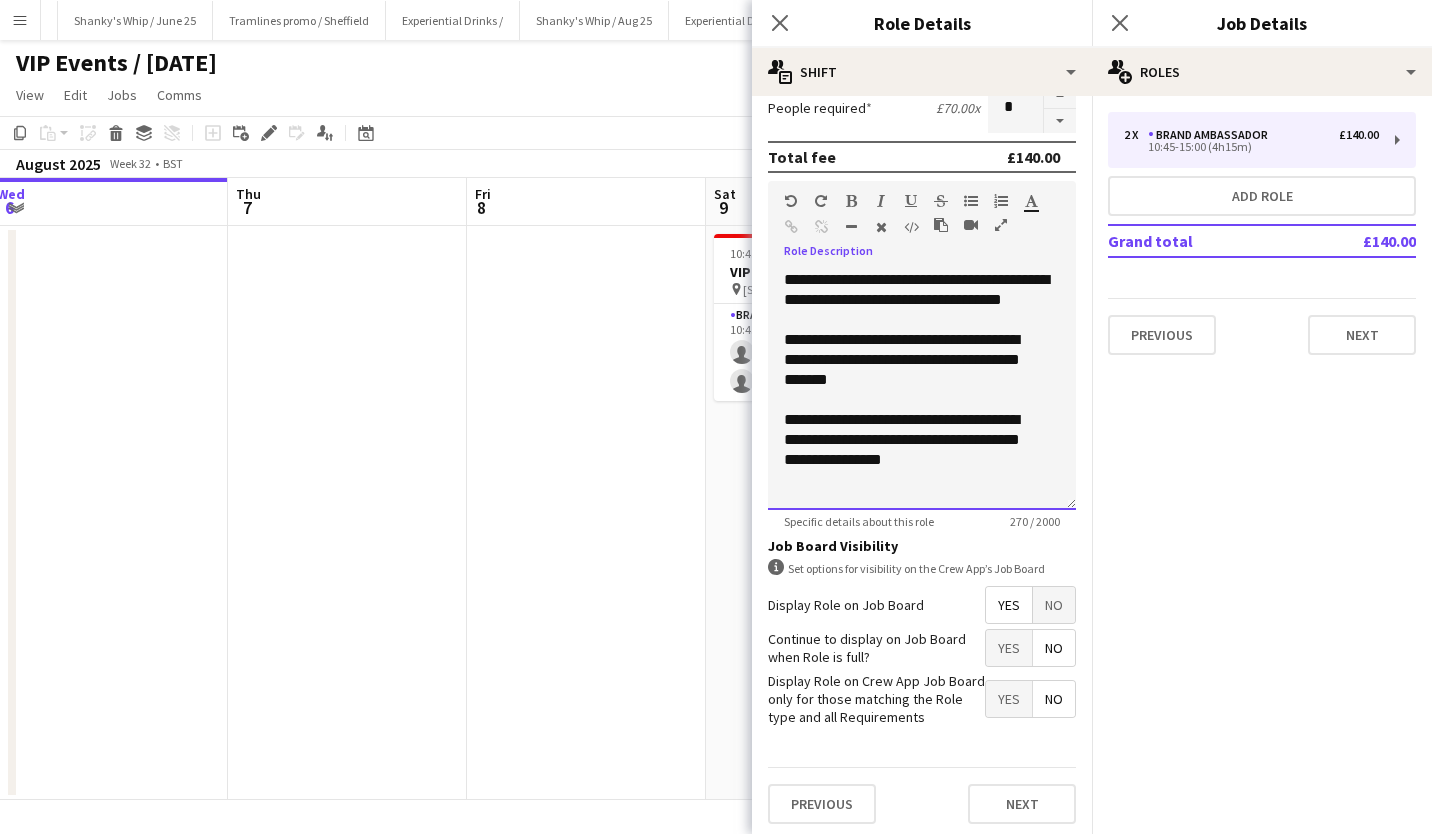 scroll, scrollTop: 518, scrollLeft: 0, axis: vertical 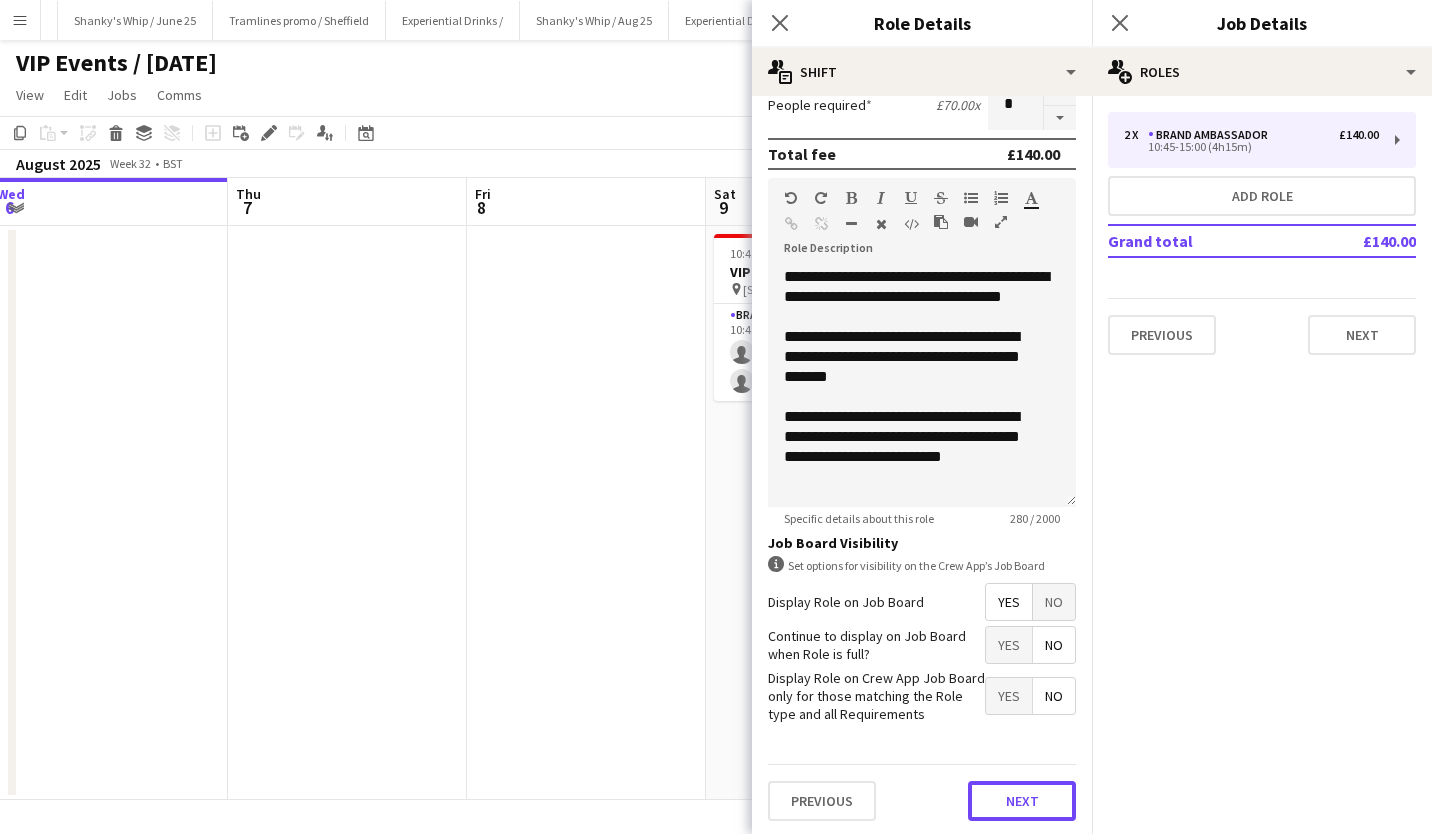 click on "Next" at bounding box center [1022, 801] 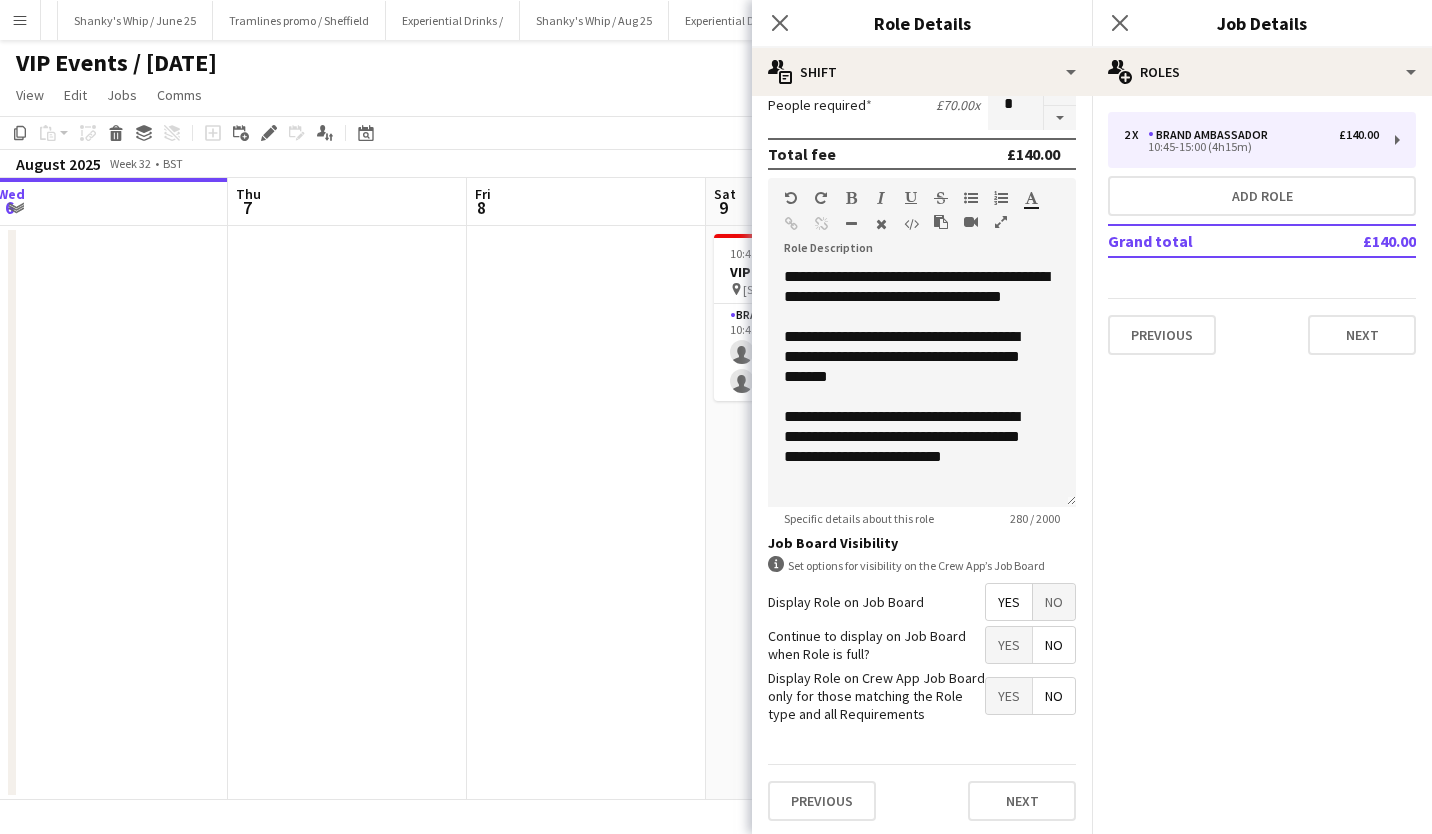 scroll, scrollTop: 0, scrollLeft: 0, axis: both 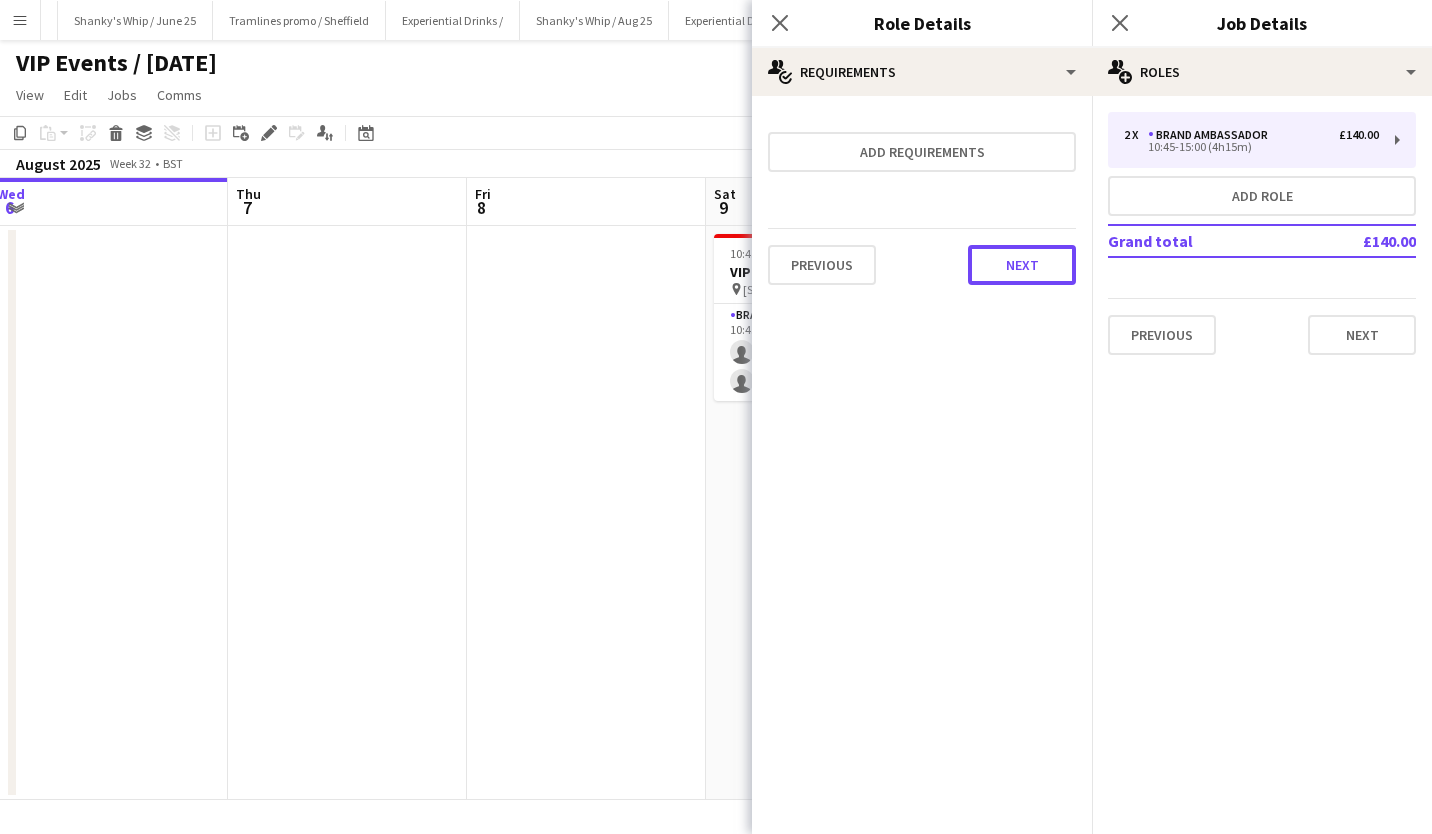 click on "Next" at bounding box center (1022, 265) 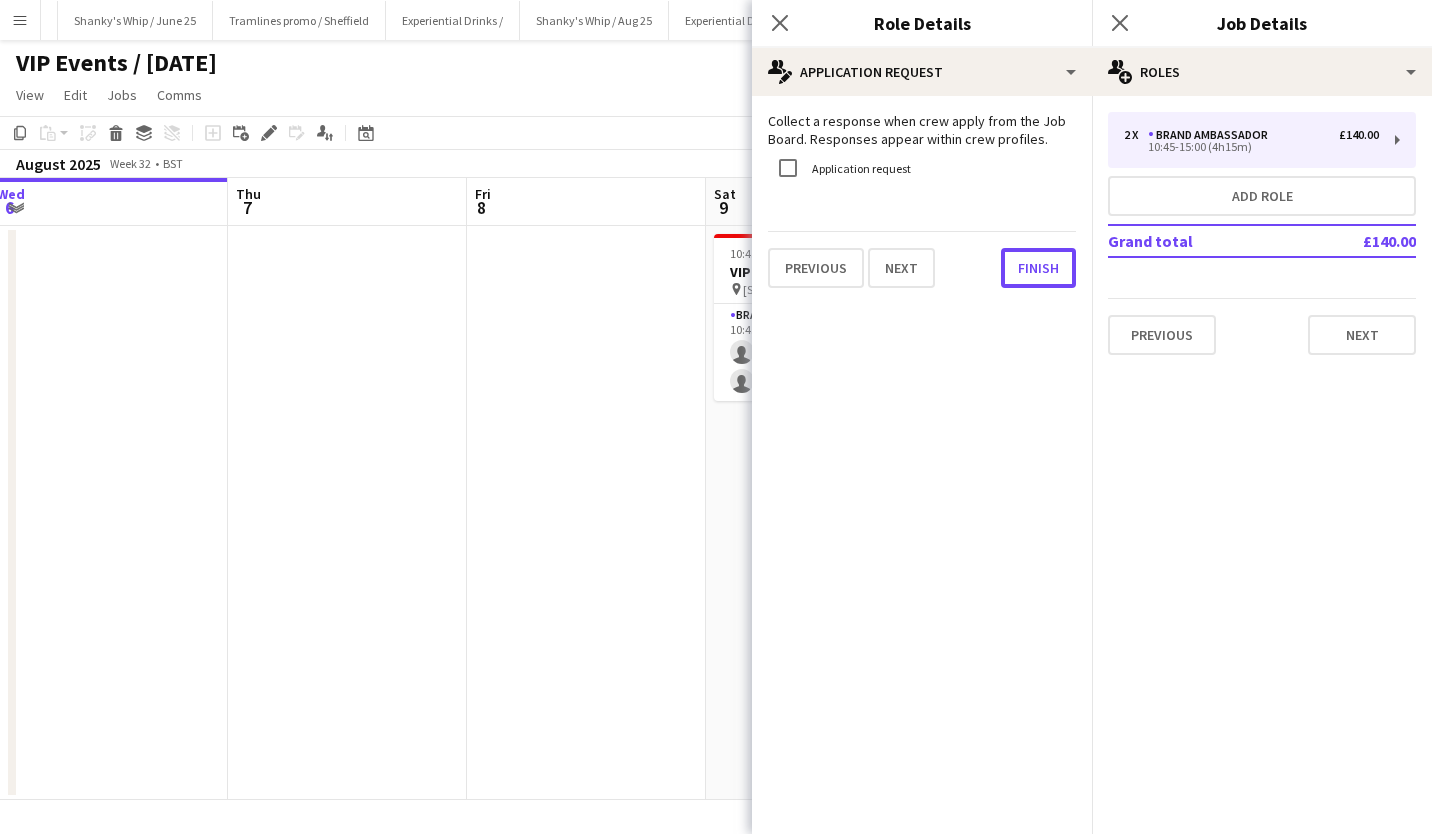 click on "Finish" at bounding box center (1038, 268) 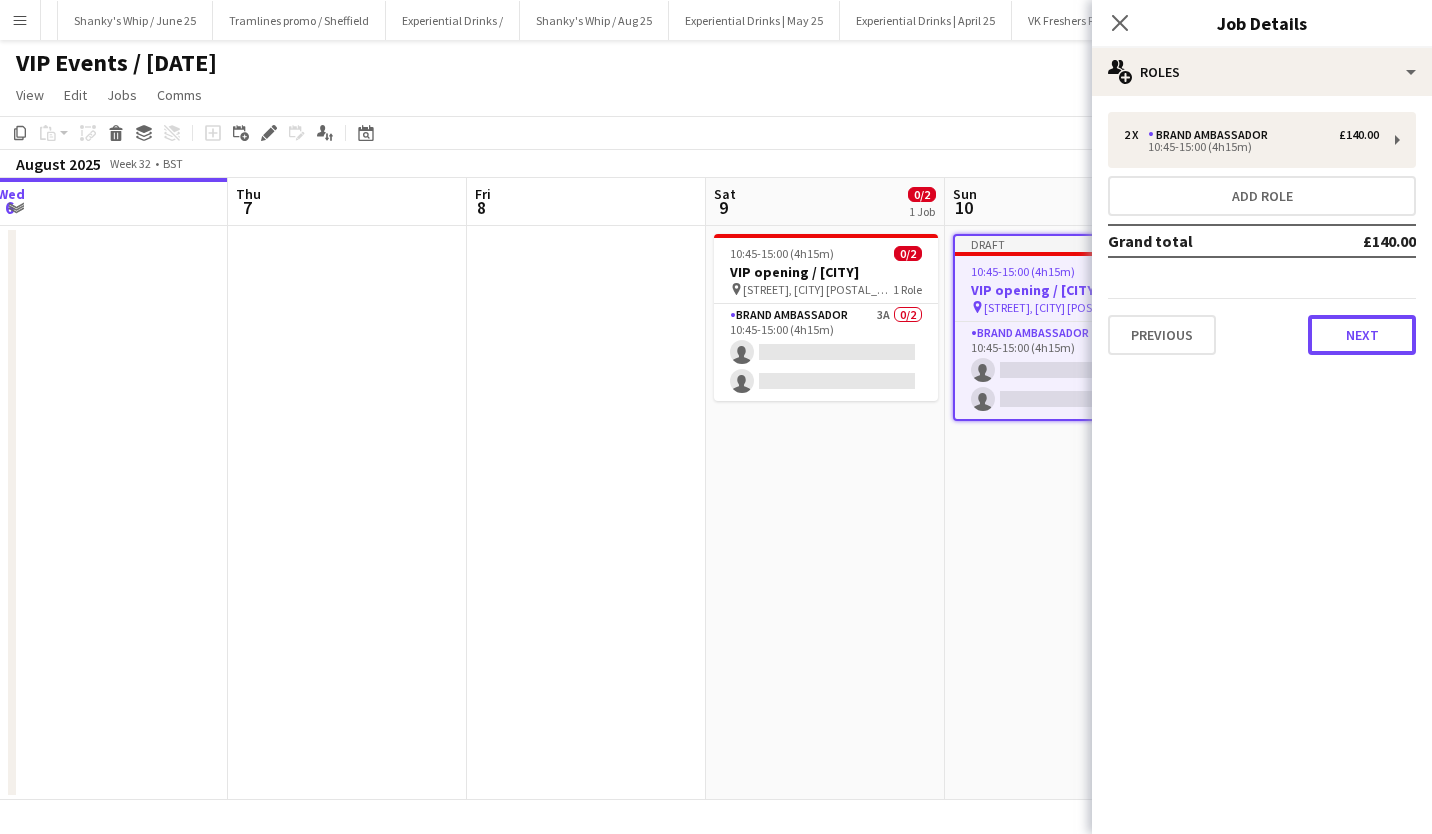 click on "Next" at bounding box center (1362, 335) 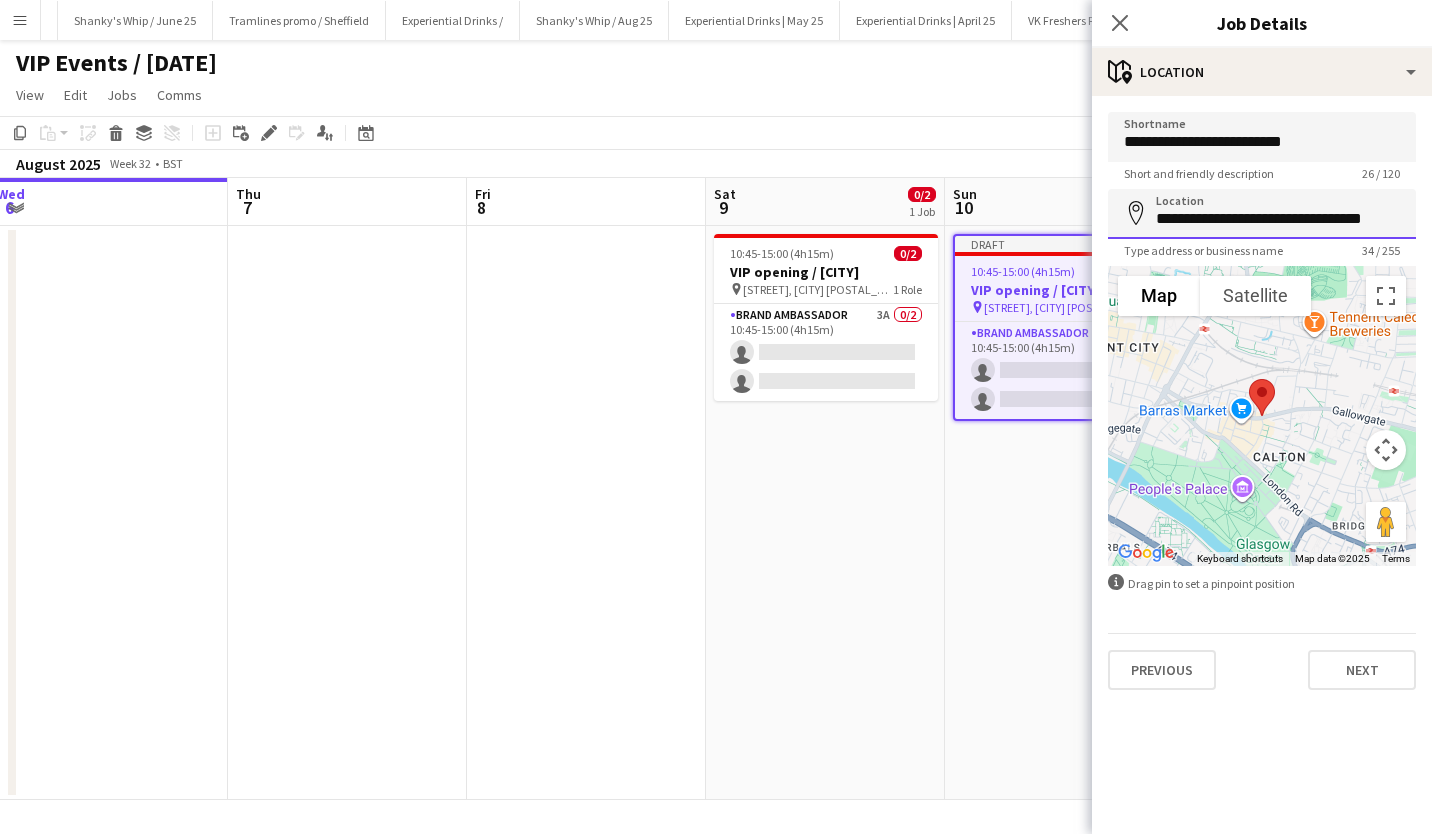 drag, startPoint x: 1356, startPoint y: 215, endPoint x: 1098, endPoint y: 257, distance: 261.39624 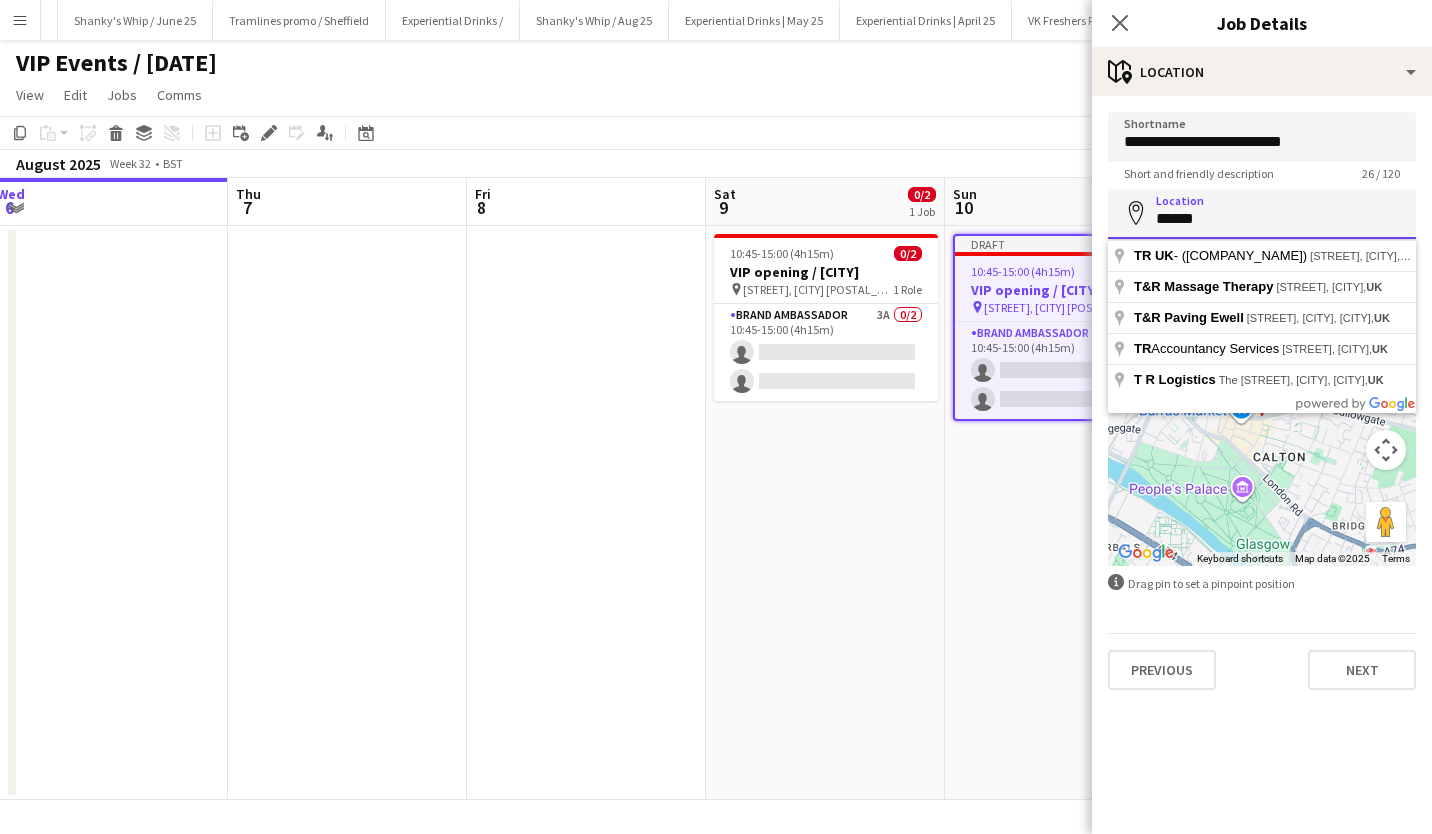 drag, startPoint x: 1250, startPoint y: 212, endPoint x: 1046, endPoint y: 248, distance: 207.15211 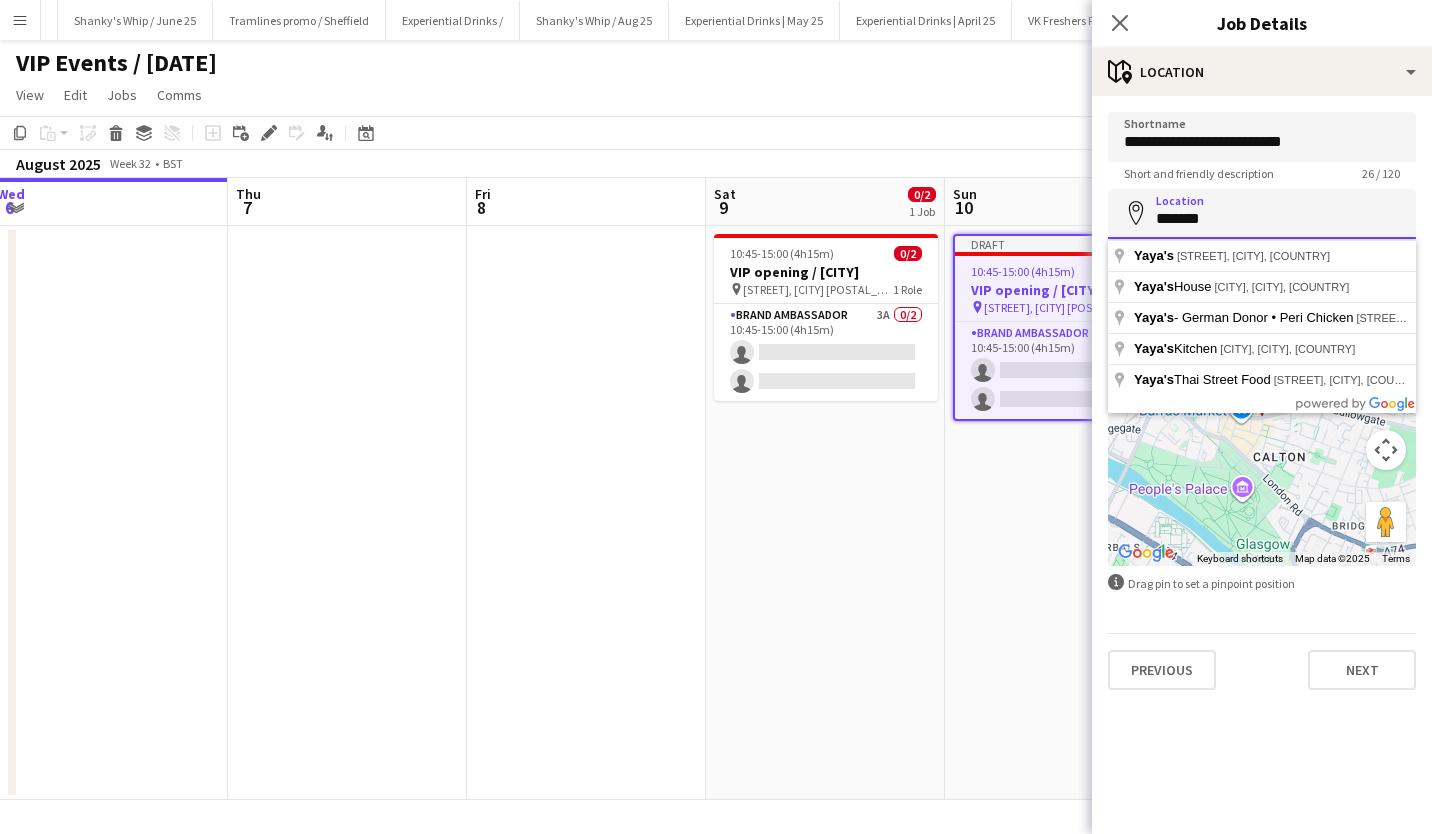 paste on "**********" 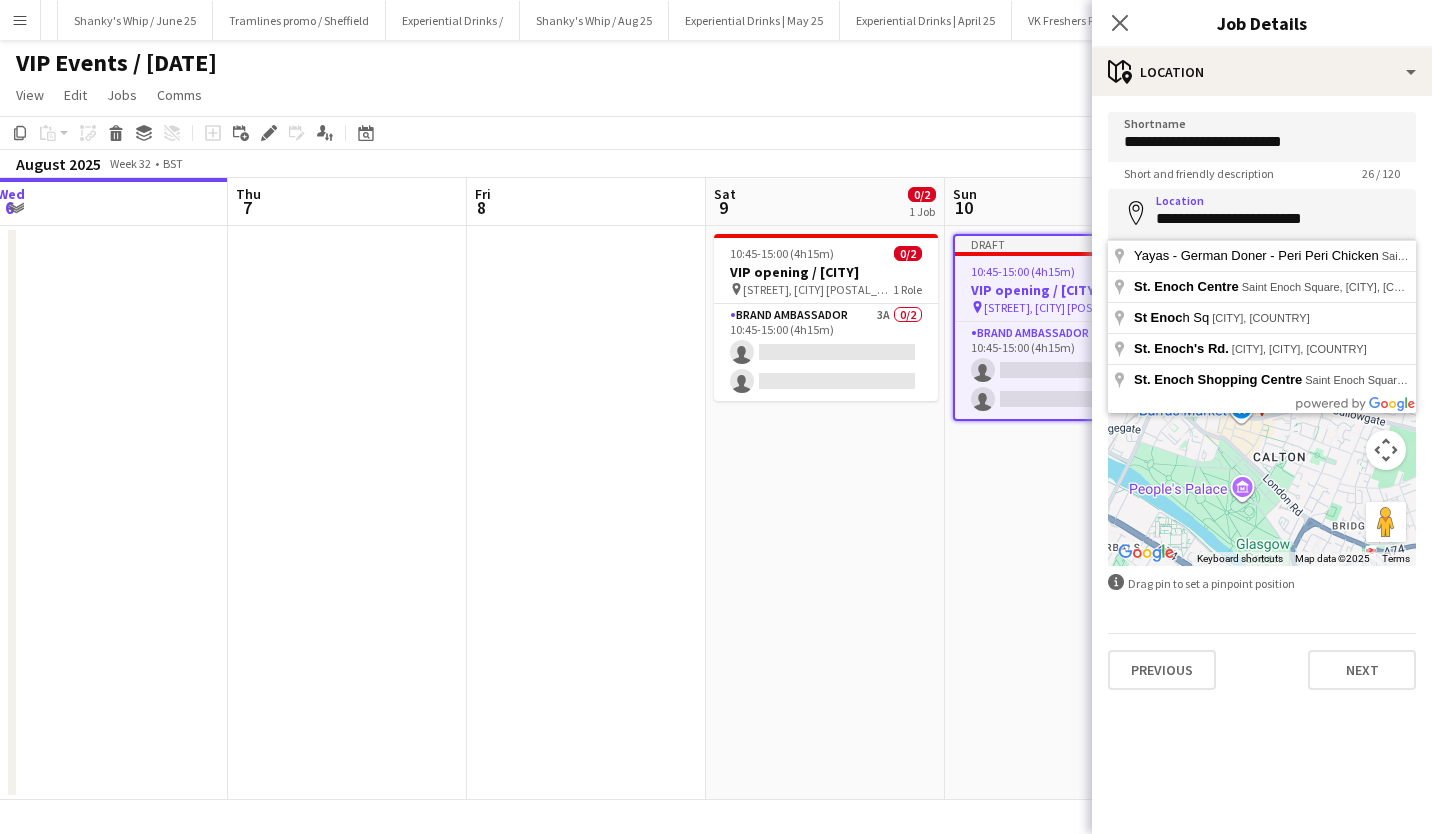 type on "**********" 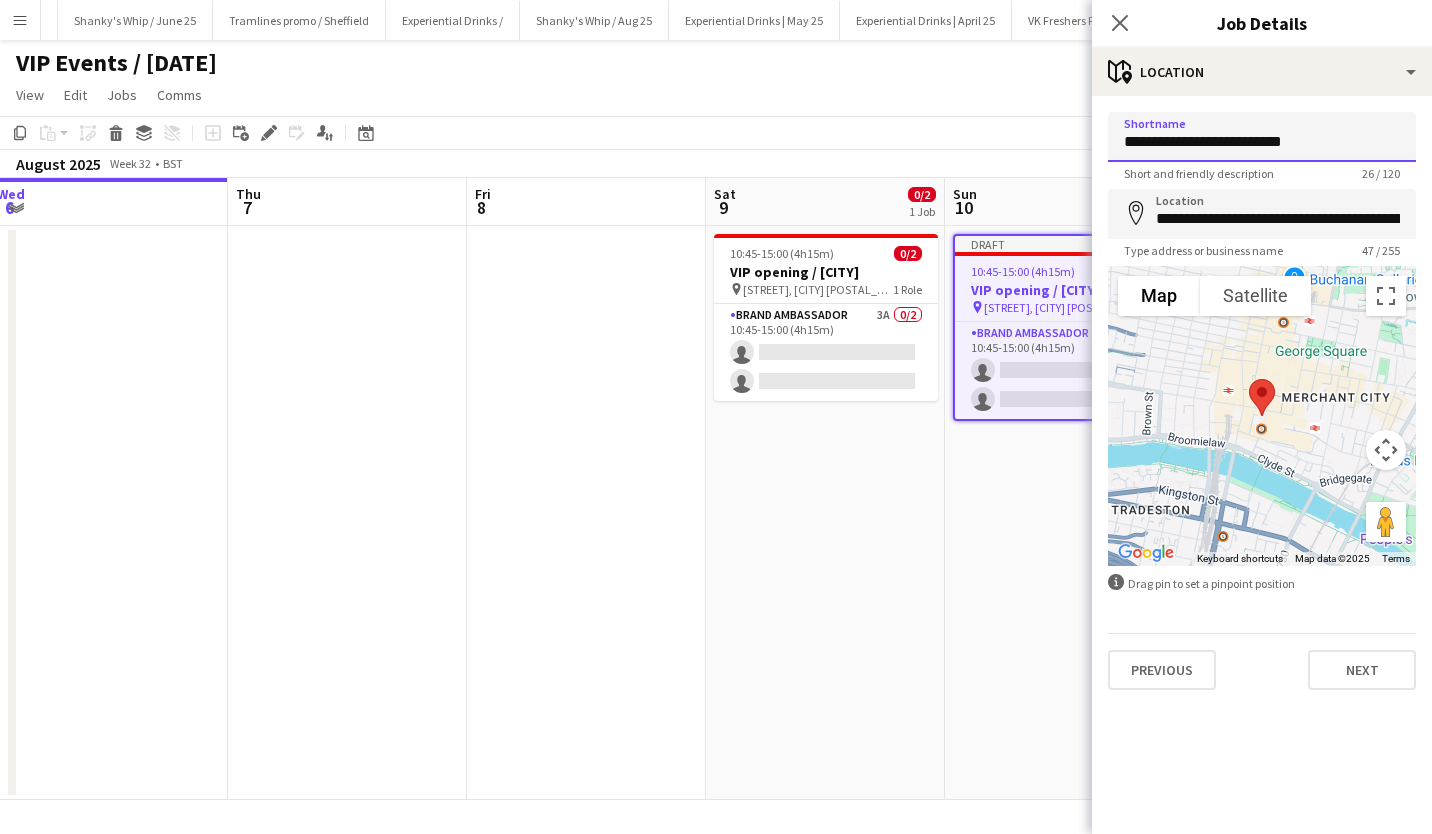 drag, startPoint x: 1350, startPoint y: 146, endPoint x: 989, endPoint y: 128, distance: 361.4485 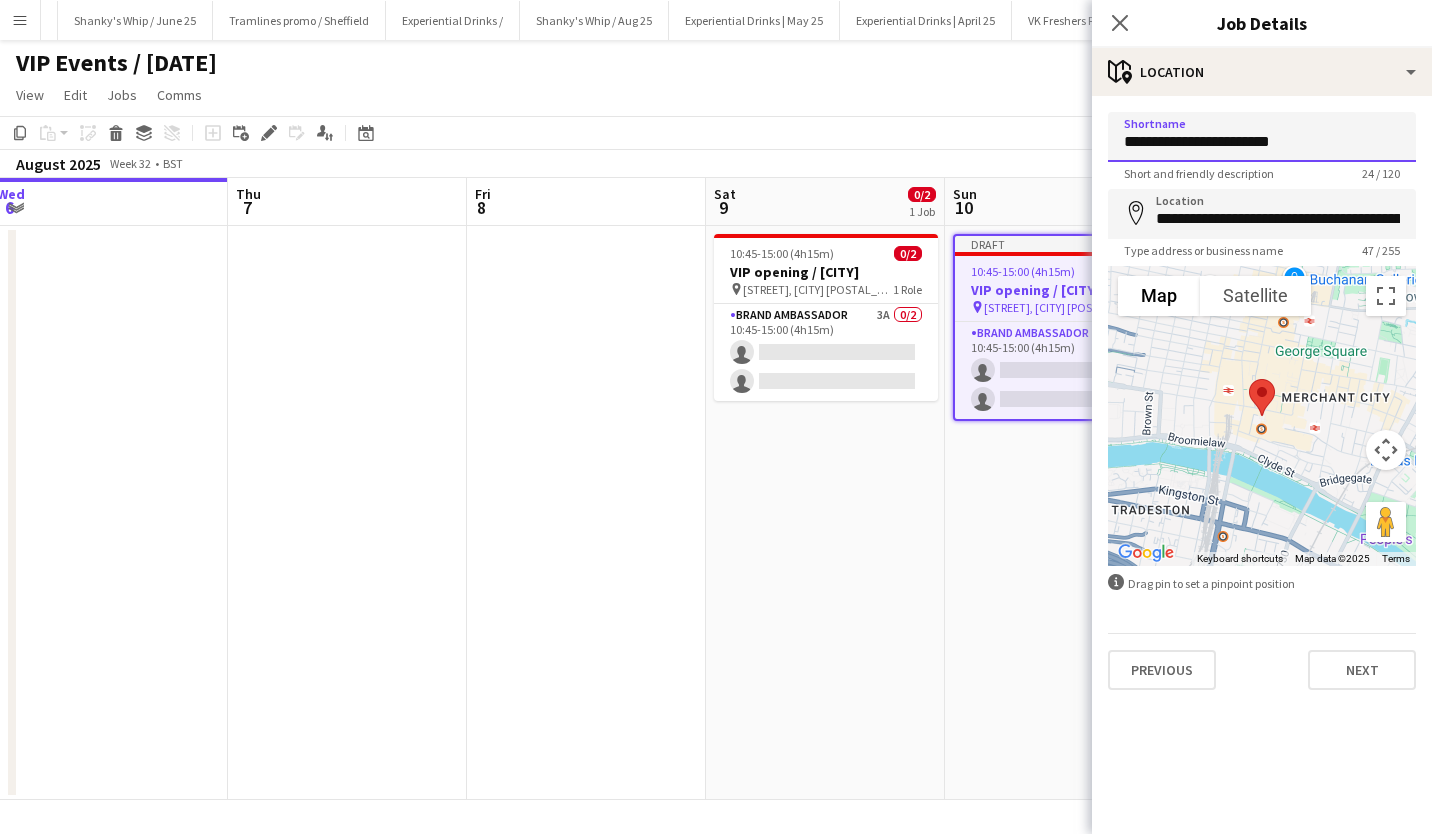 paste on "***" 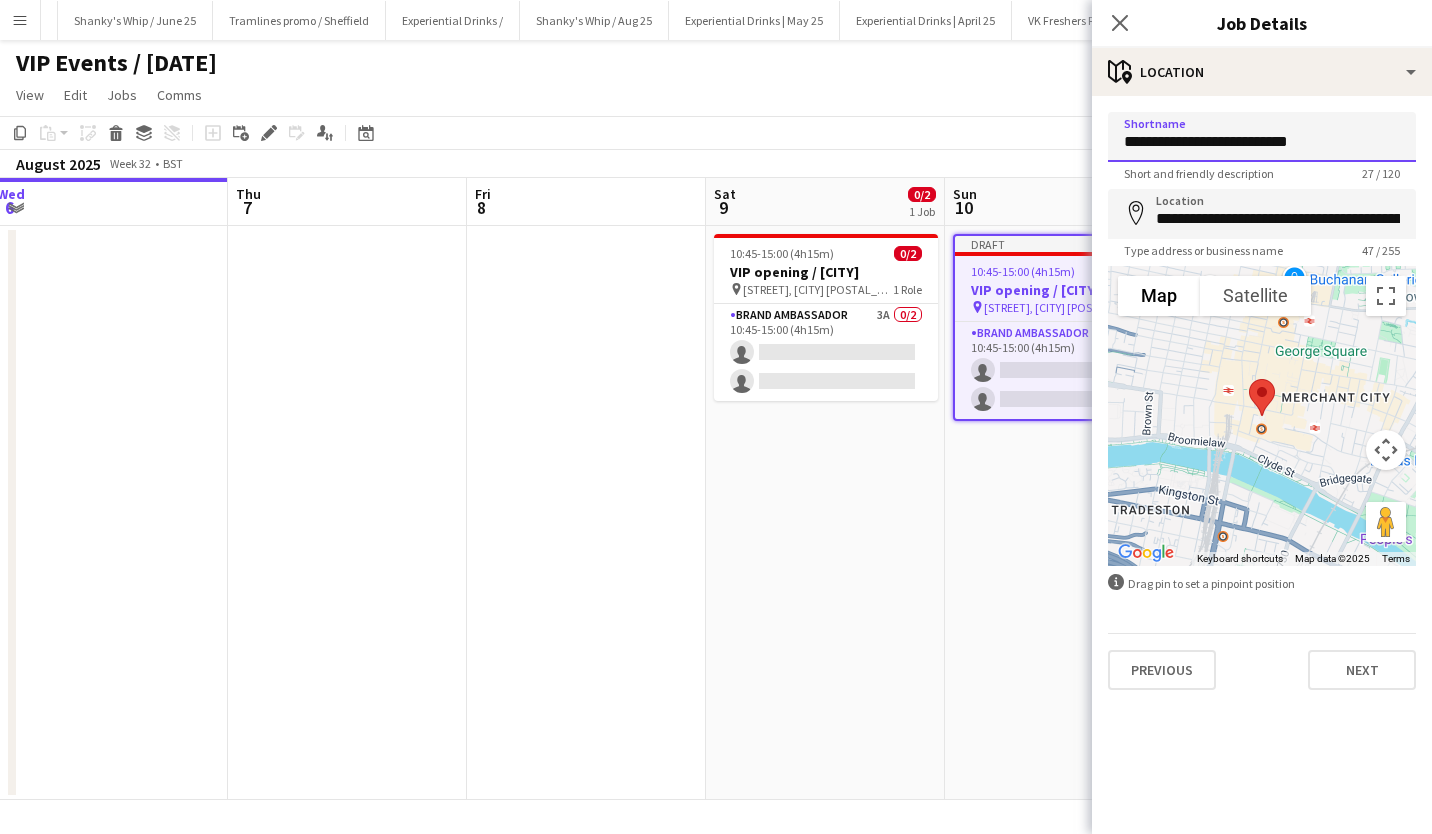 type on "**********" 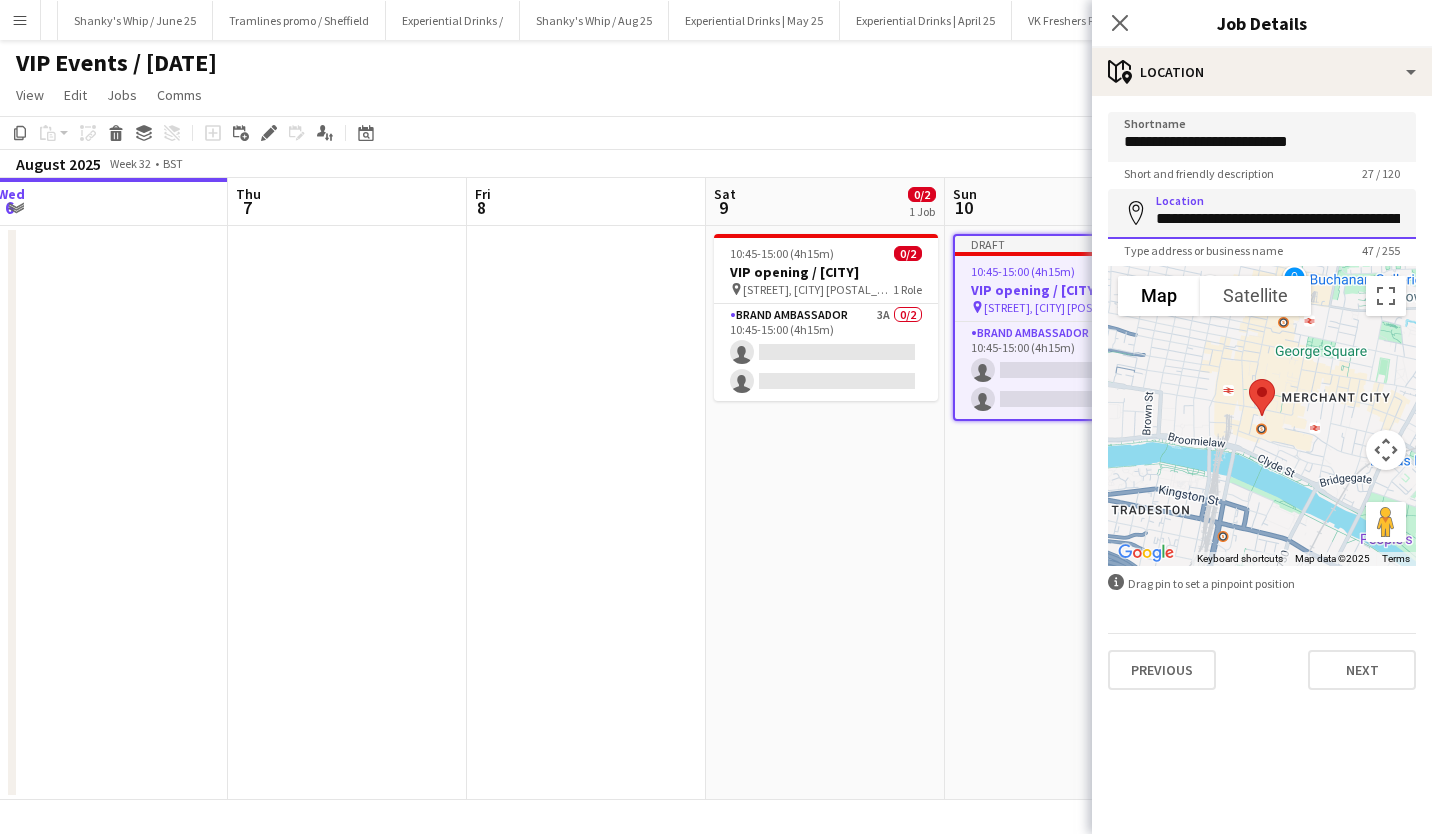 drag, startPoint x: 1270, startPoint y: 218, endPoint x: 1018, endPoint y: 183, distance: 254.41895 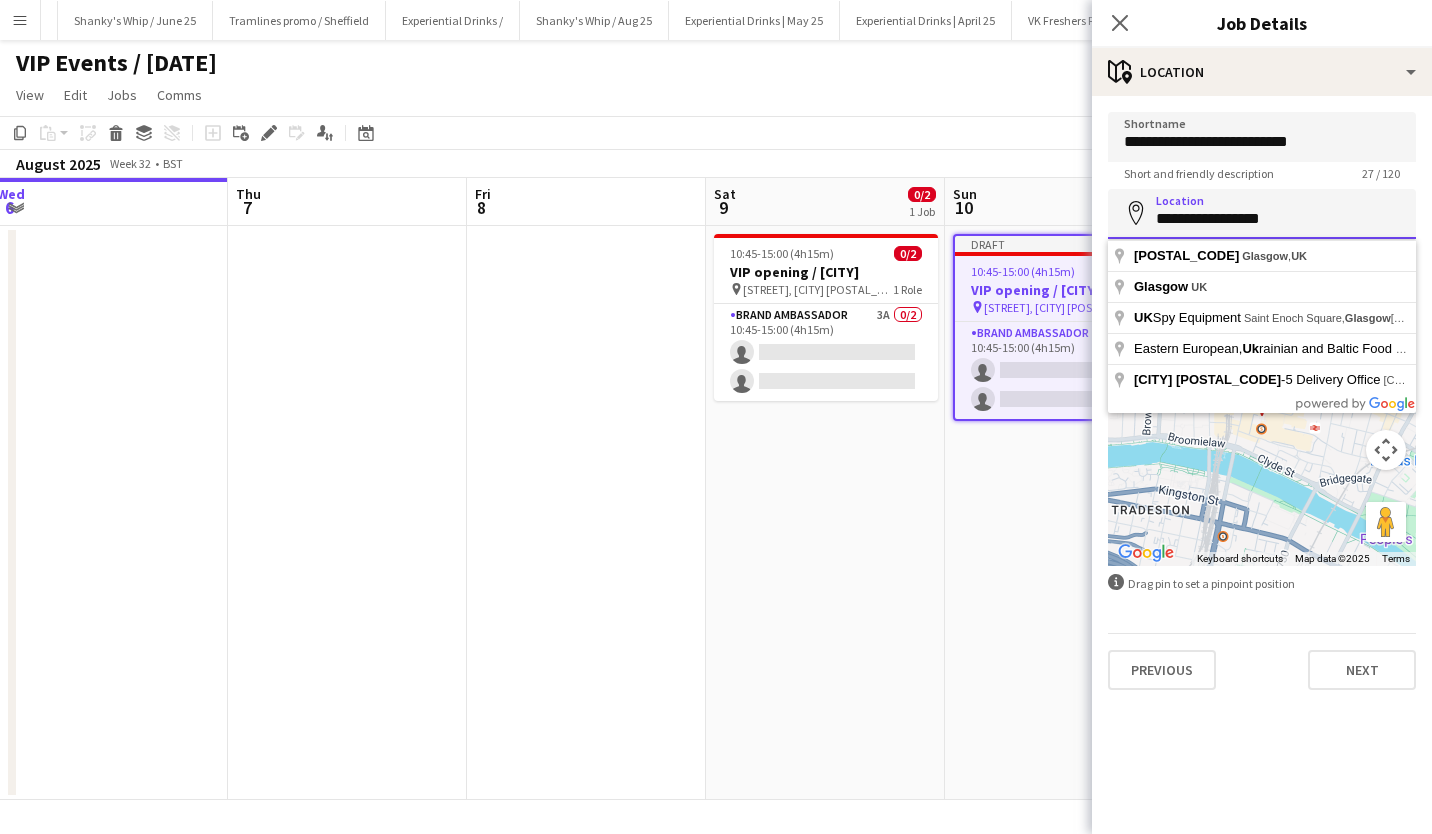 drag, startPoint x: 1256, startPoint y: 228, endPoint x: 1013, endPoint y: 246, distance: 243.66576 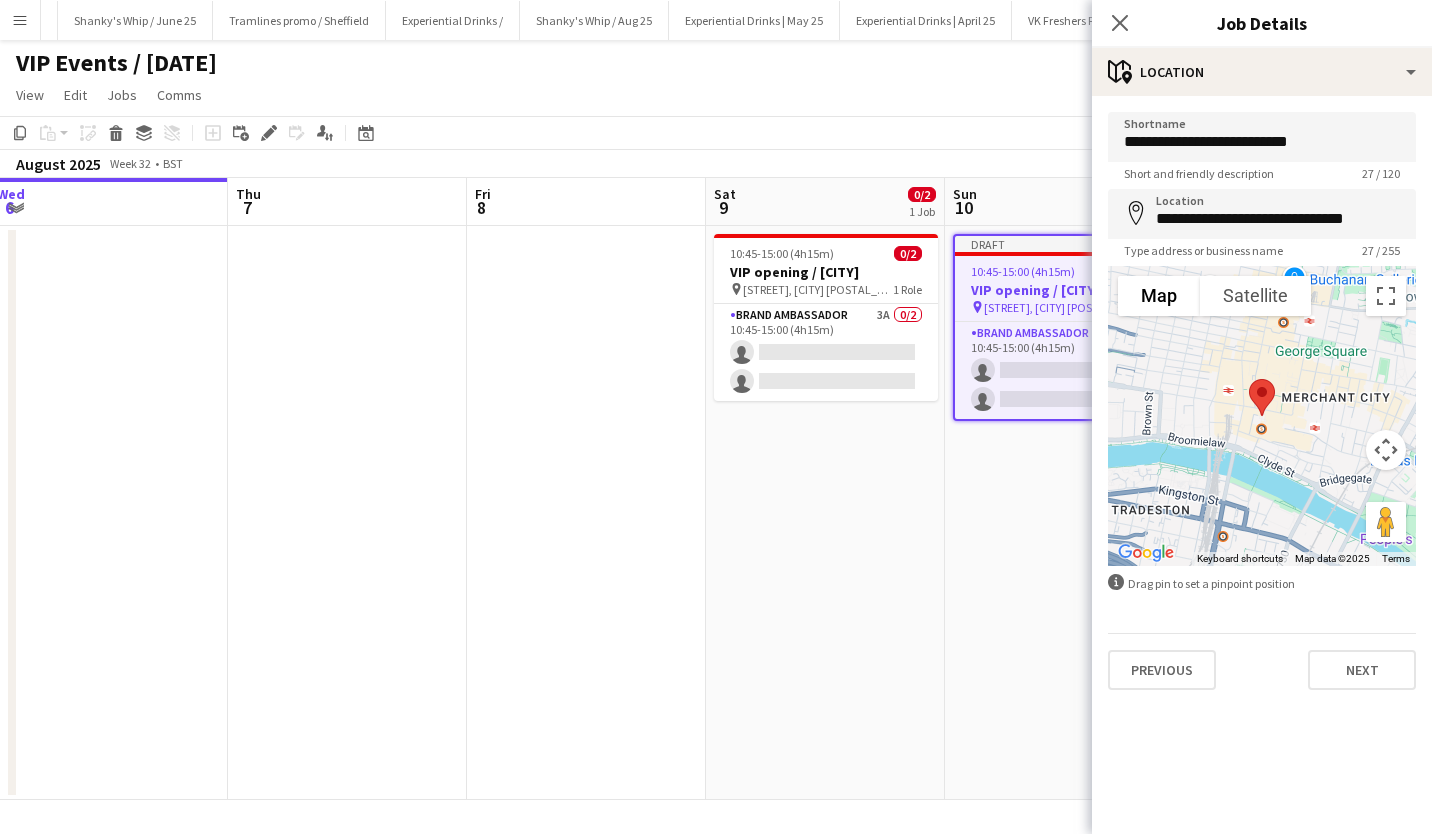 type on "**********" 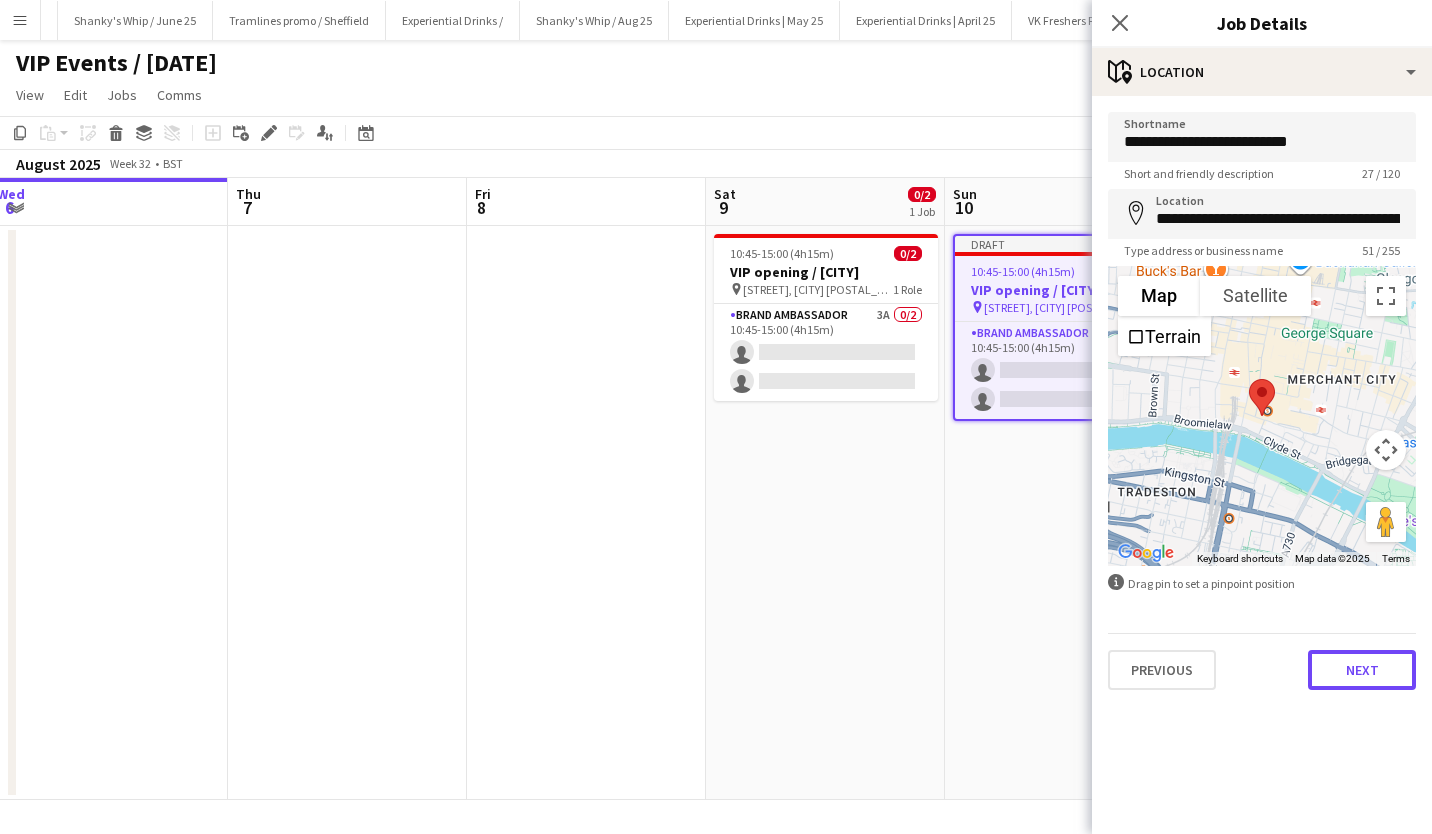 click on "Next" at bounding box center [1362, 670] 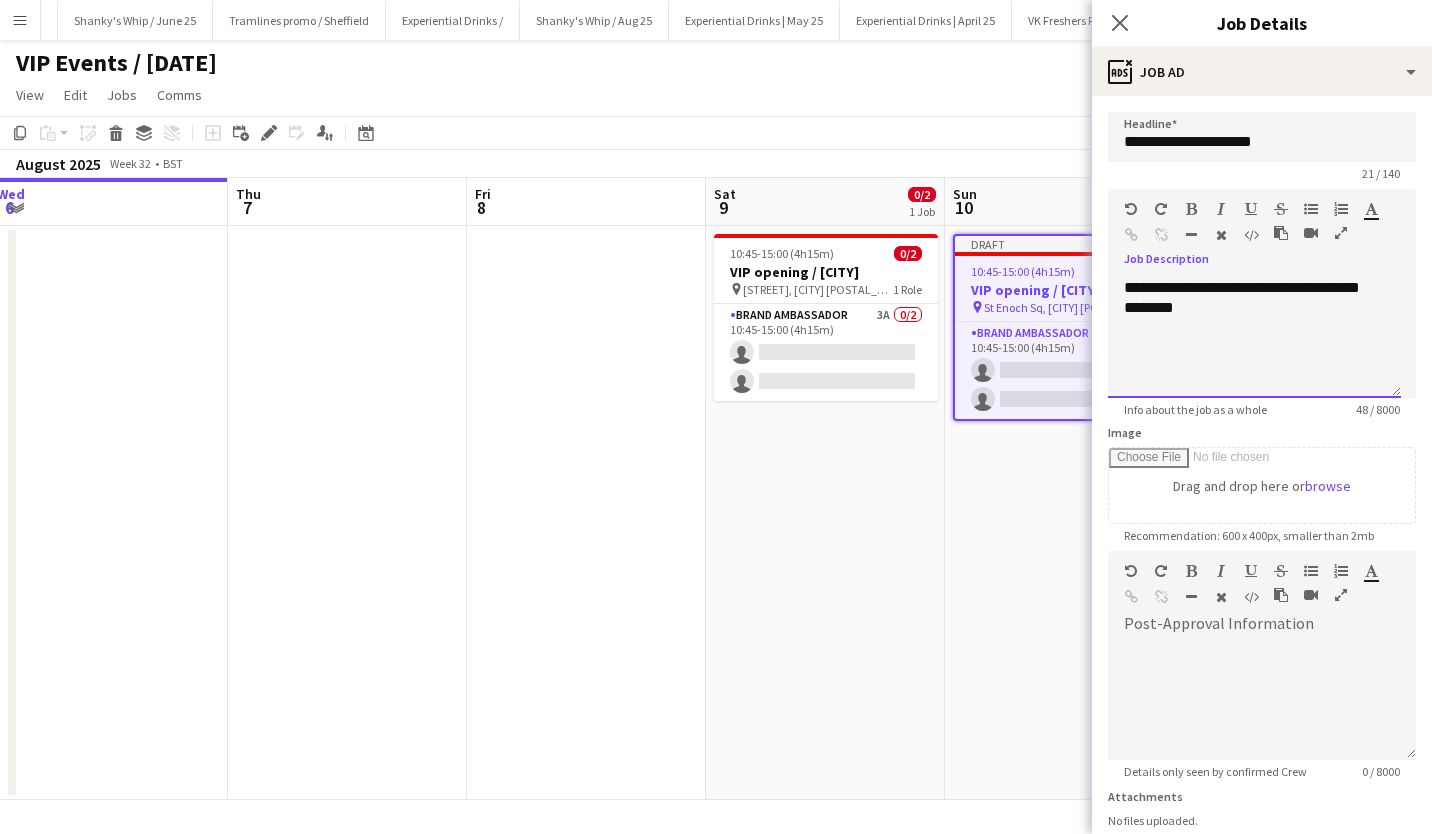 click on "**********" at bounding box center (1254, 338) 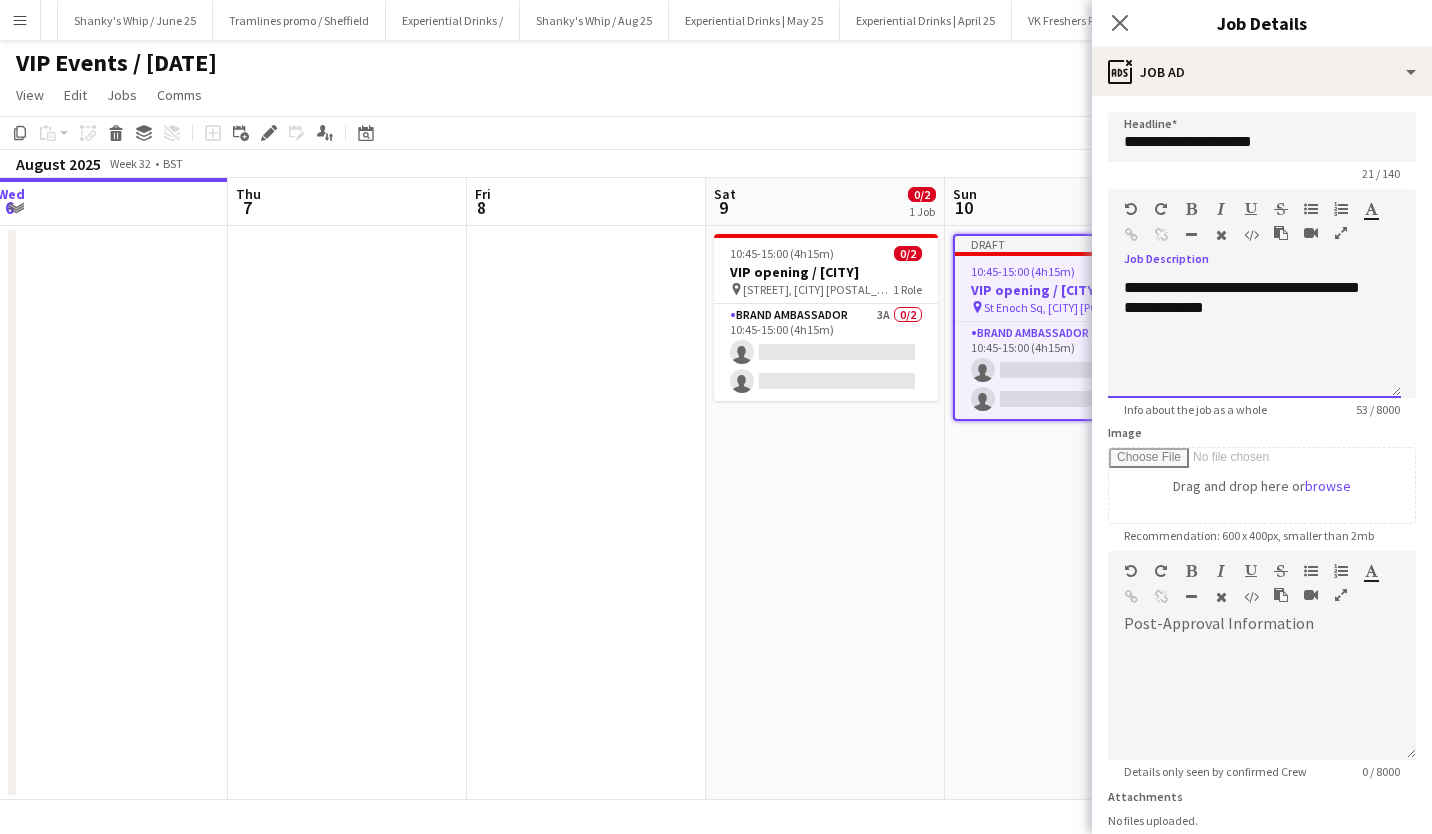 scroll, scrollTop: 154, scrollLeft: 0, axis: vertical 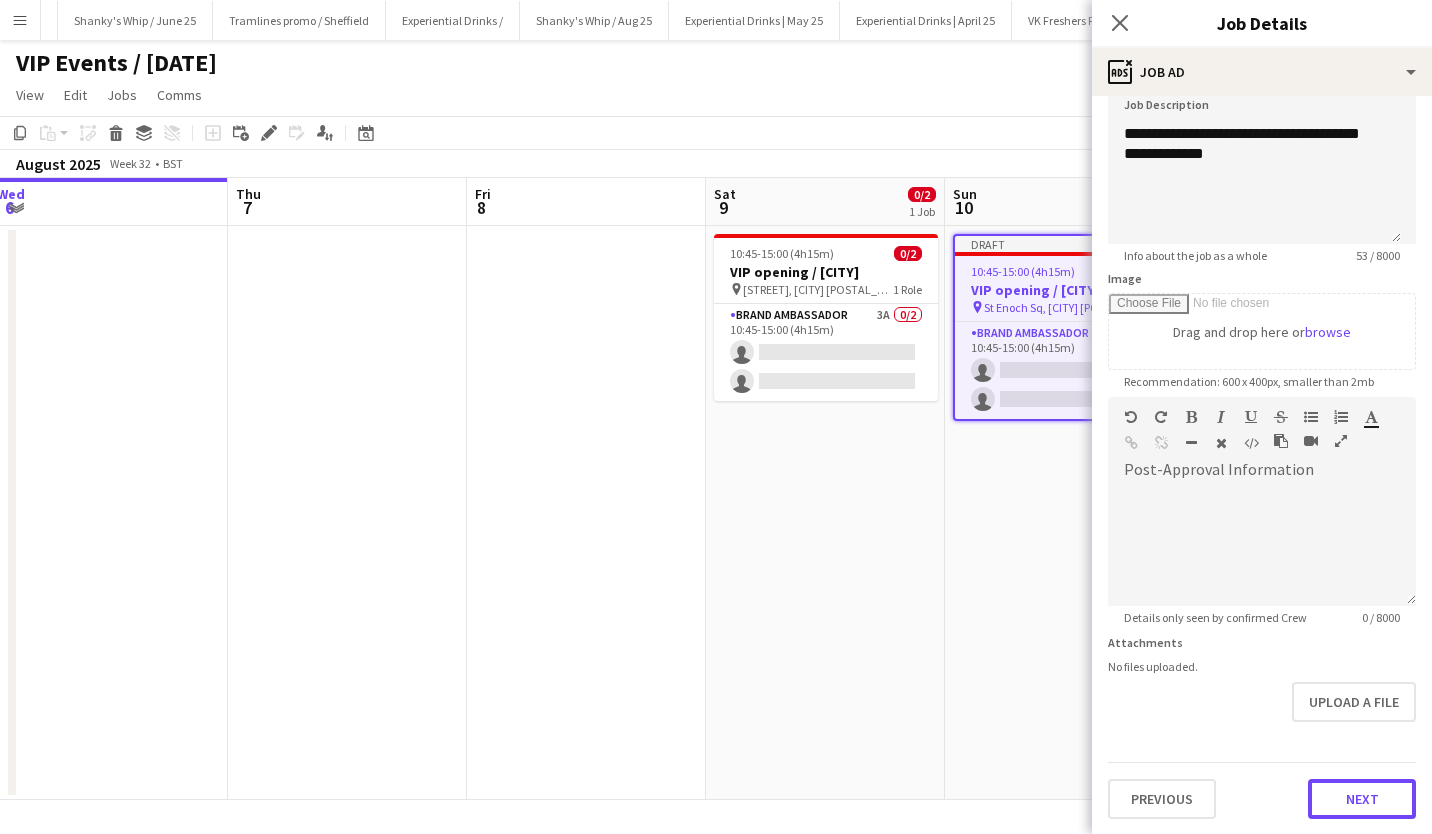 click on "Next" at bounding box center (1362, 799) 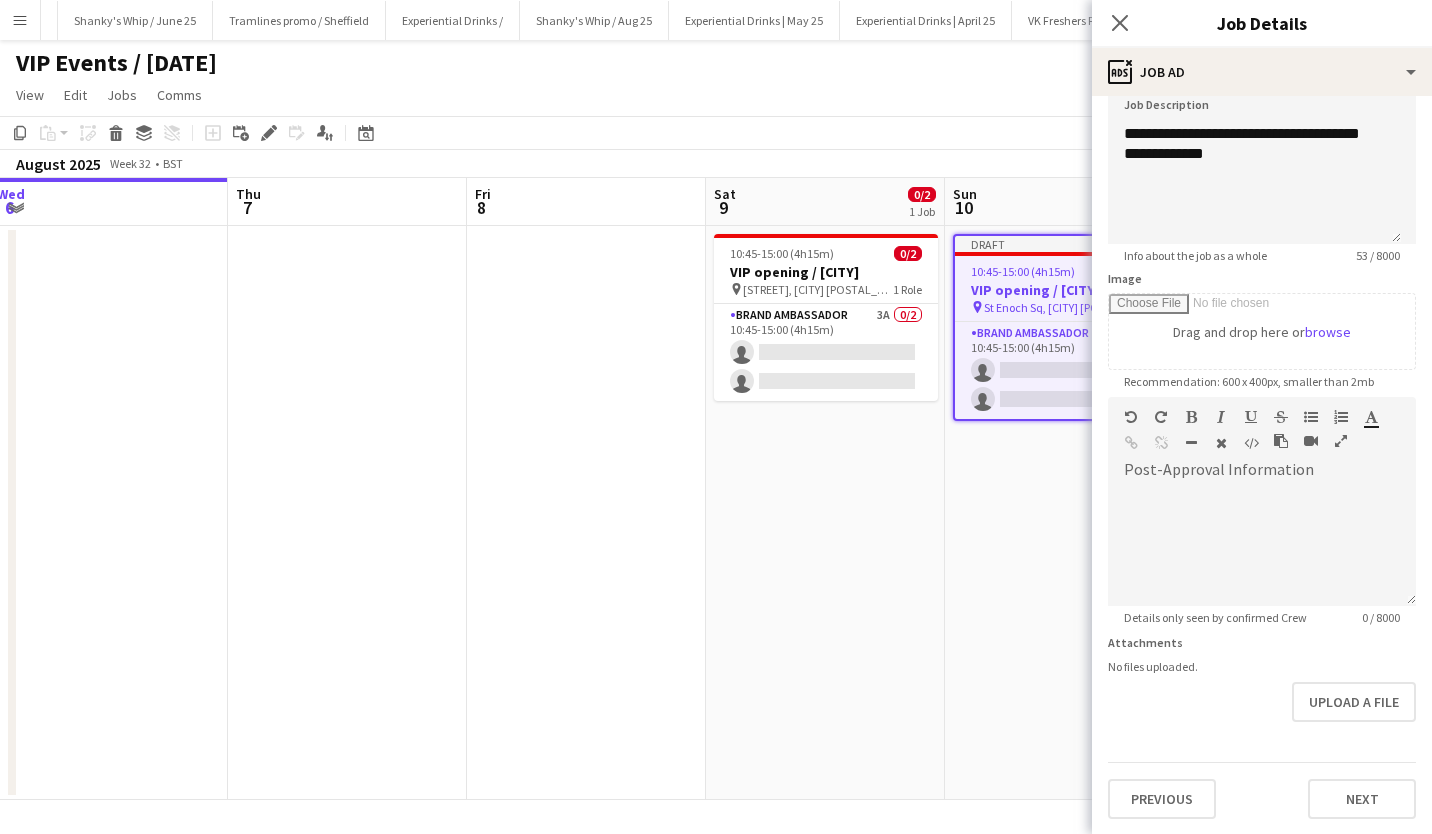 type on "*******" 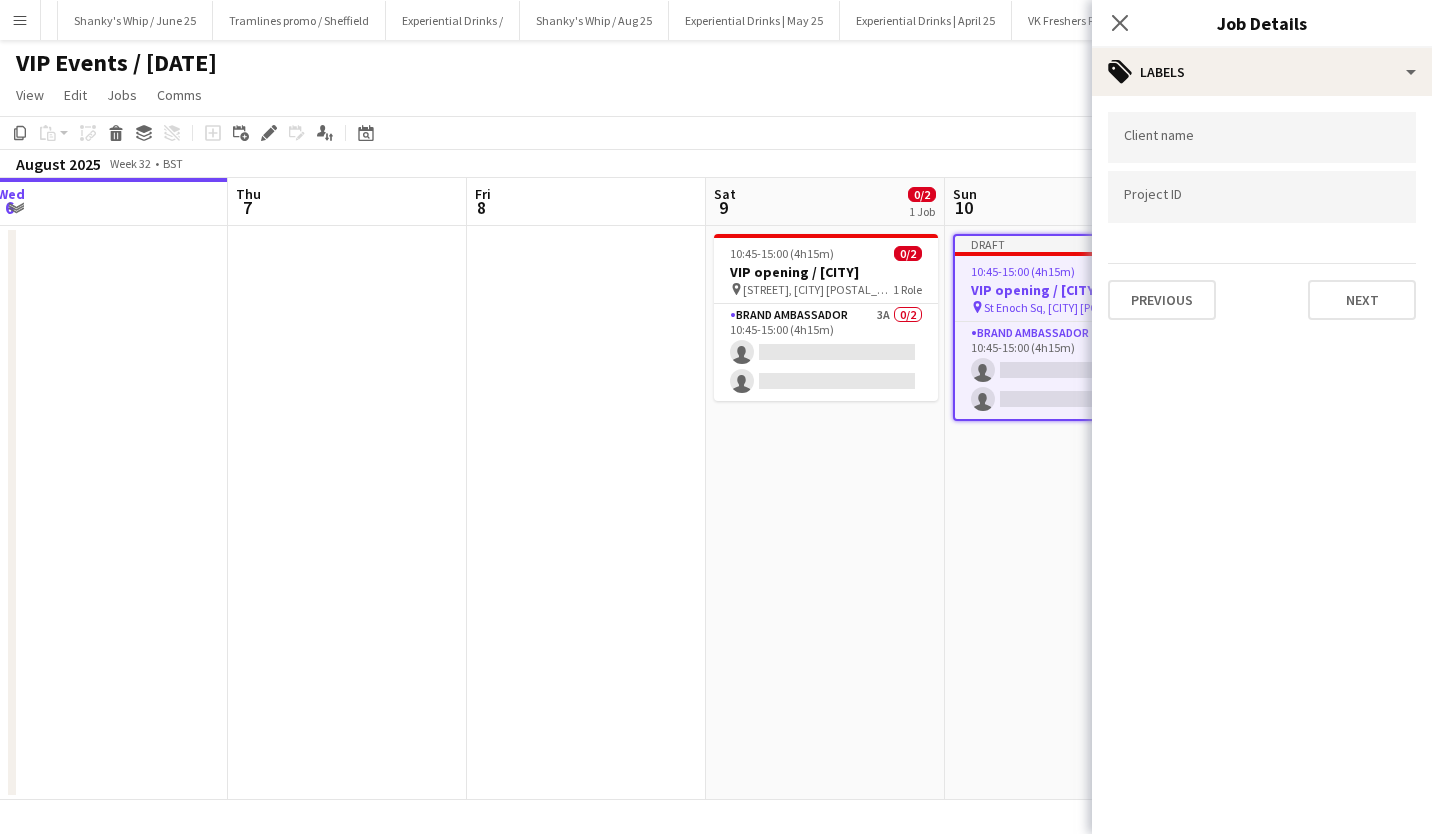scroll, scrollTop: 0, scrollLeft: 0, axis: both 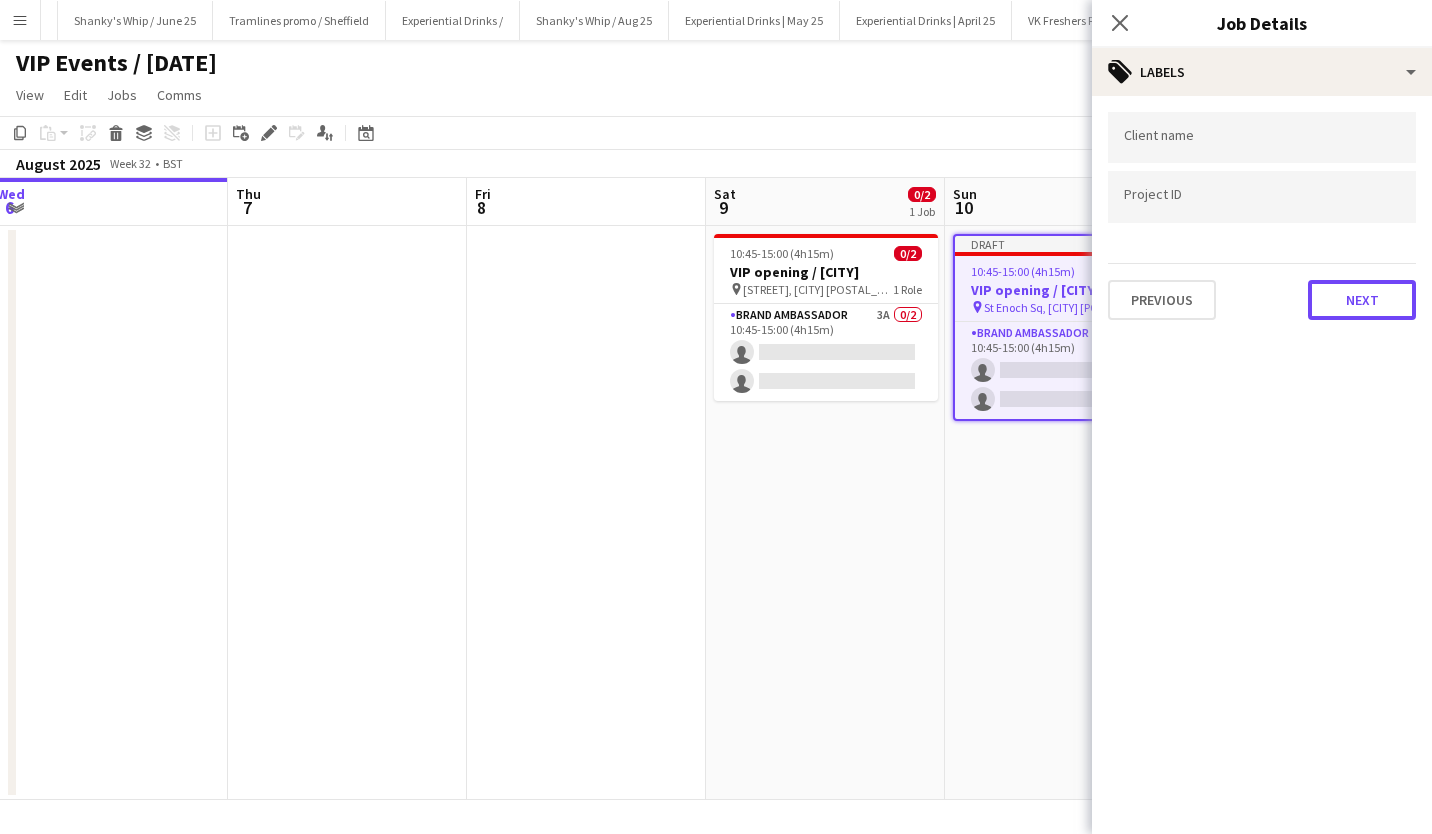 click on "Next" at bounding box center (1362, 300) 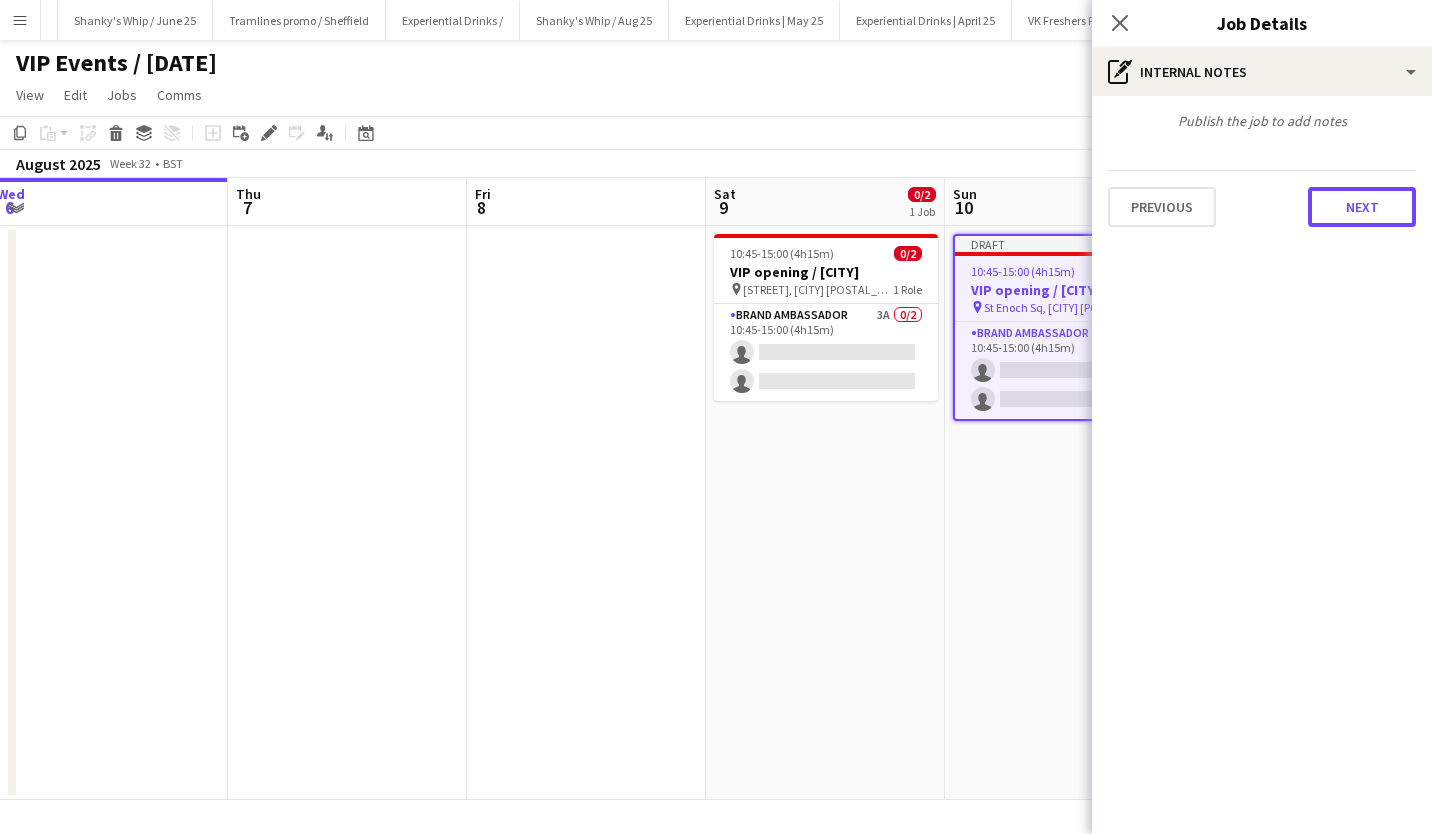click on "Next" at bounding box center [1362, 207] 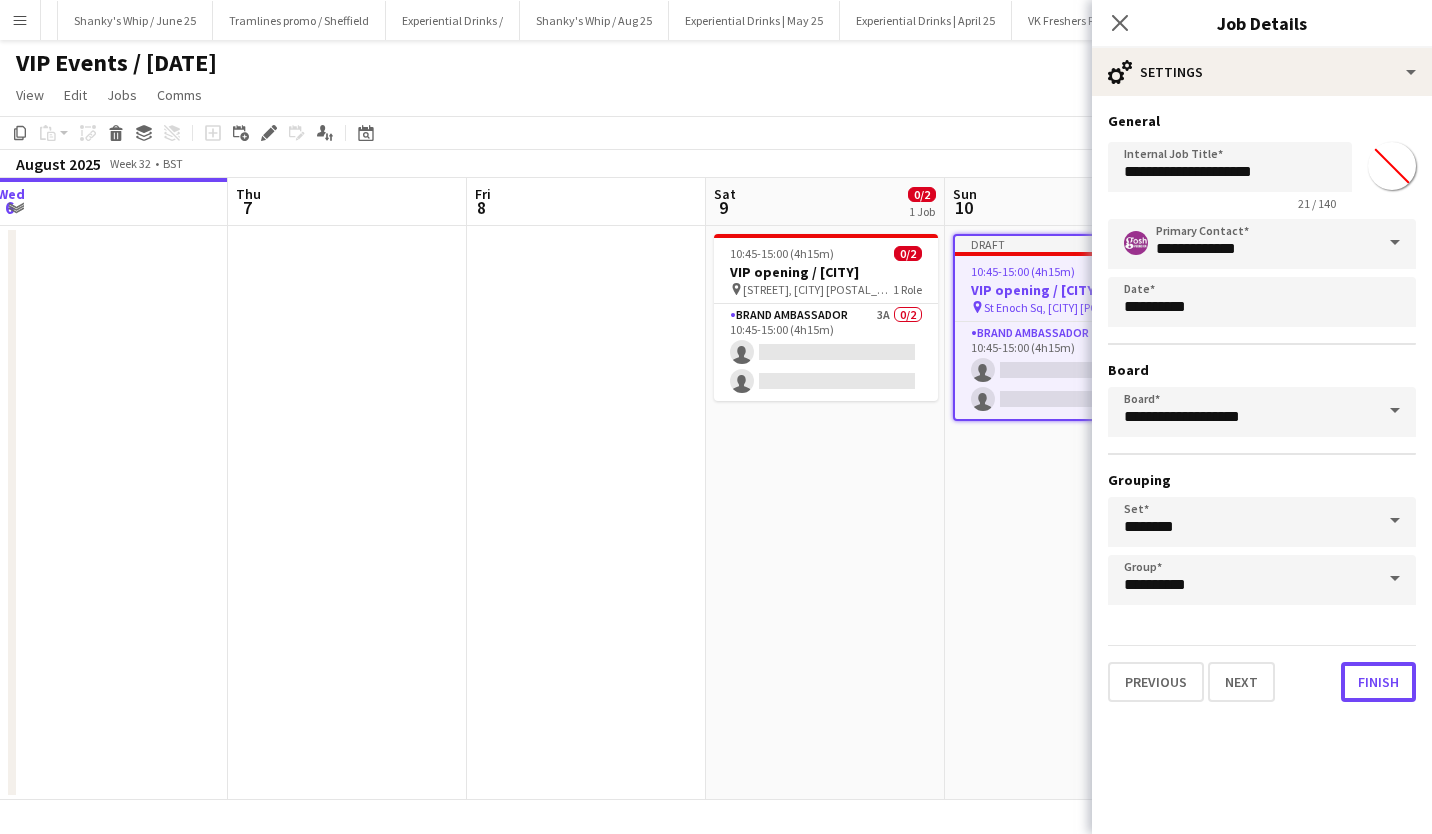 click on "Finish" at bounding box center [1378, 682] 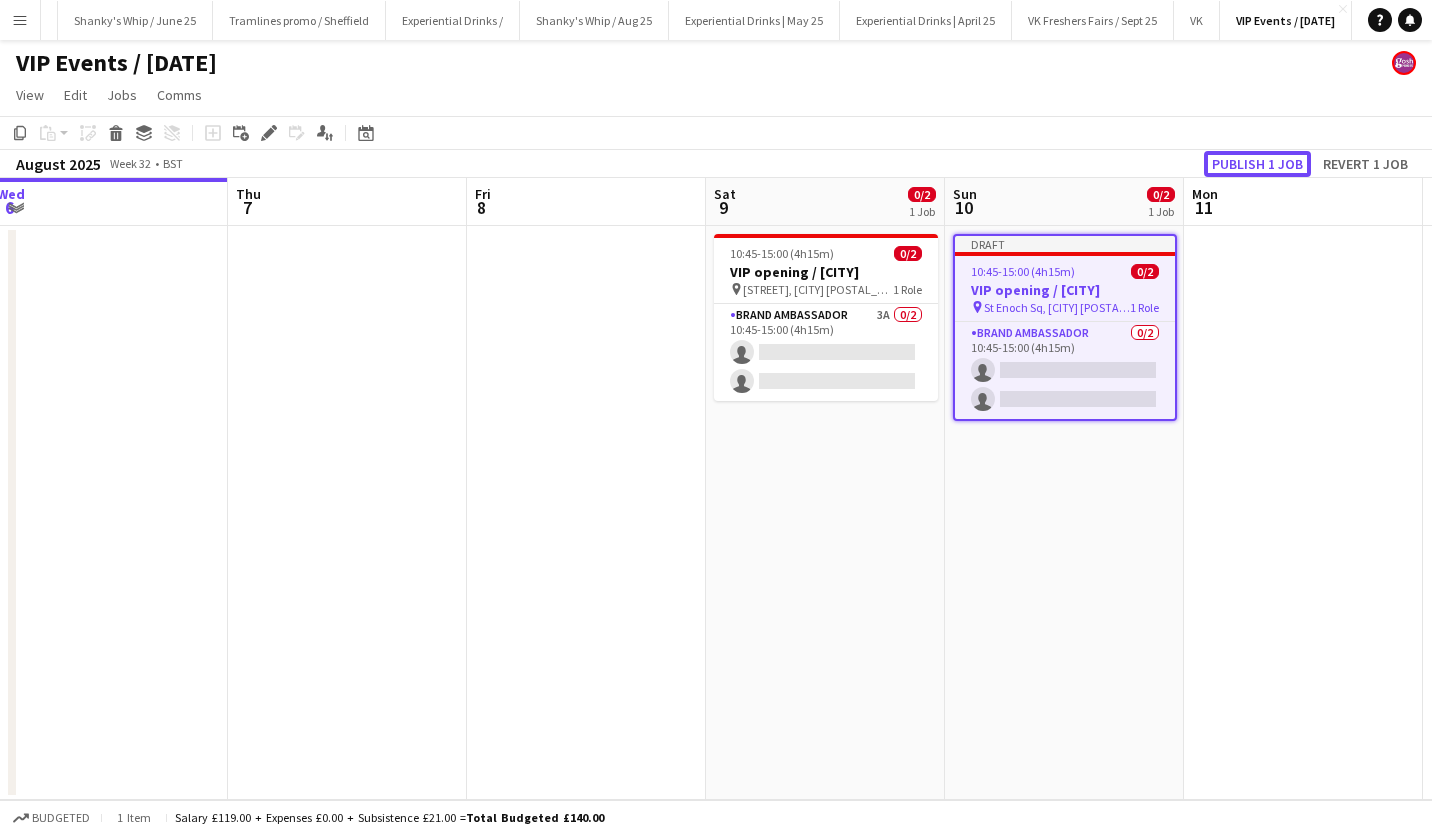 click on "Publish 1 job" 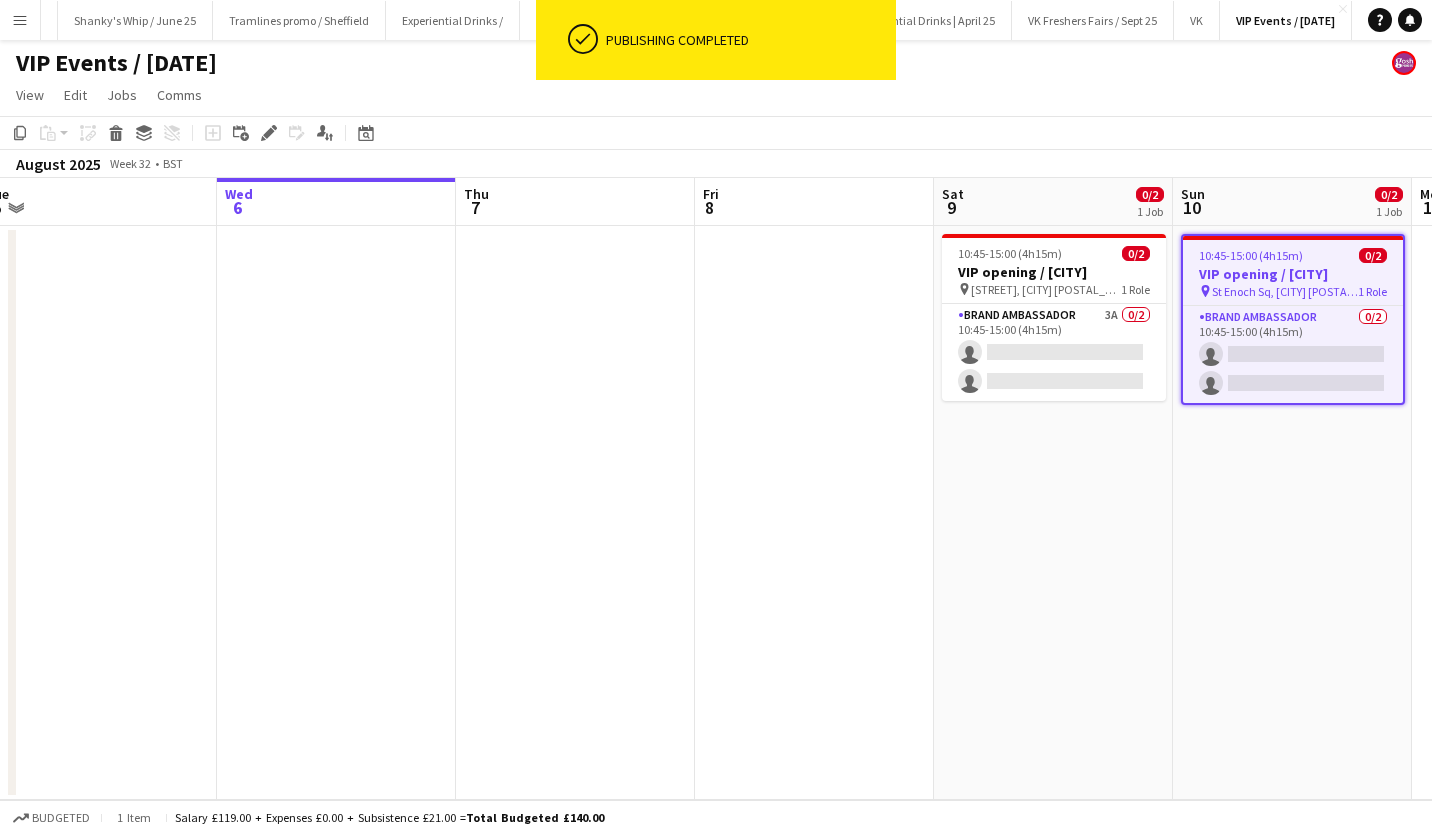 scroll, scrollTop: 0, scrollLeft: 499, axis: horizontal 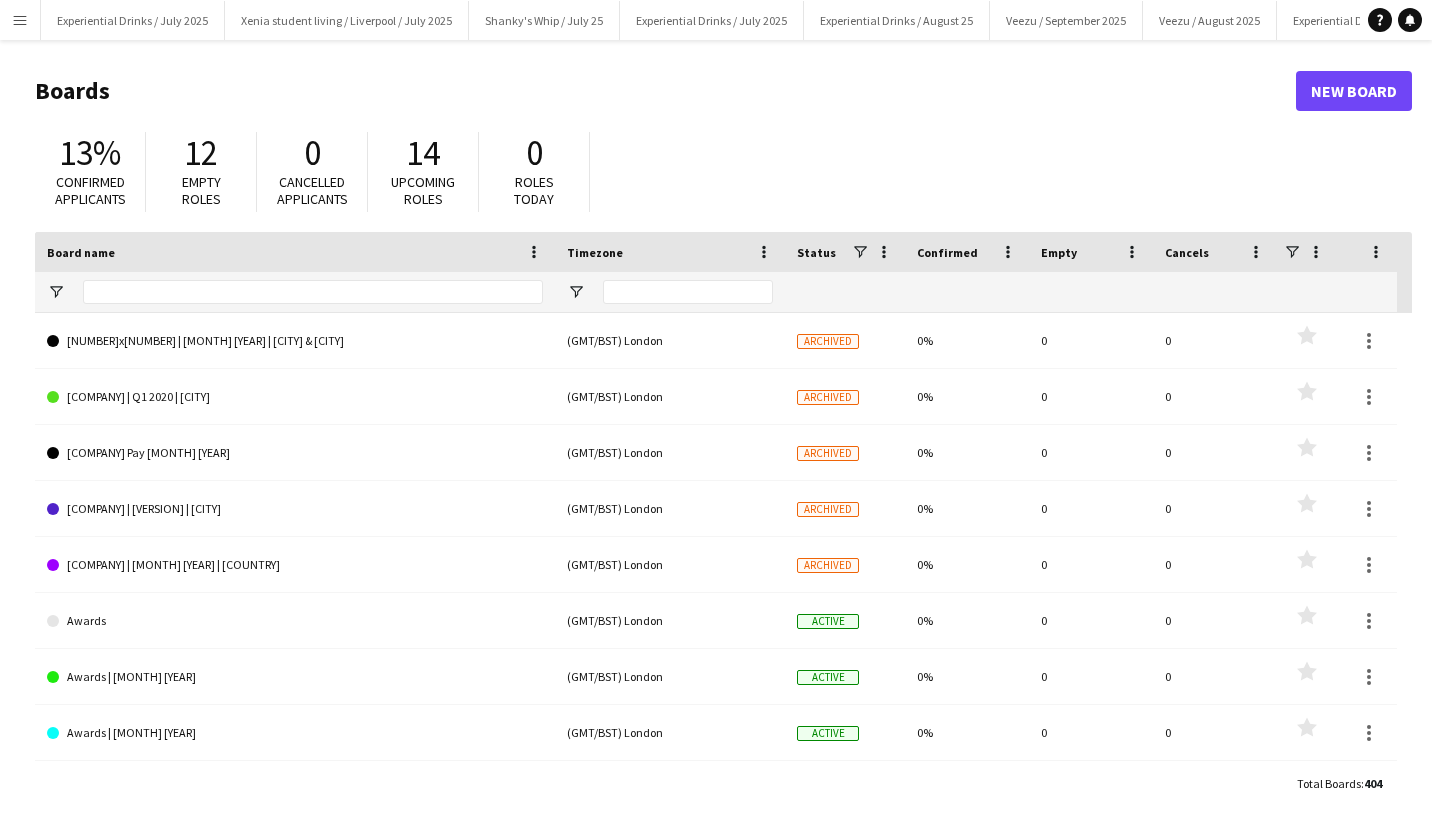 type on "******" 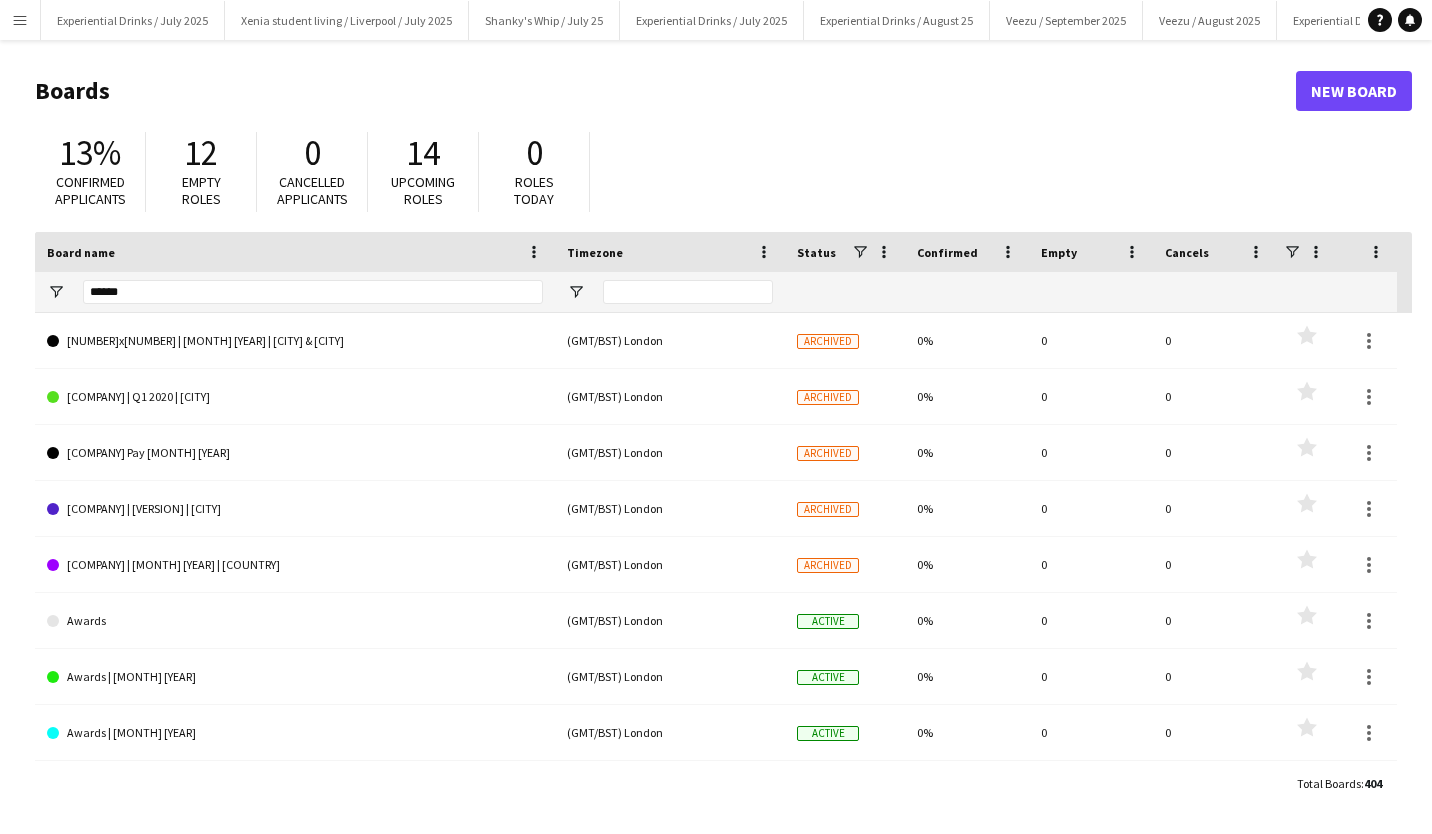 scroll, scrollTop: 0, scrollLeft: 0, axis: both 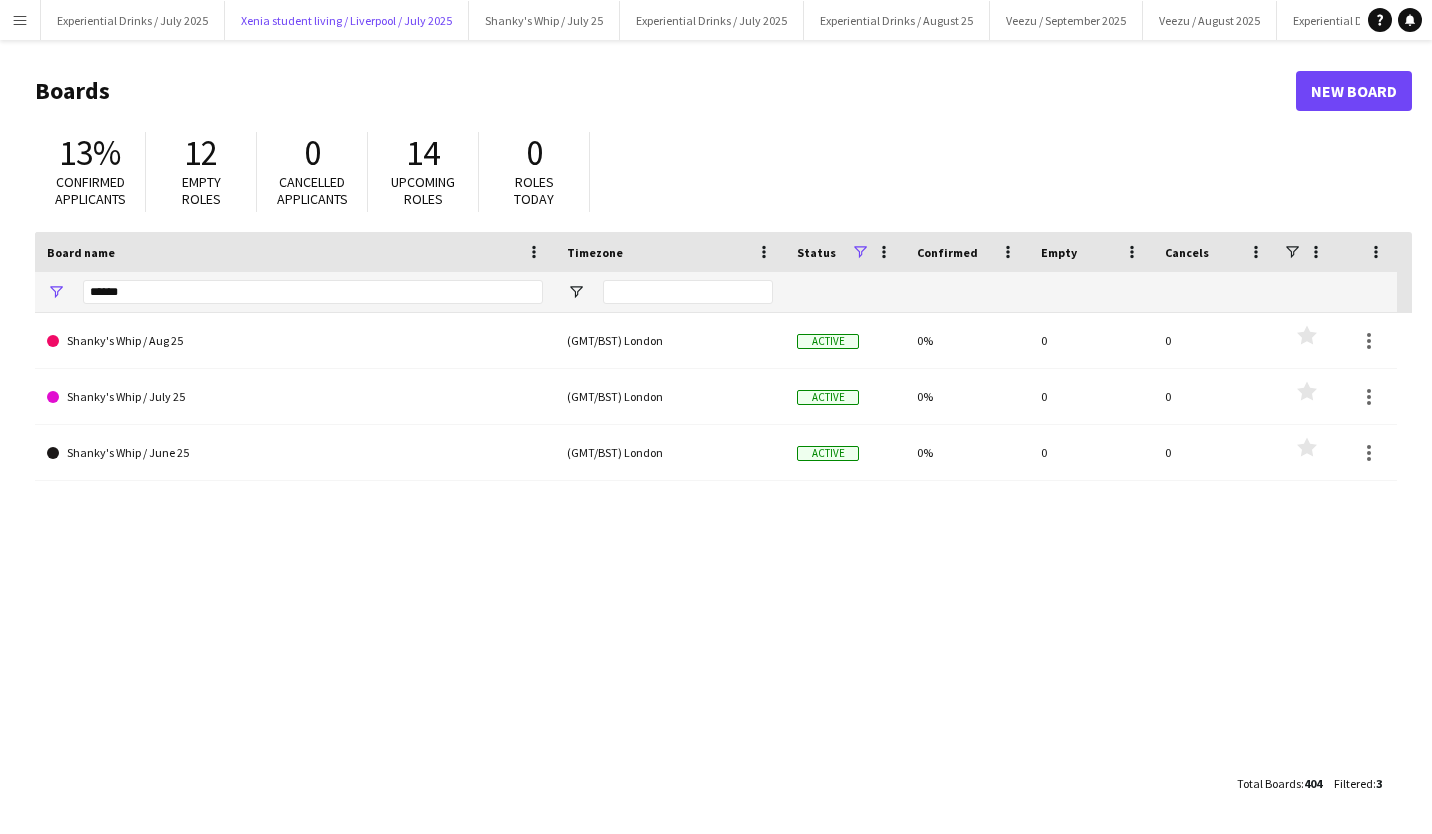 click on "Xenia student living / Liverpool / July 2025
Close" at bounding box center [347, 20] 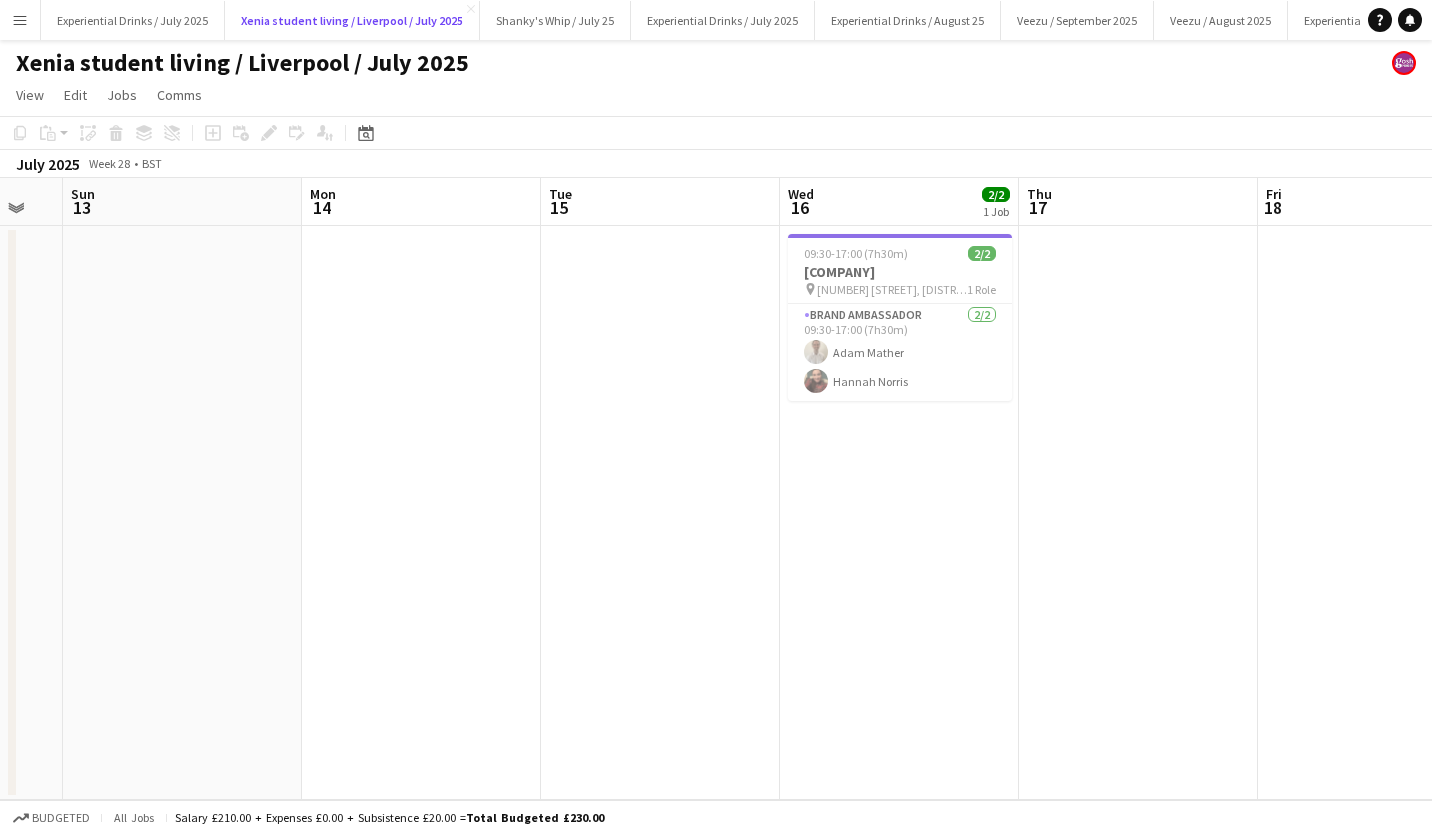 scroll, scrollTop: 0, scrollLeft: 418, axis: horizontal 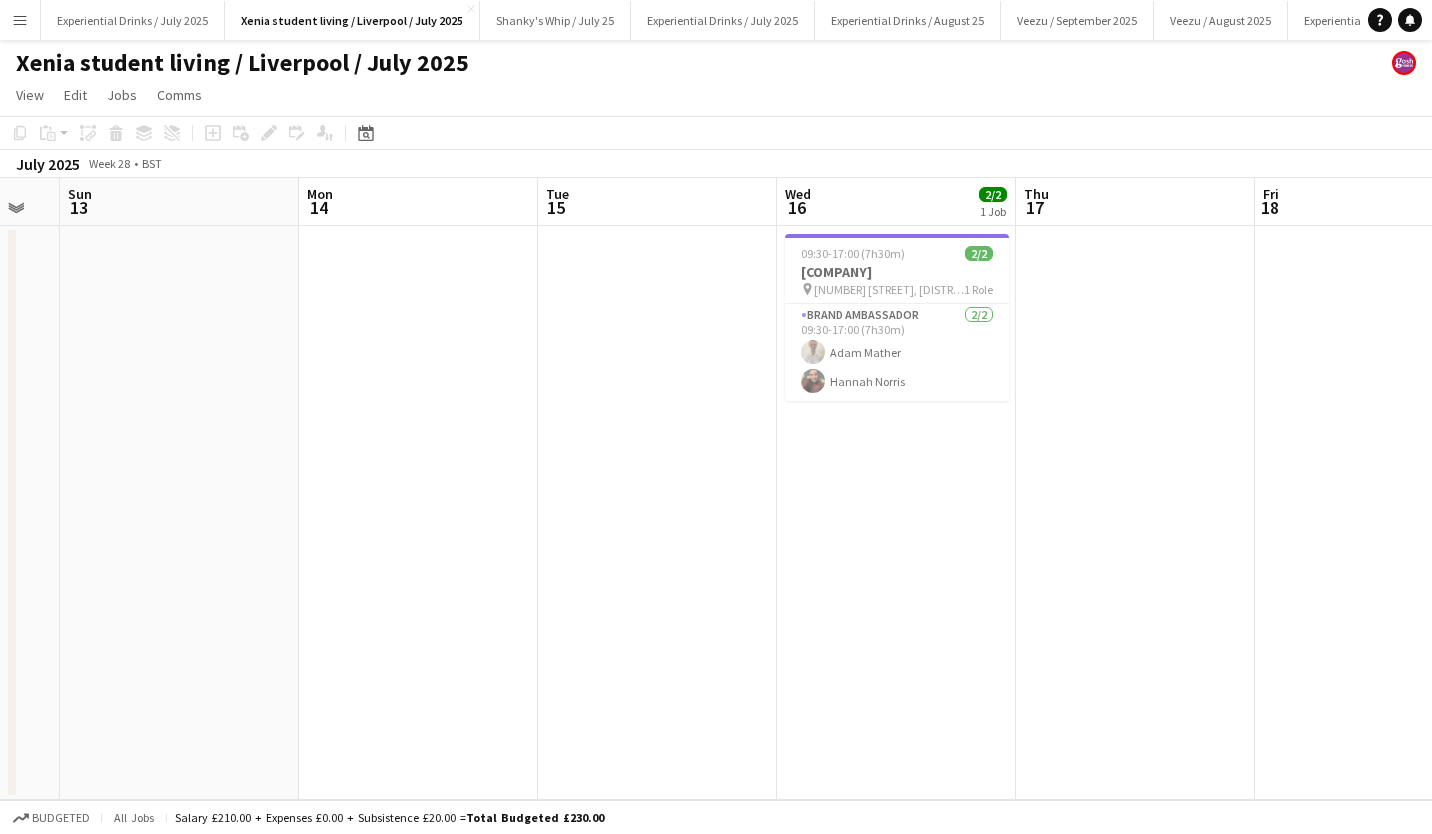 click on "Xenia Student Living" at bounding box center [897, 272] 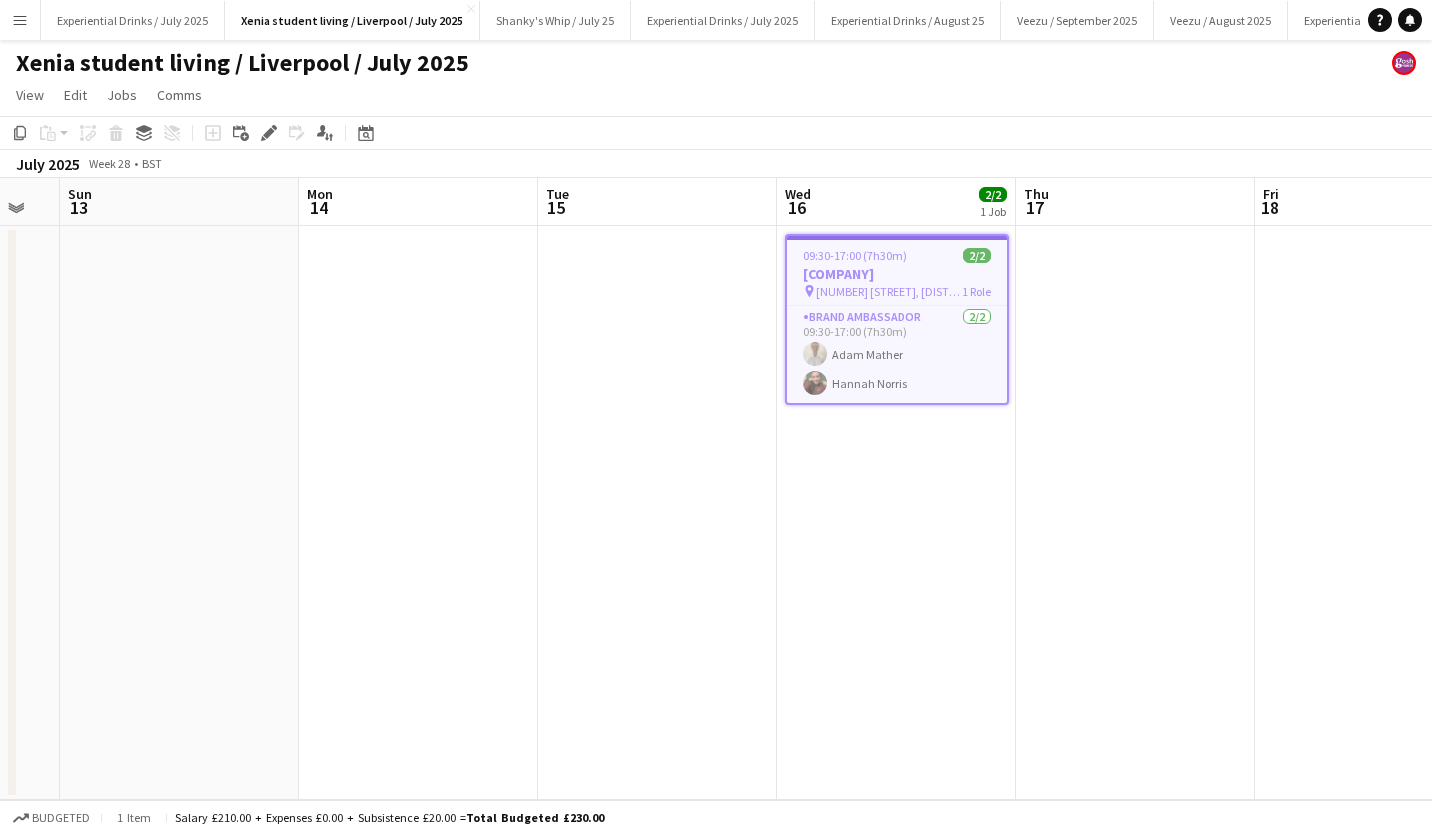 click 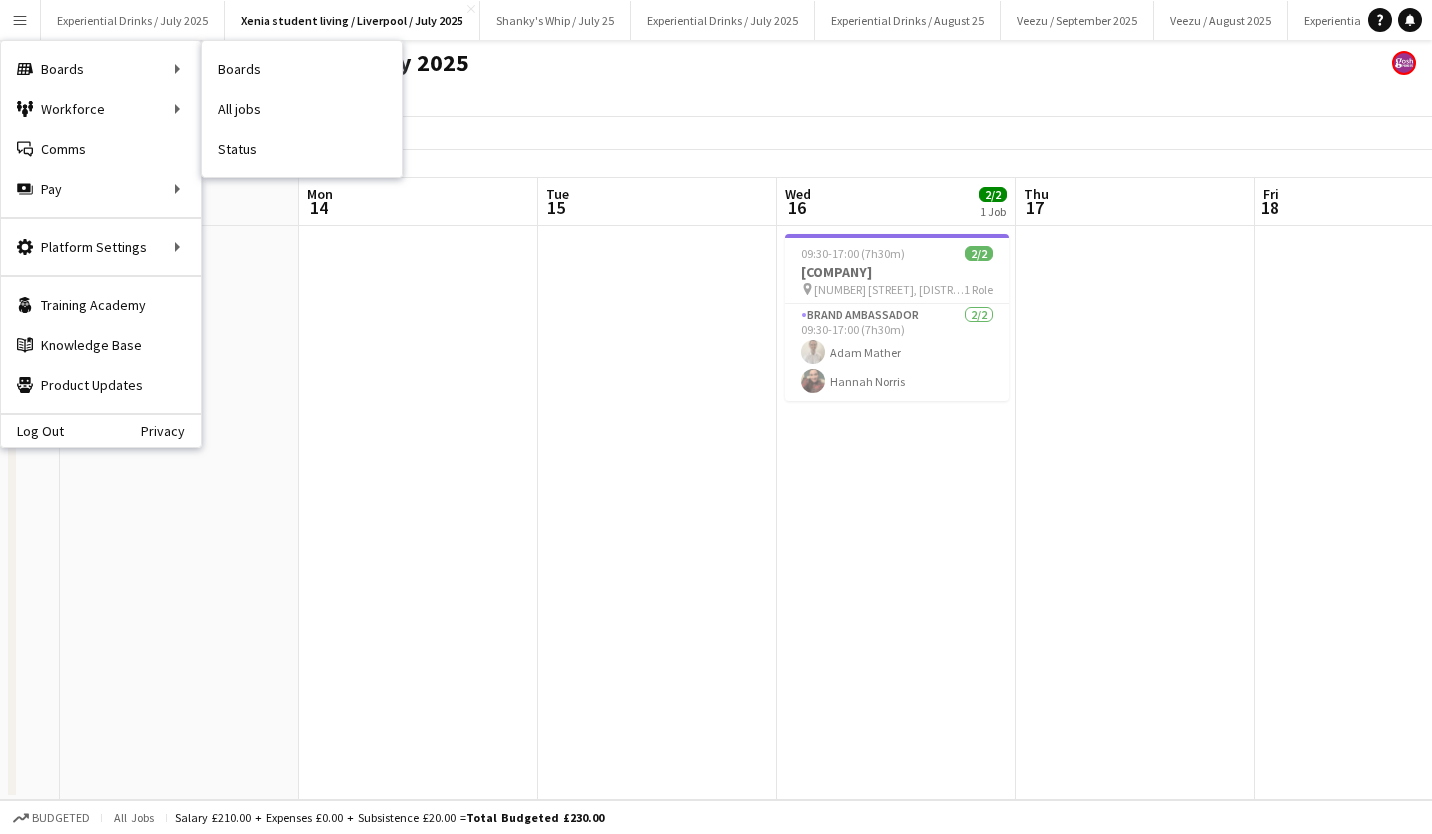 click on "Boards" at bounding box center (302, 69) 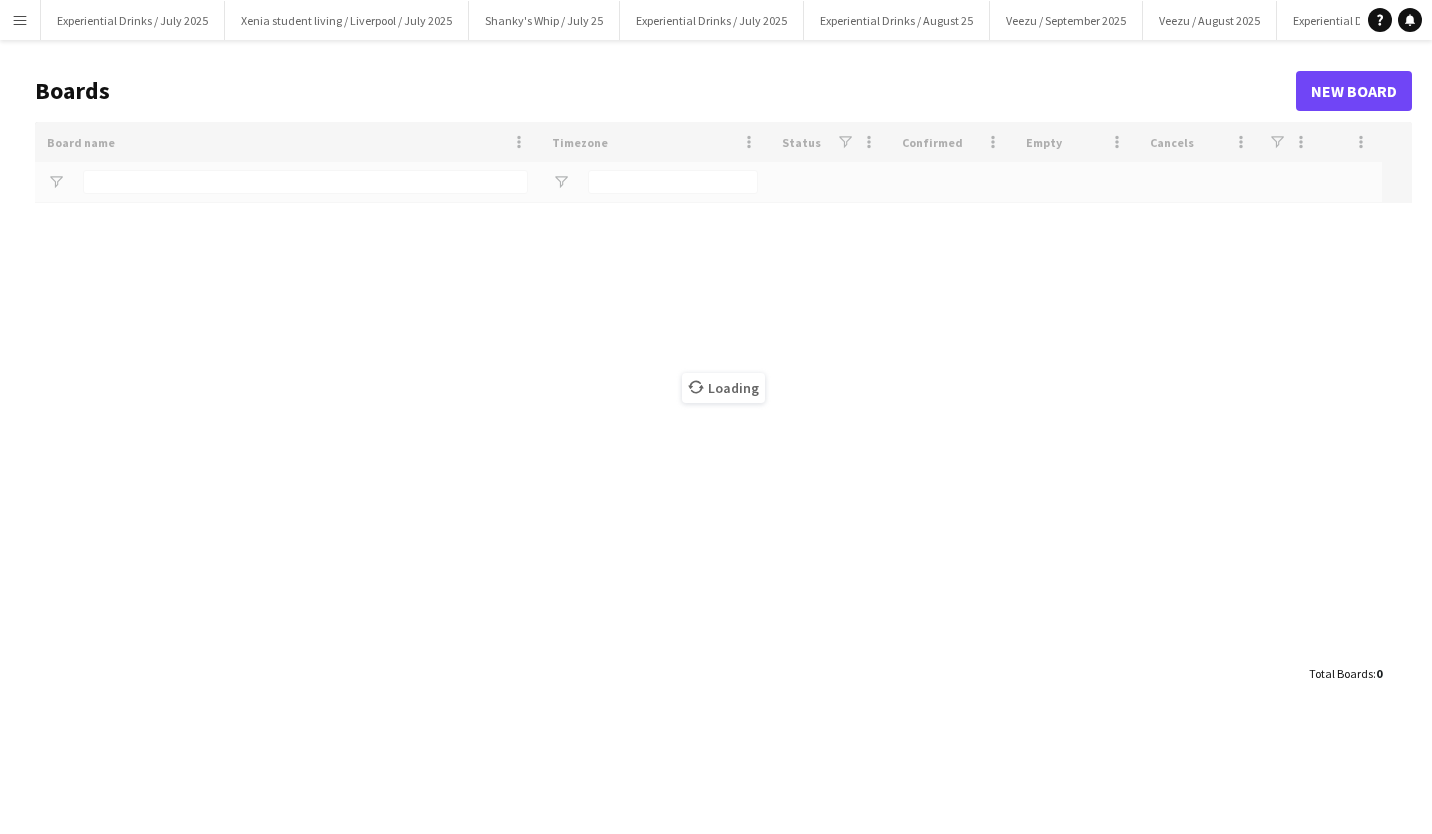 type on "******" 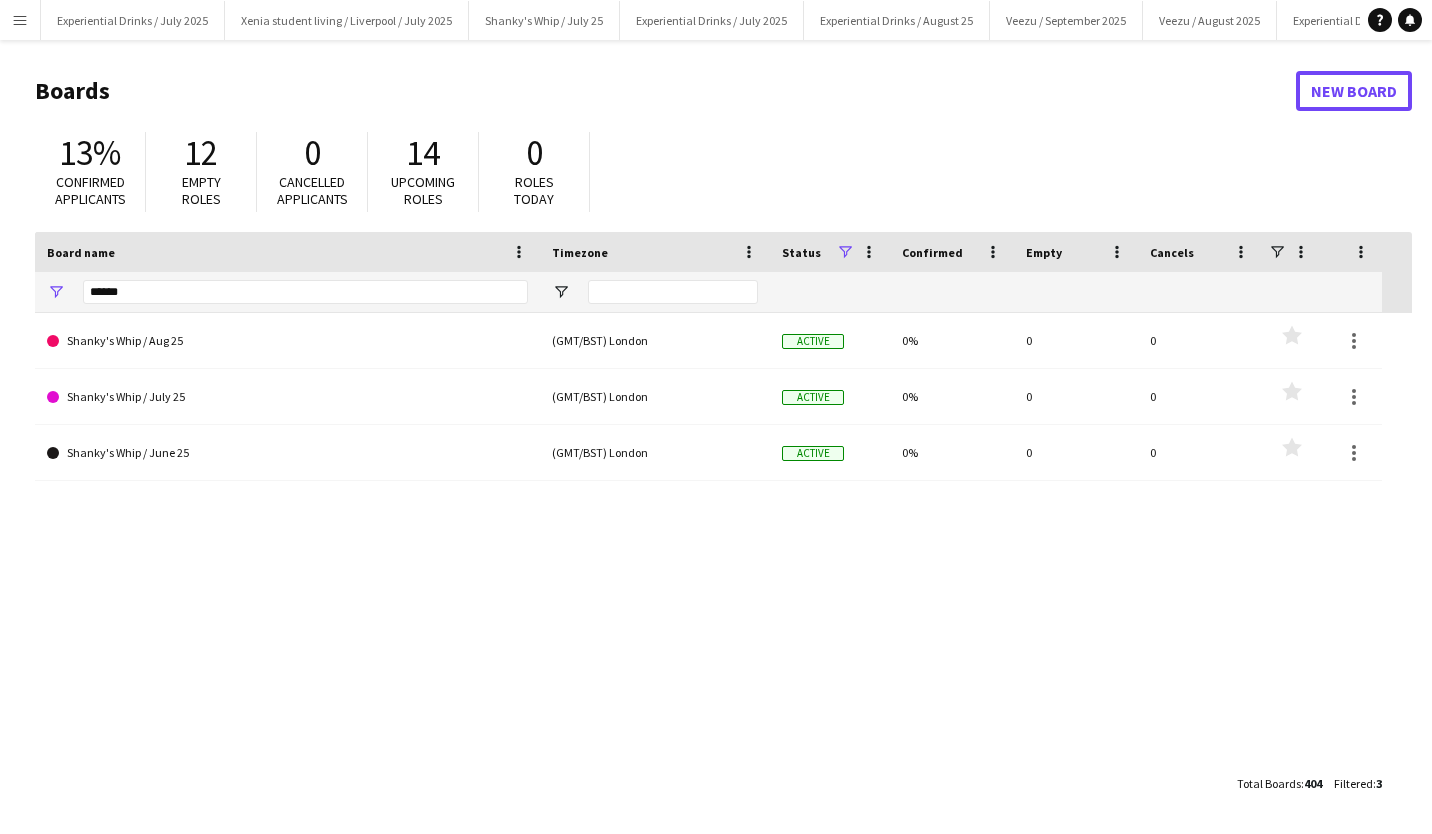 click on "New Board" 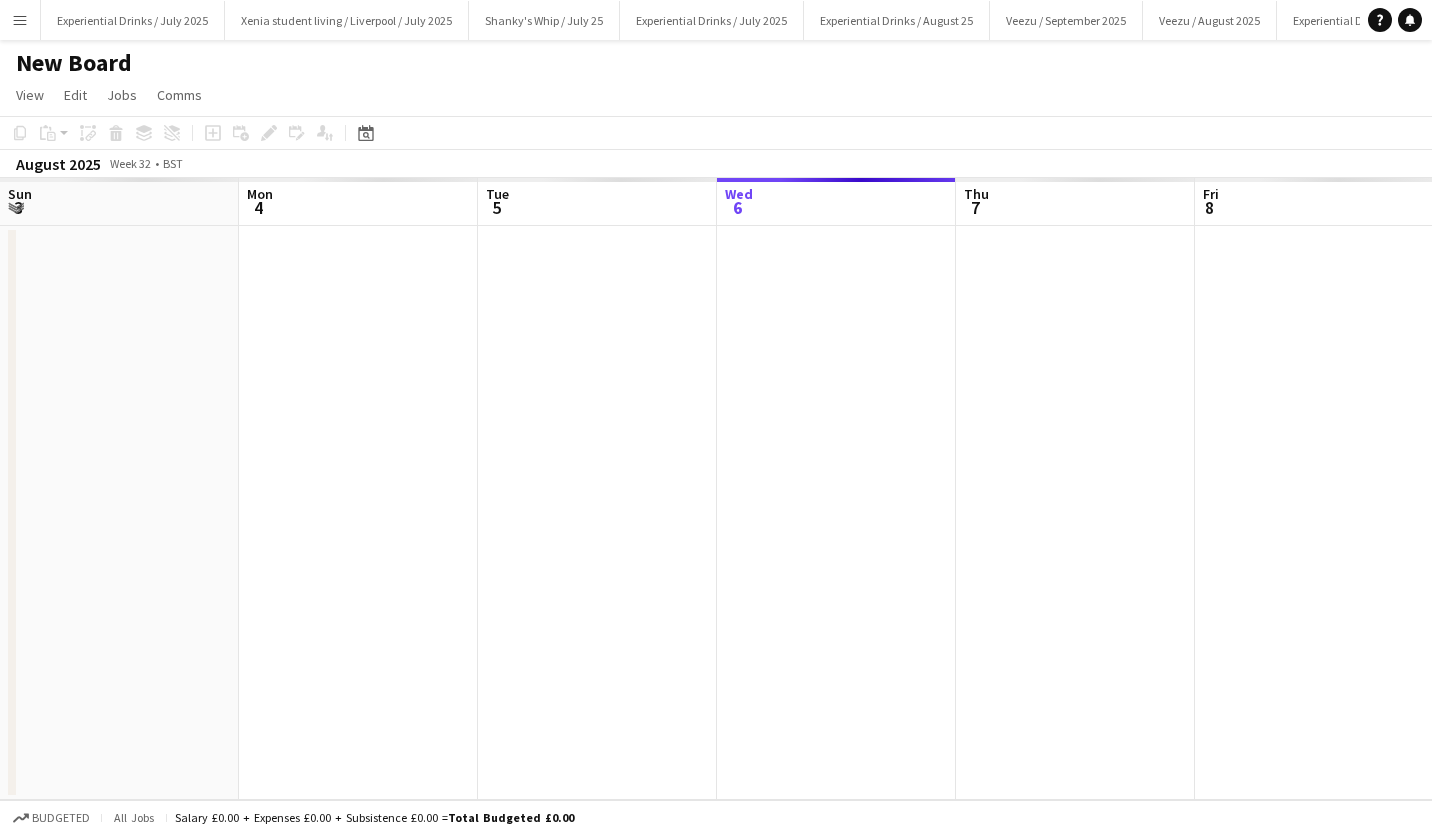 scroll, scrollTop: 0, scrollLeft: 1618, axis: horizontal 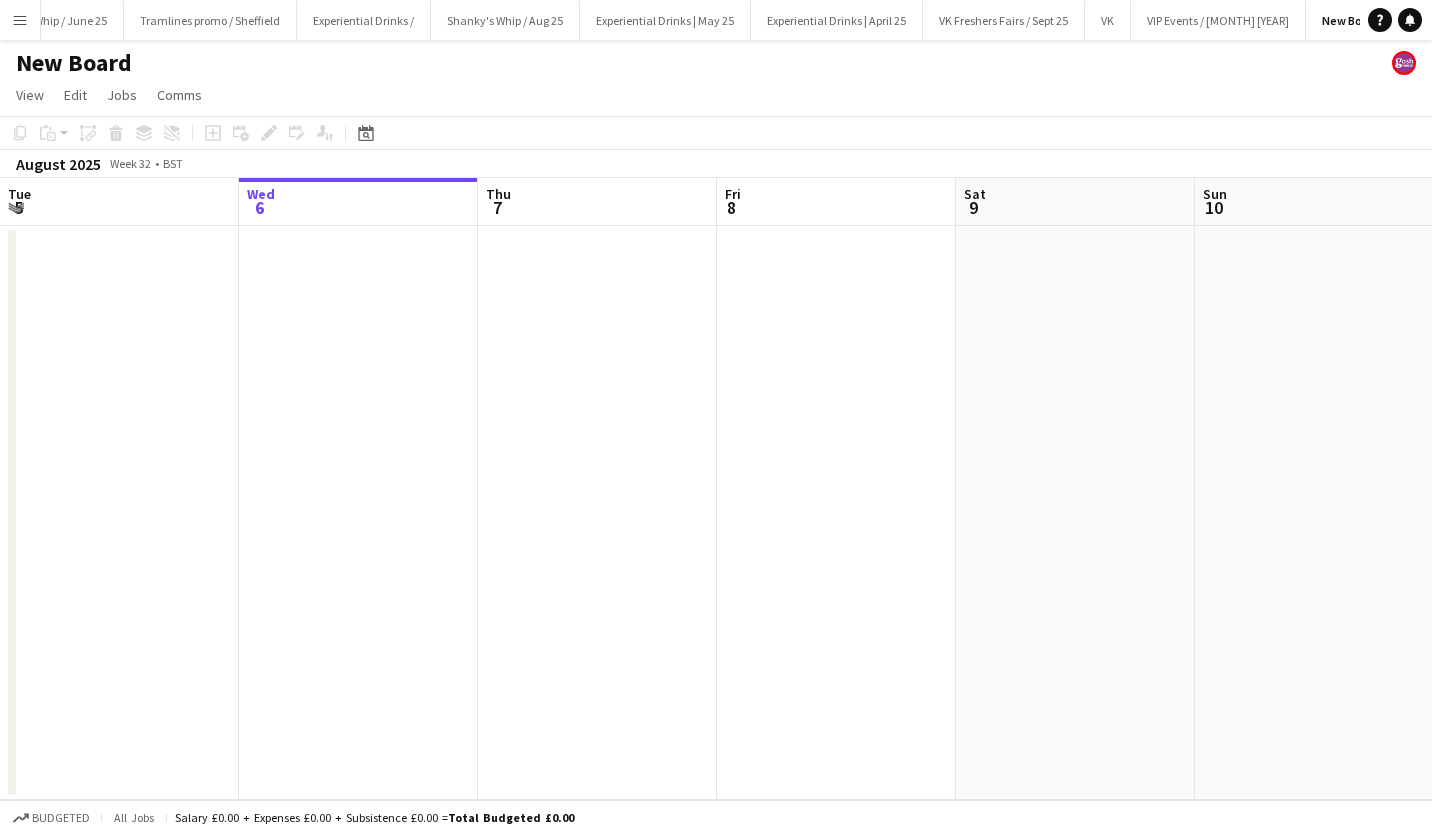 click on "New Board" 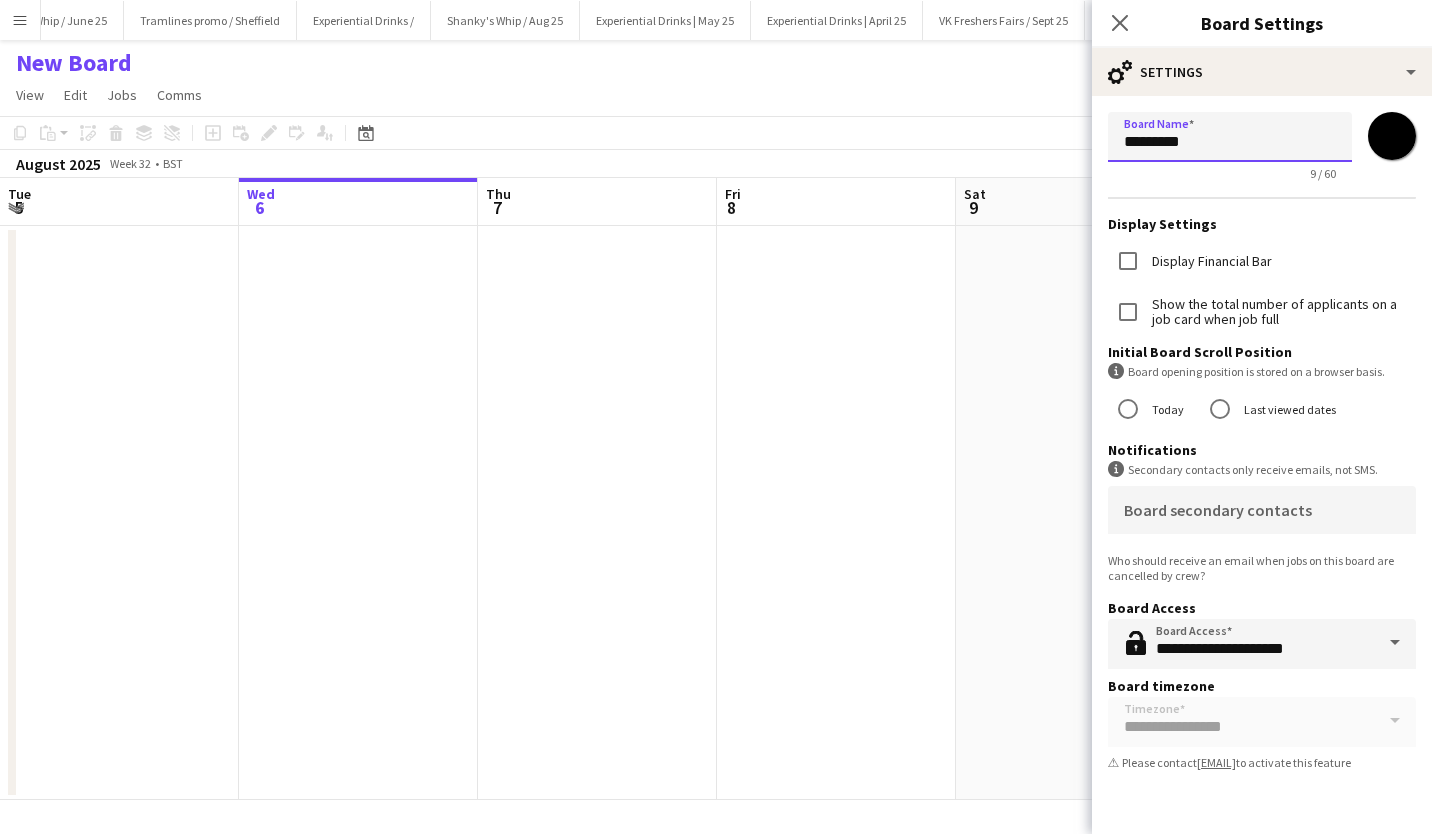drag, startPoint x: 1209, startPoint y: 139, endPoint x: 997, endPoint y: 165, distance: 213.5884 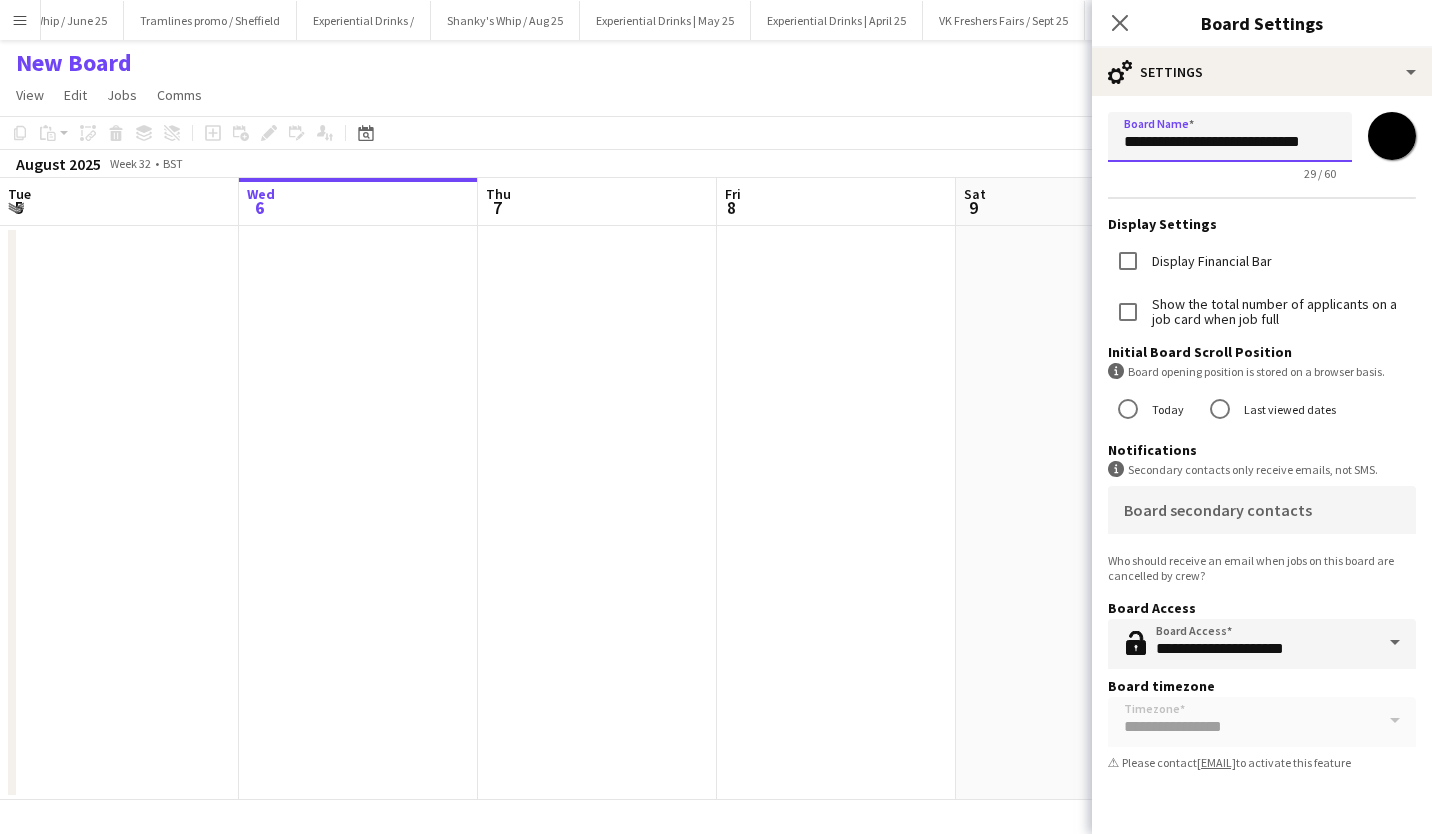 type on "**********" 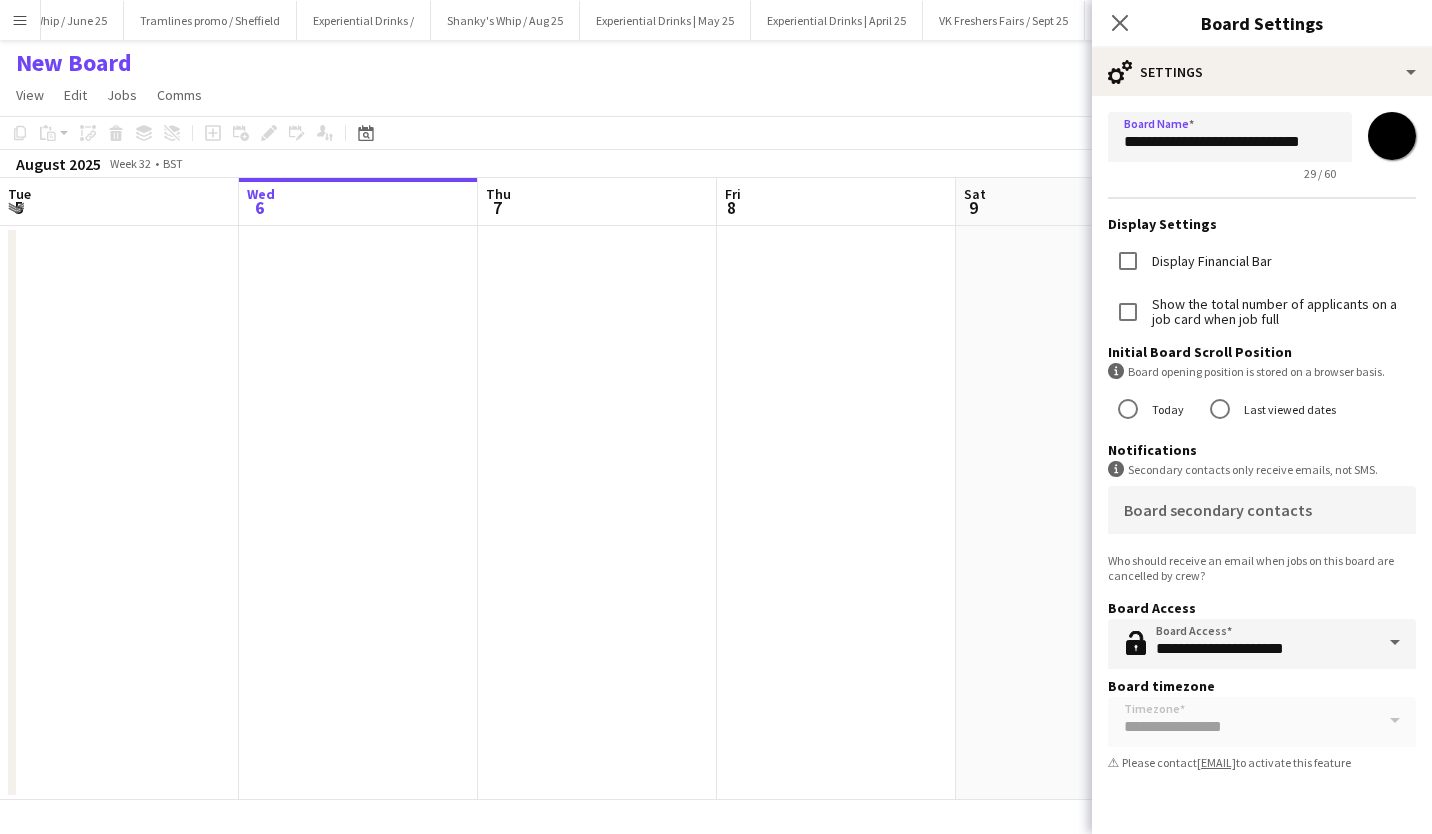 click on "*******" at bounding box center [1392, 136] 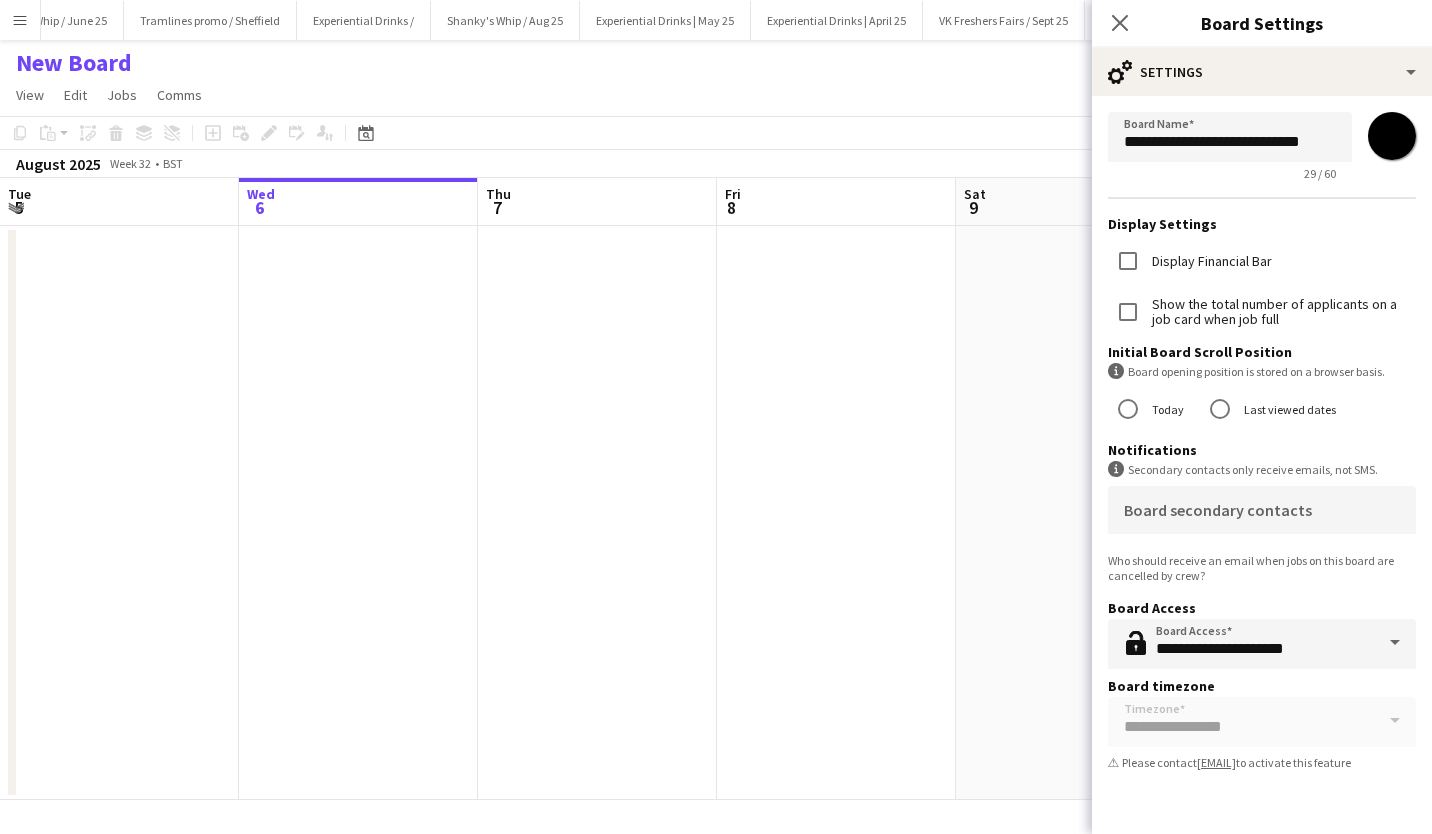 type on "*******" 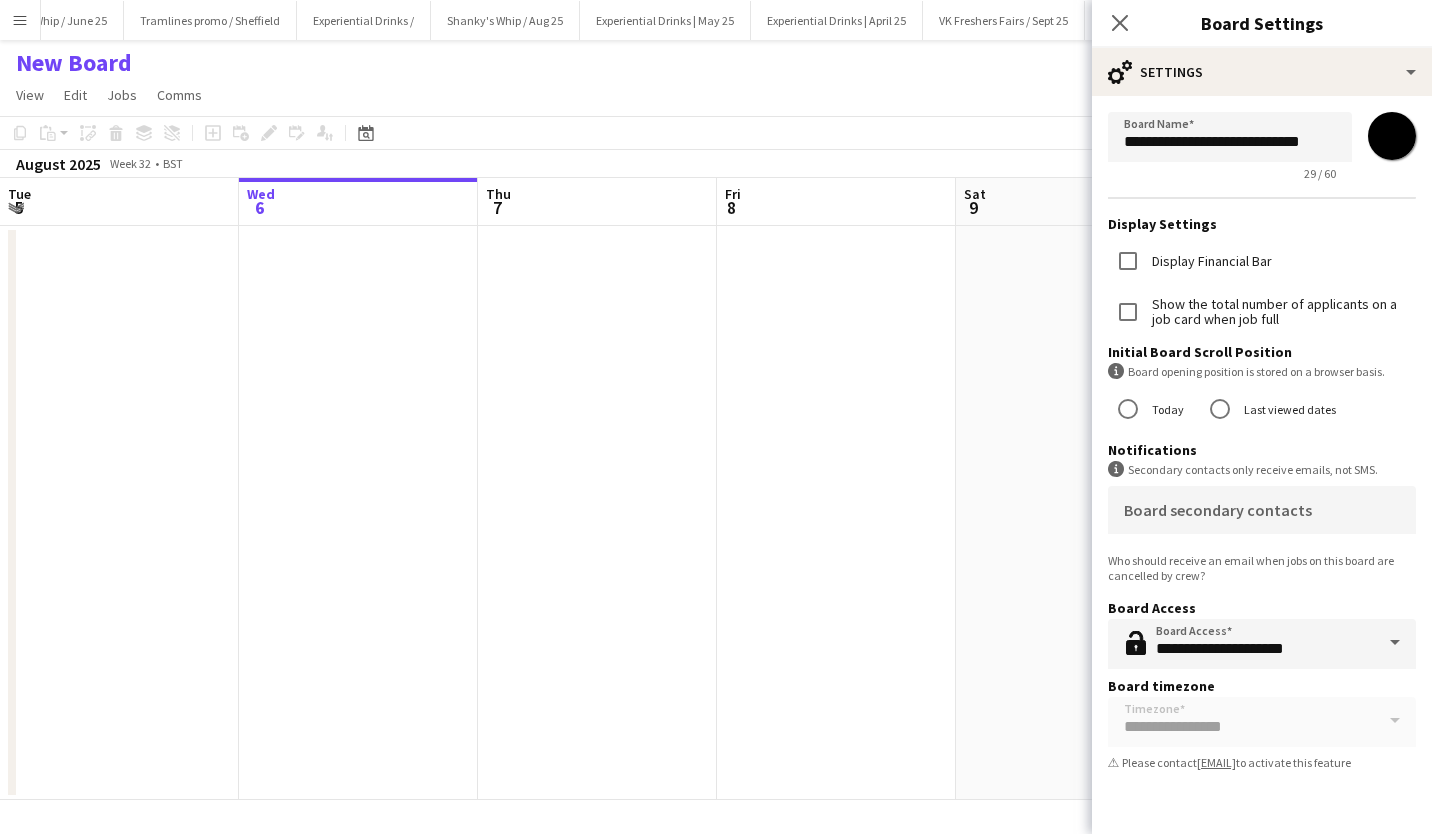 click at bounding box center [836, 513] 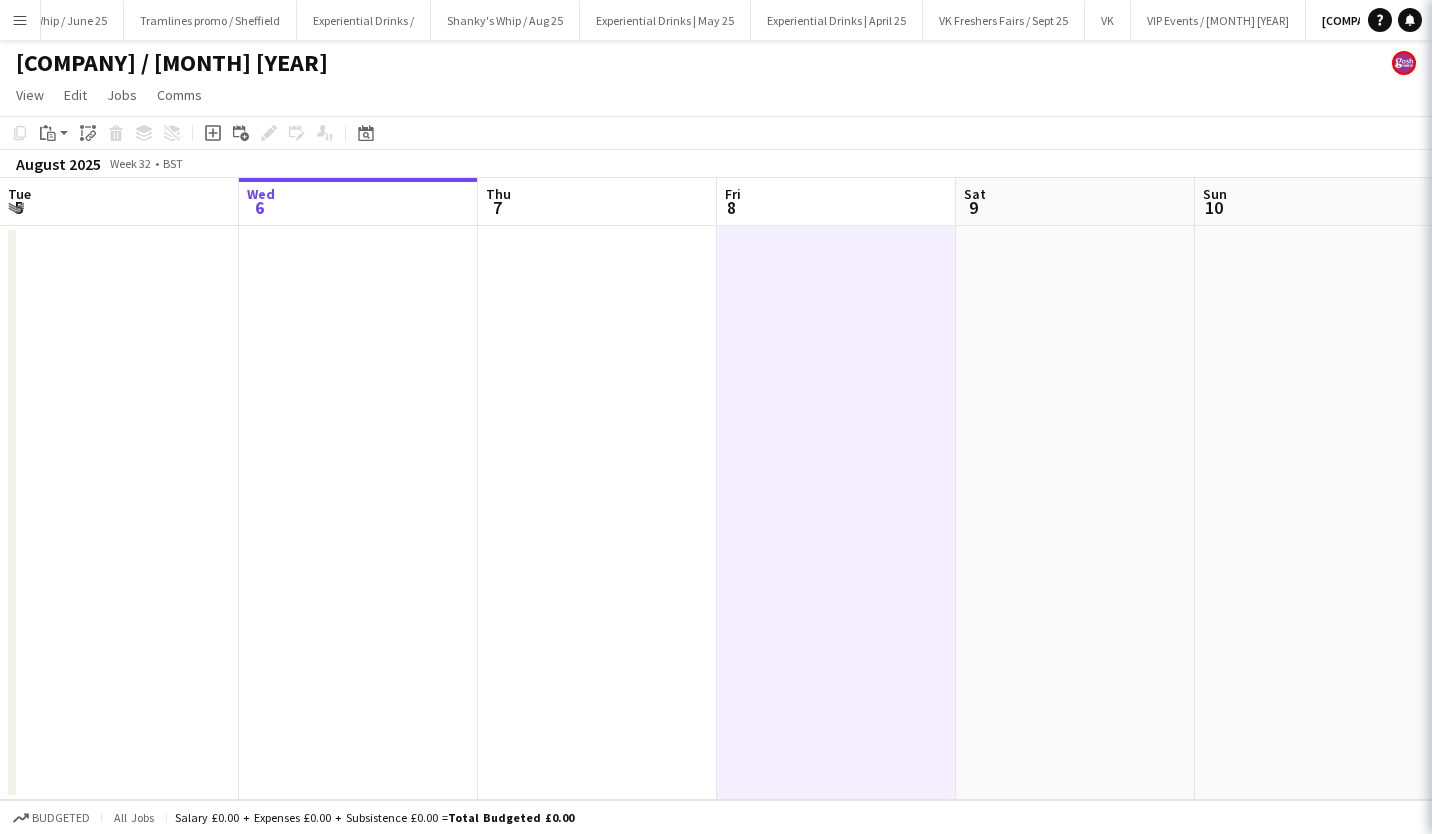 scroll, scrollTop: 0, scrollLeft: 1686, axis: horizontal 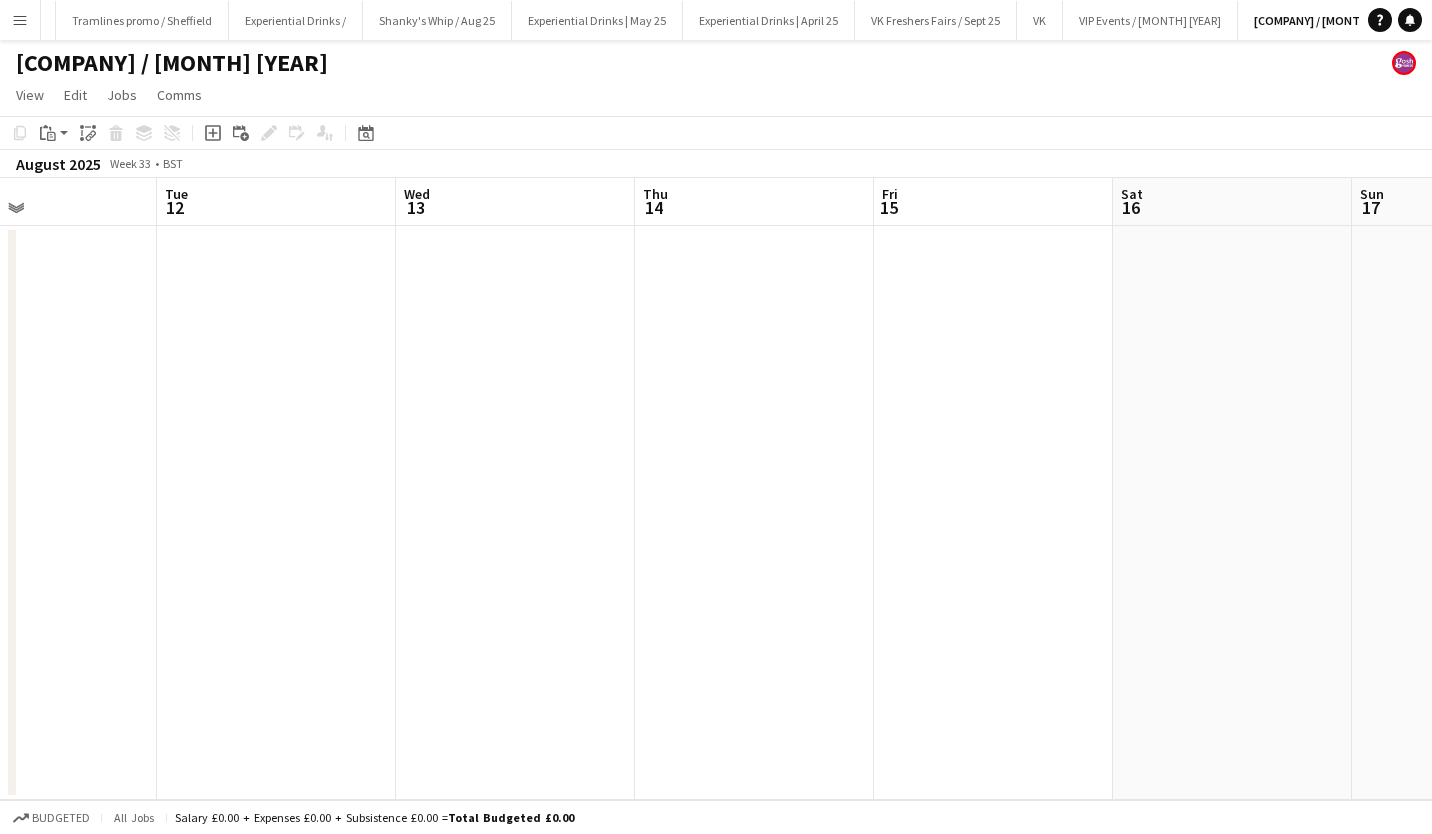 click at bounding box center [754, 513] 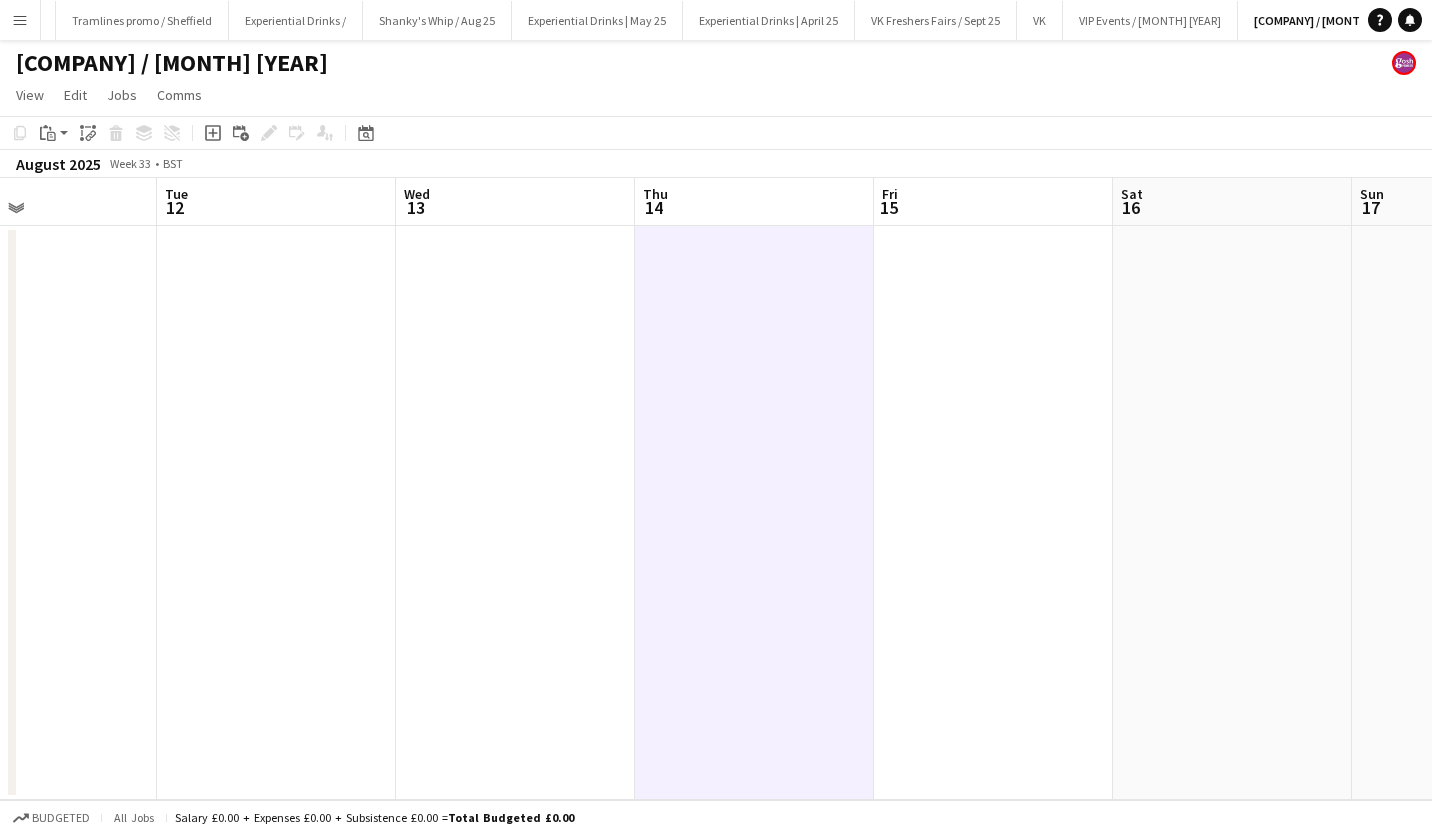 click on "Paste" at bounding box center [54, 133] 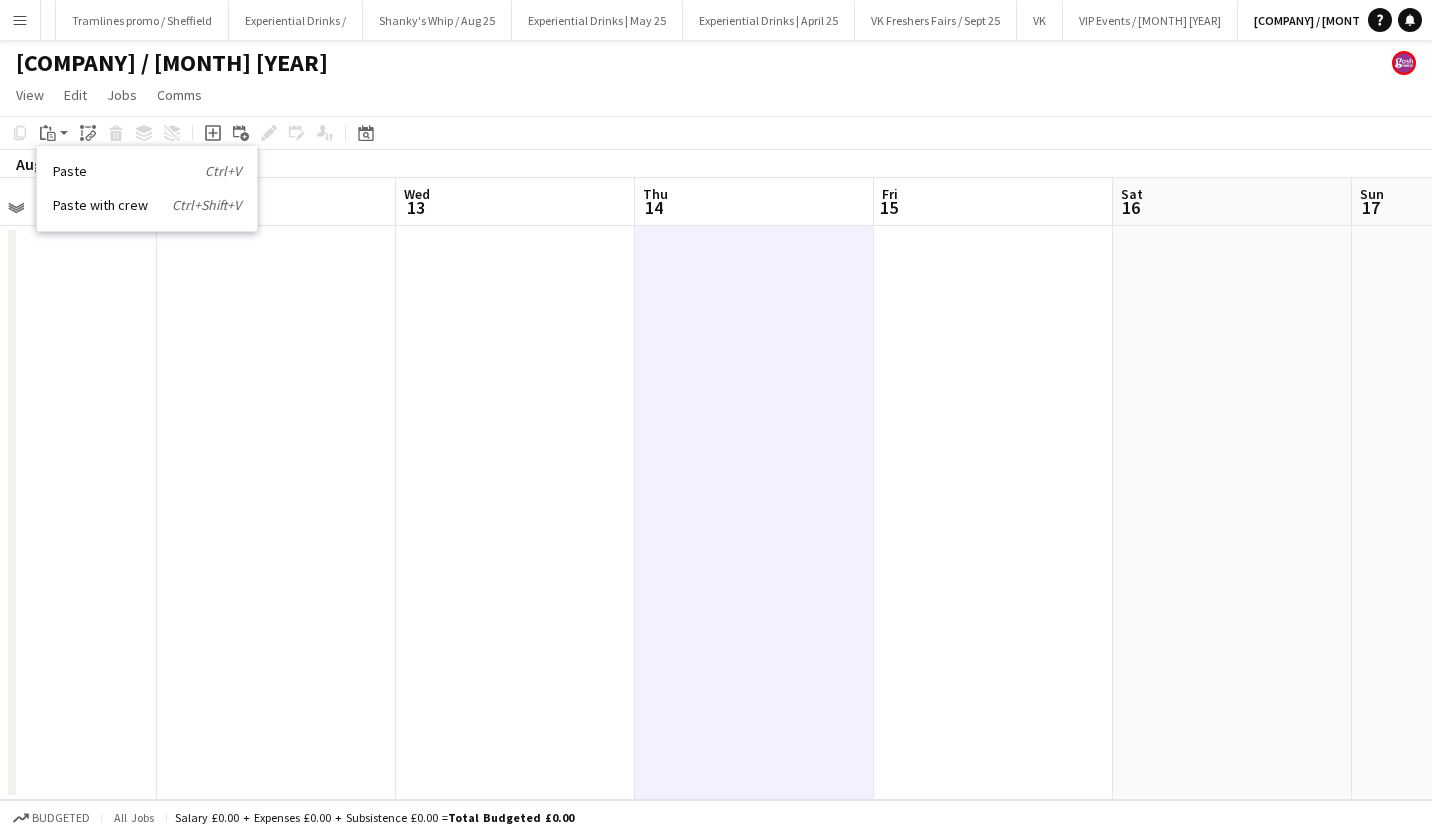 click on "Paste   Ctrl+V" at bounding box center [147, 171] 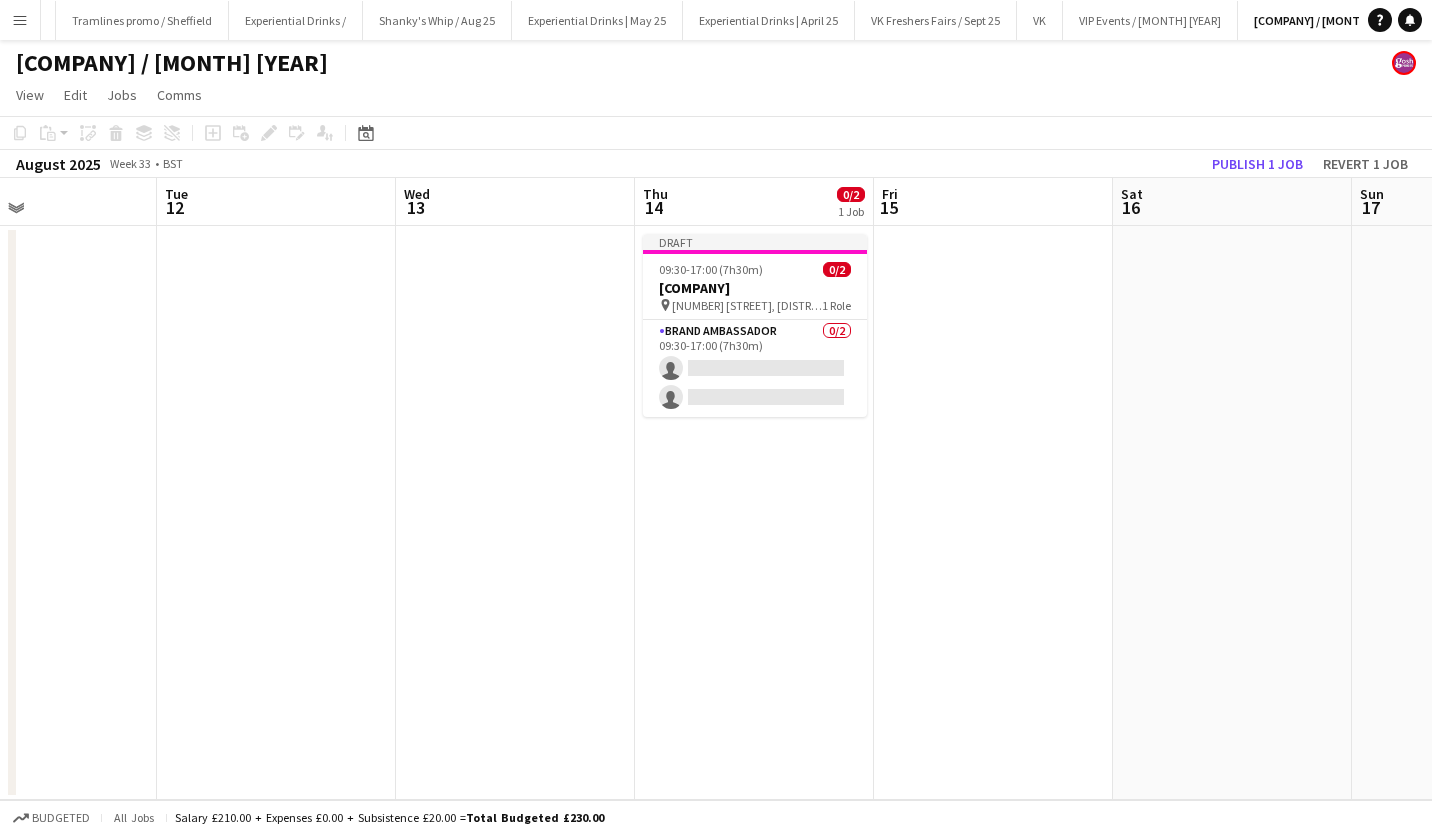 click at bounding box center [993, 513] 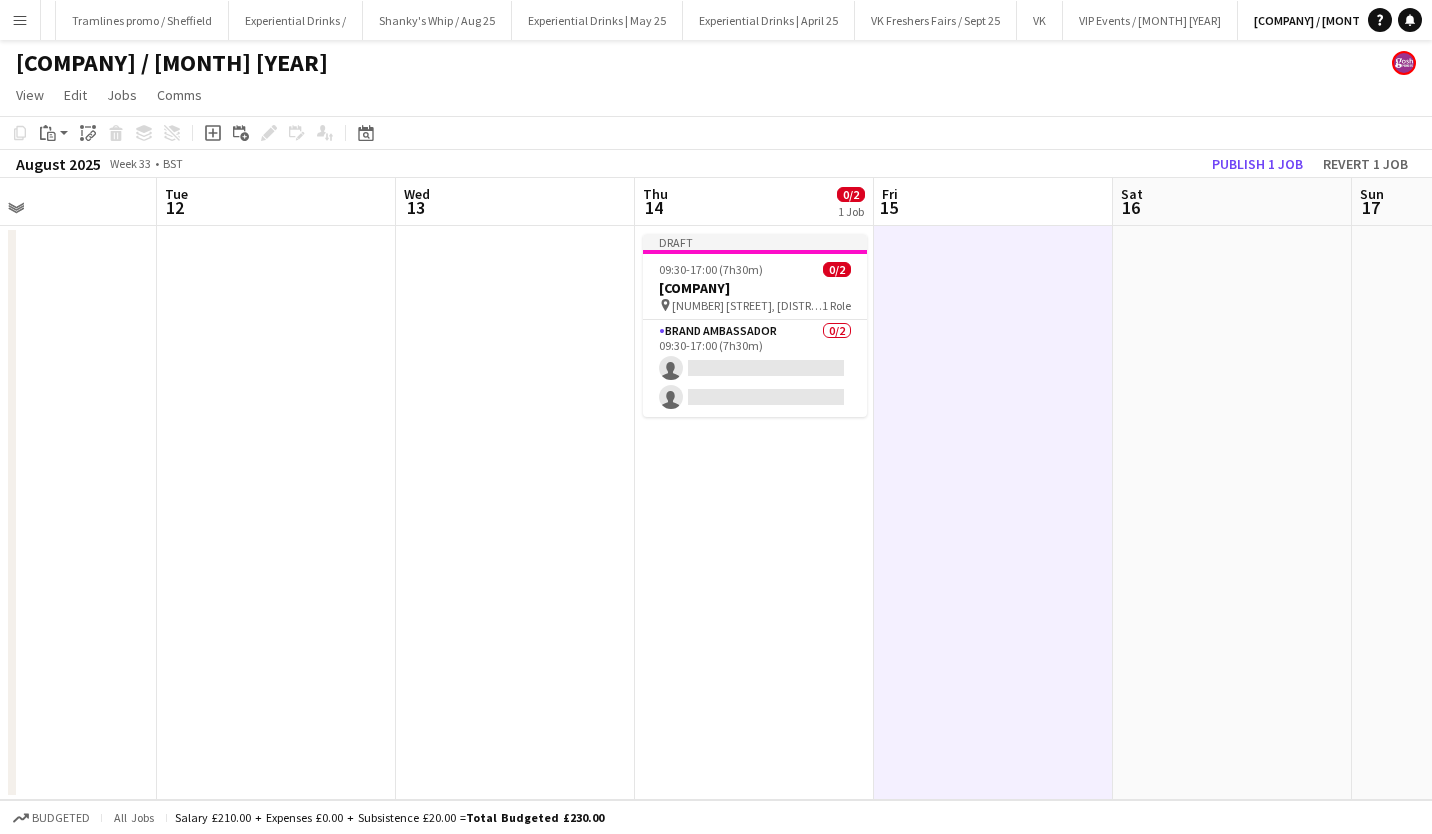click on "Paste" at bounding box center [54, 133] 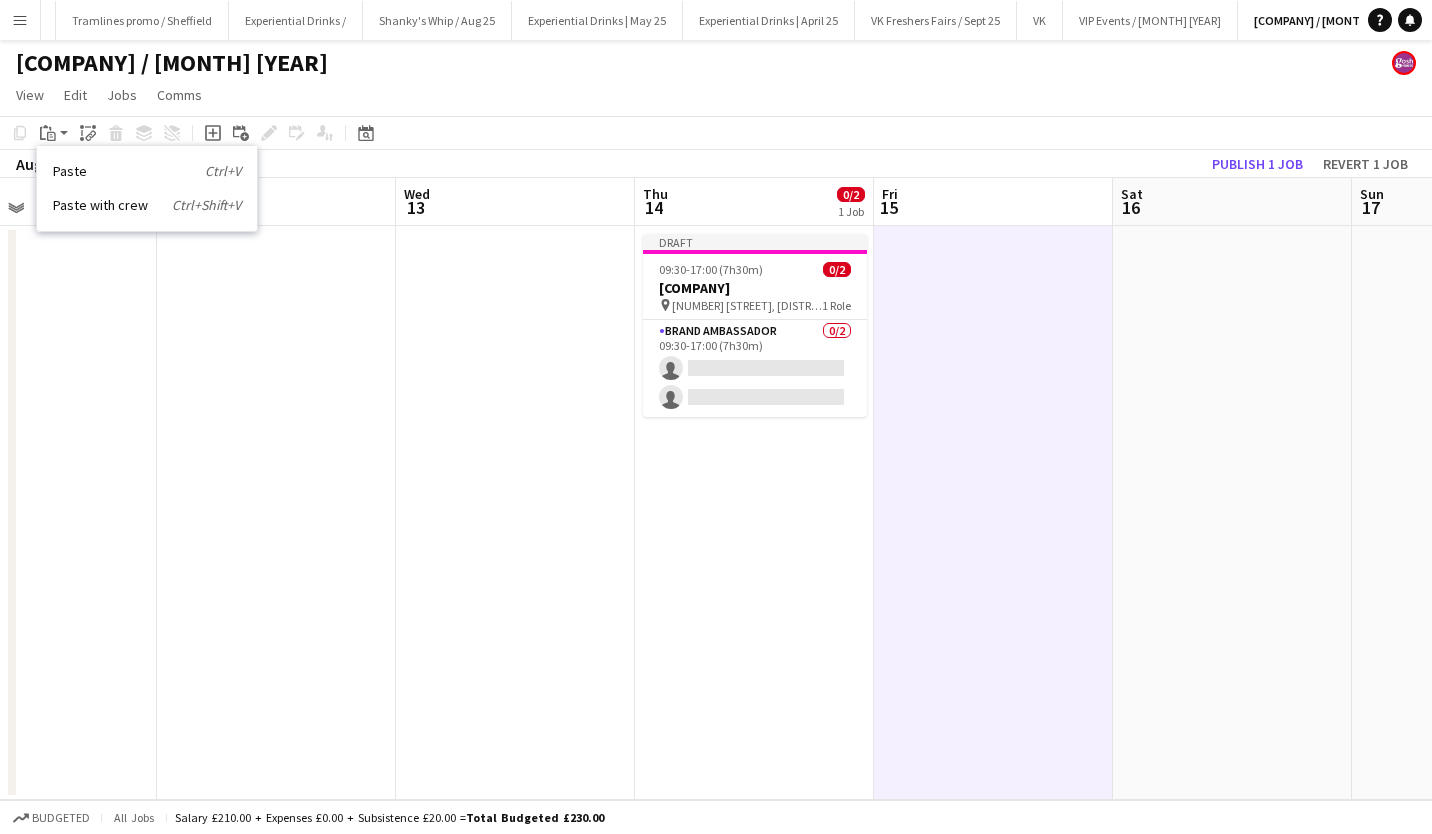 click on "Paste   Ctrl+V" at bounding box center [147, 171] 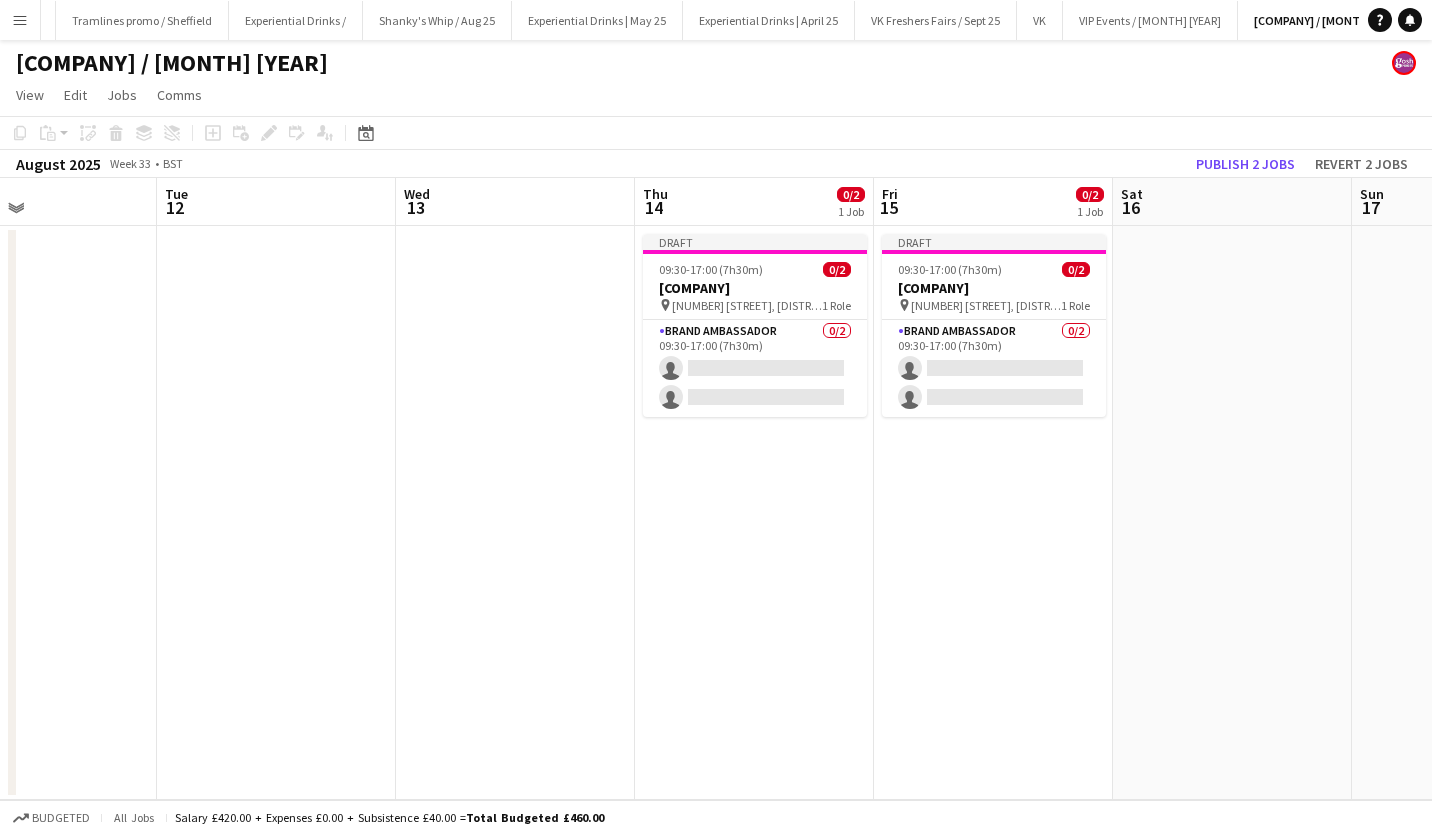 click on "09:30-17:00 (7h30m)" at bounding box center (711, 269) 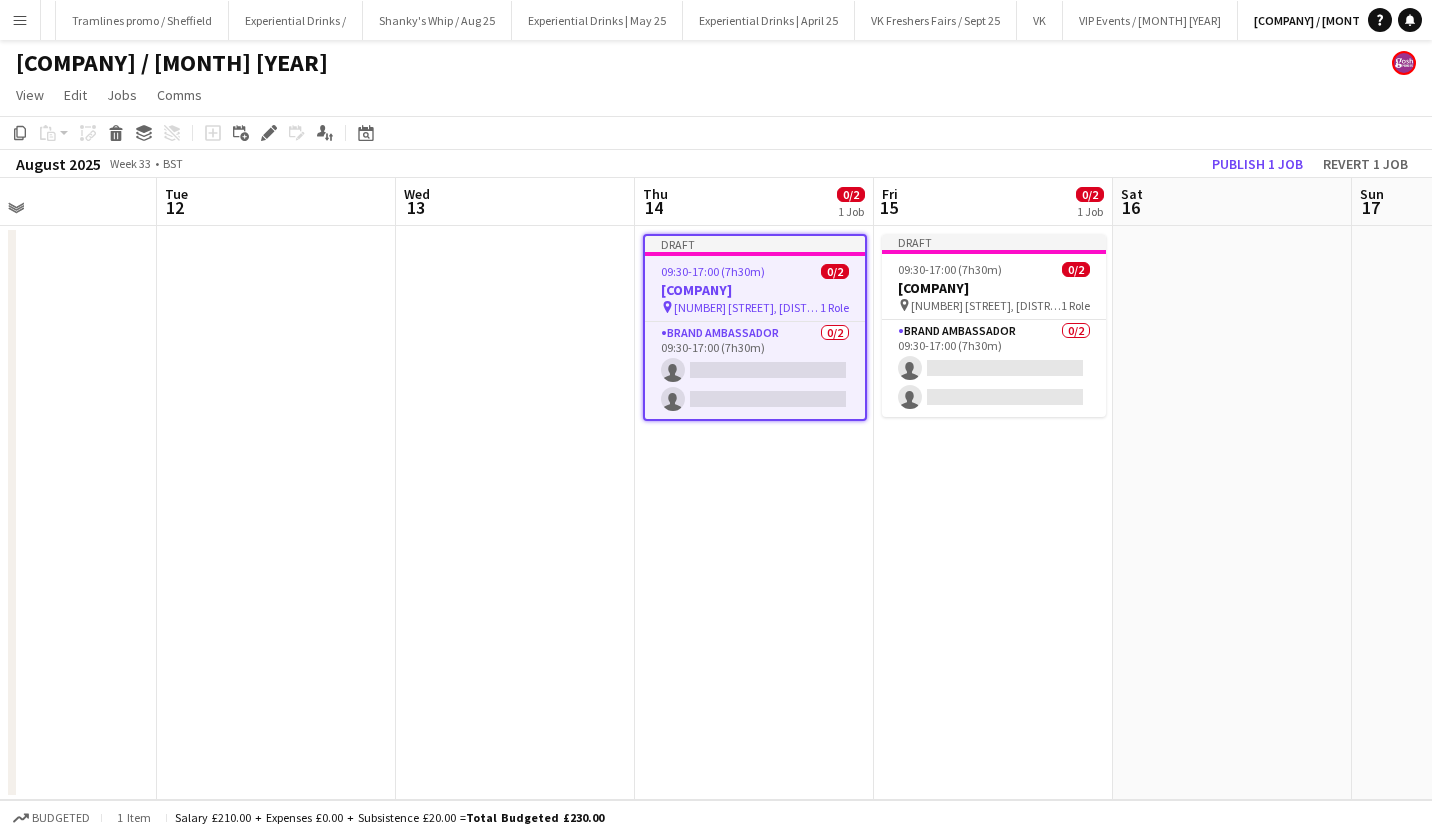 click on "Edit" 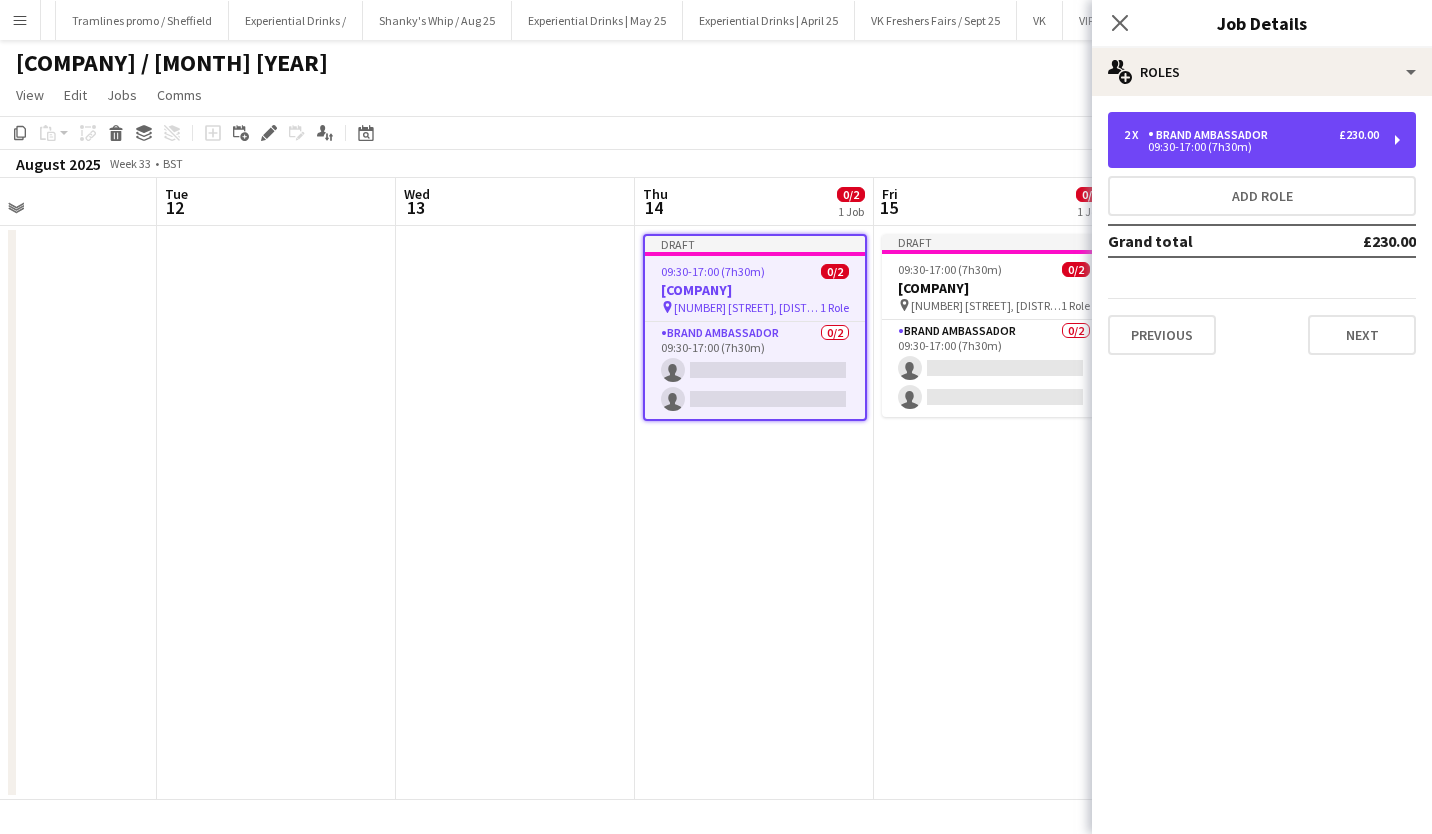 click on "2 x   Brand Ambassador   £230.00   09:30-17:00 (7h30m)" at bounding box center (1262, 140) 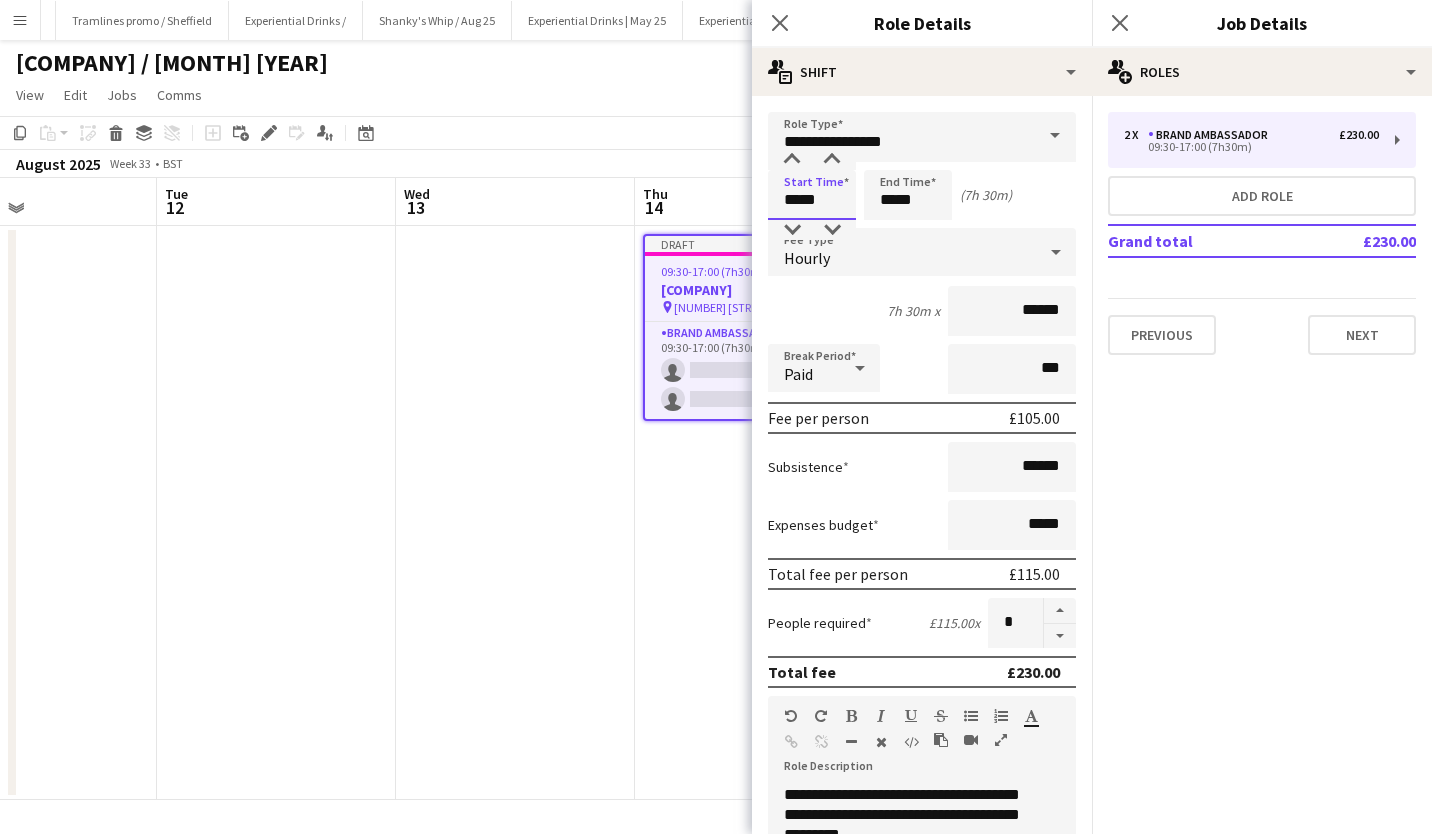 click on "*****" at bounding box center [812, 195] 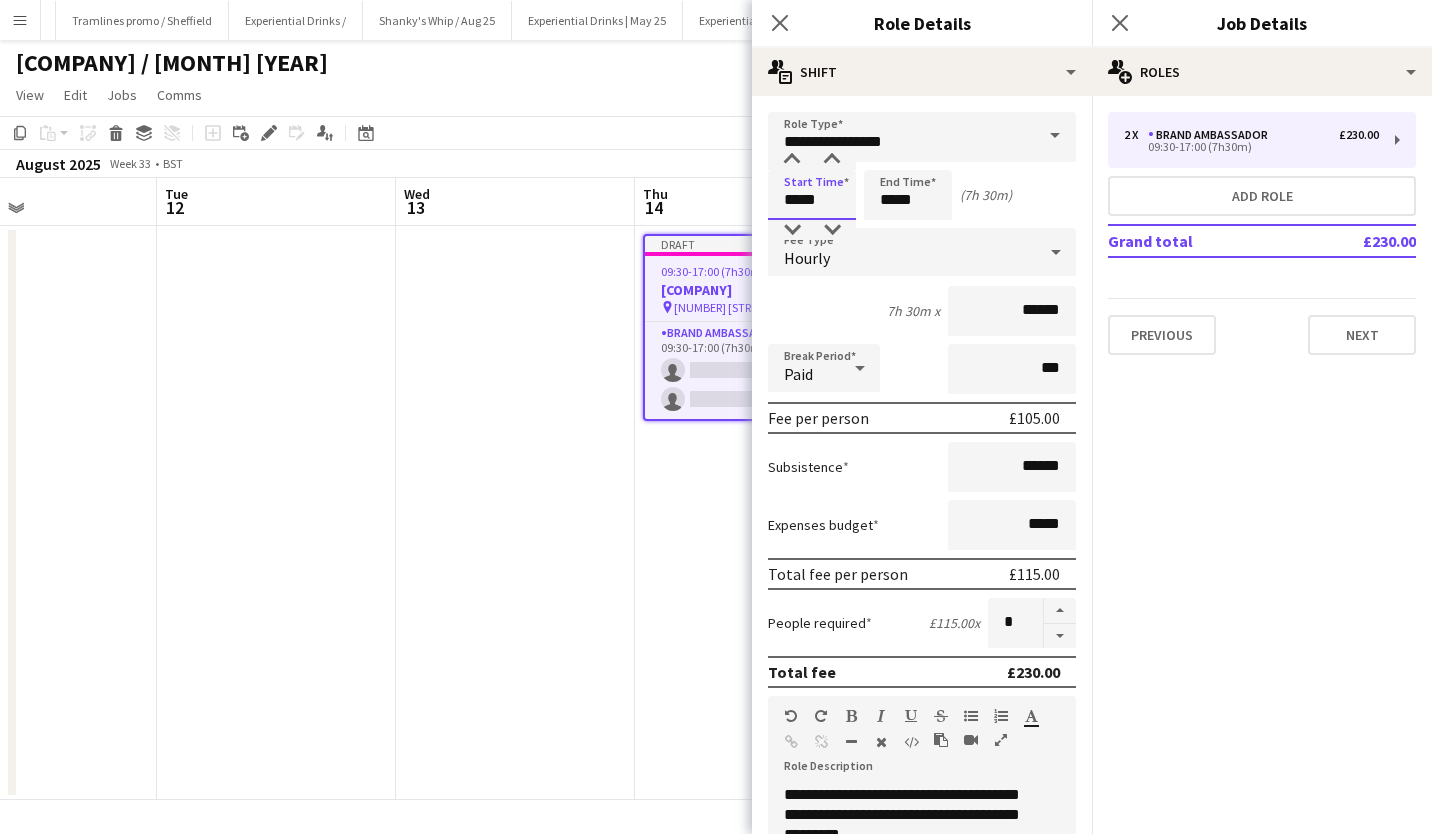 type on "*****" 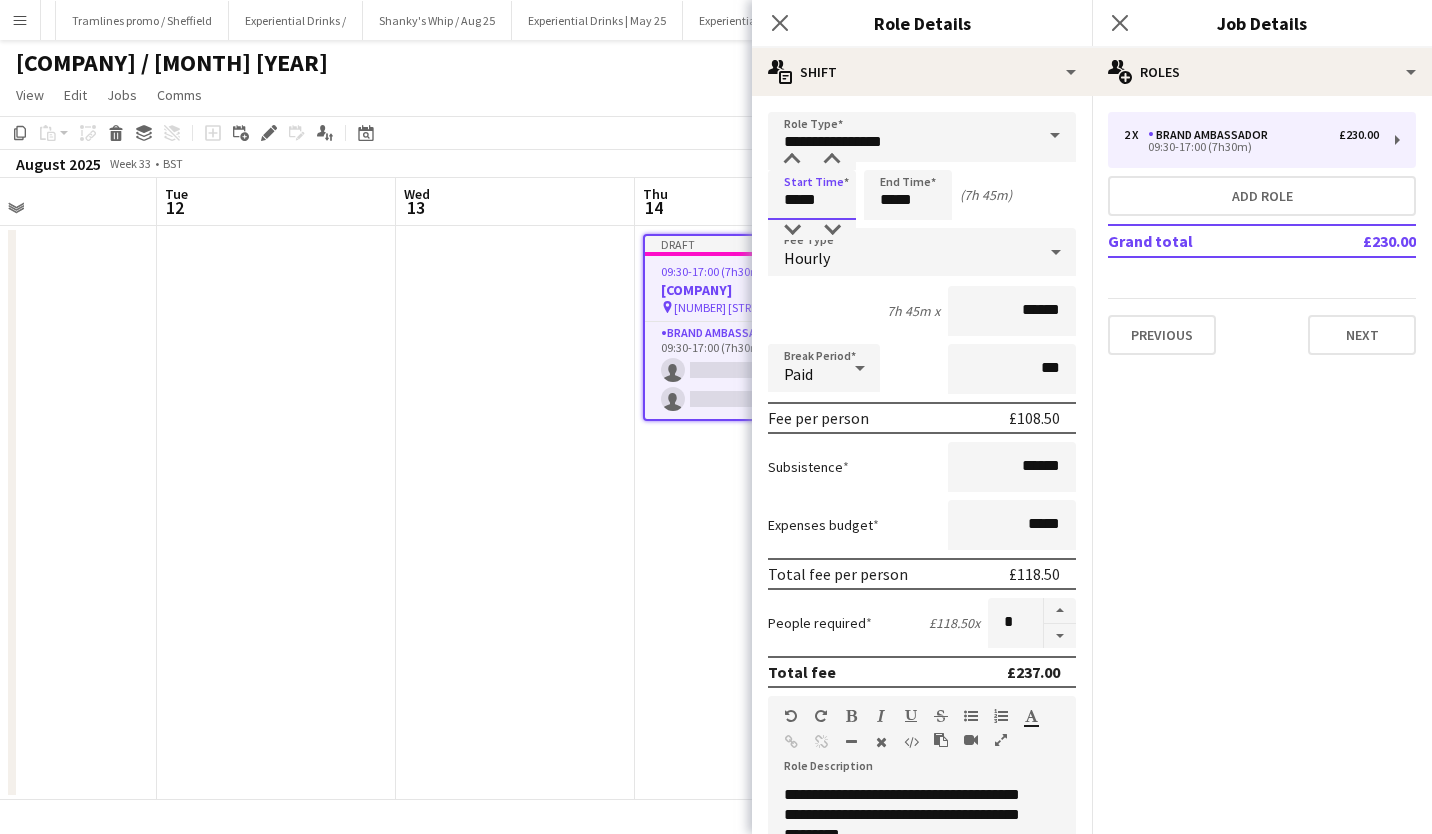 click at bounding box center (832, 230) 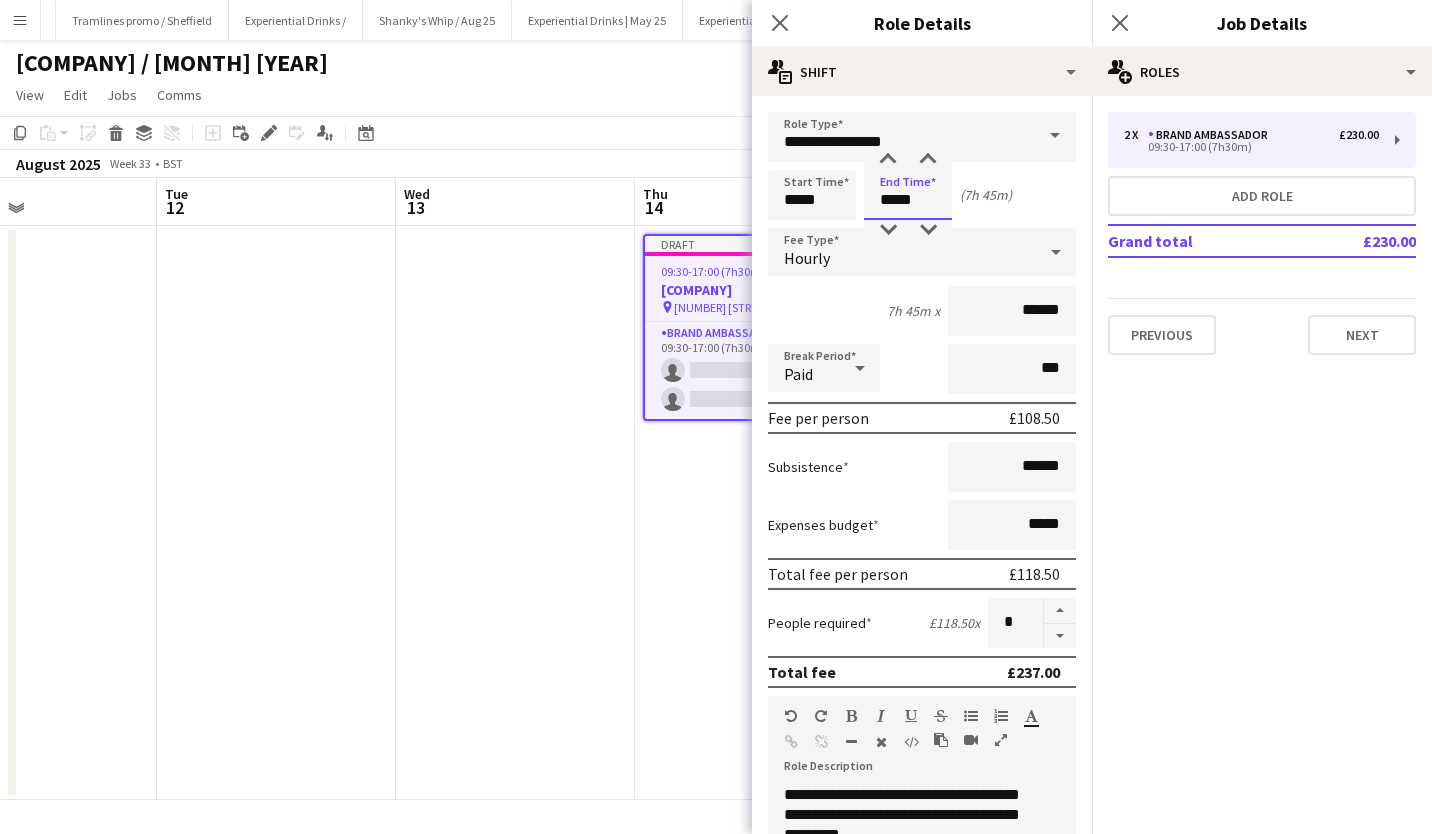 click on "*****" at bounding box center [908, 195] 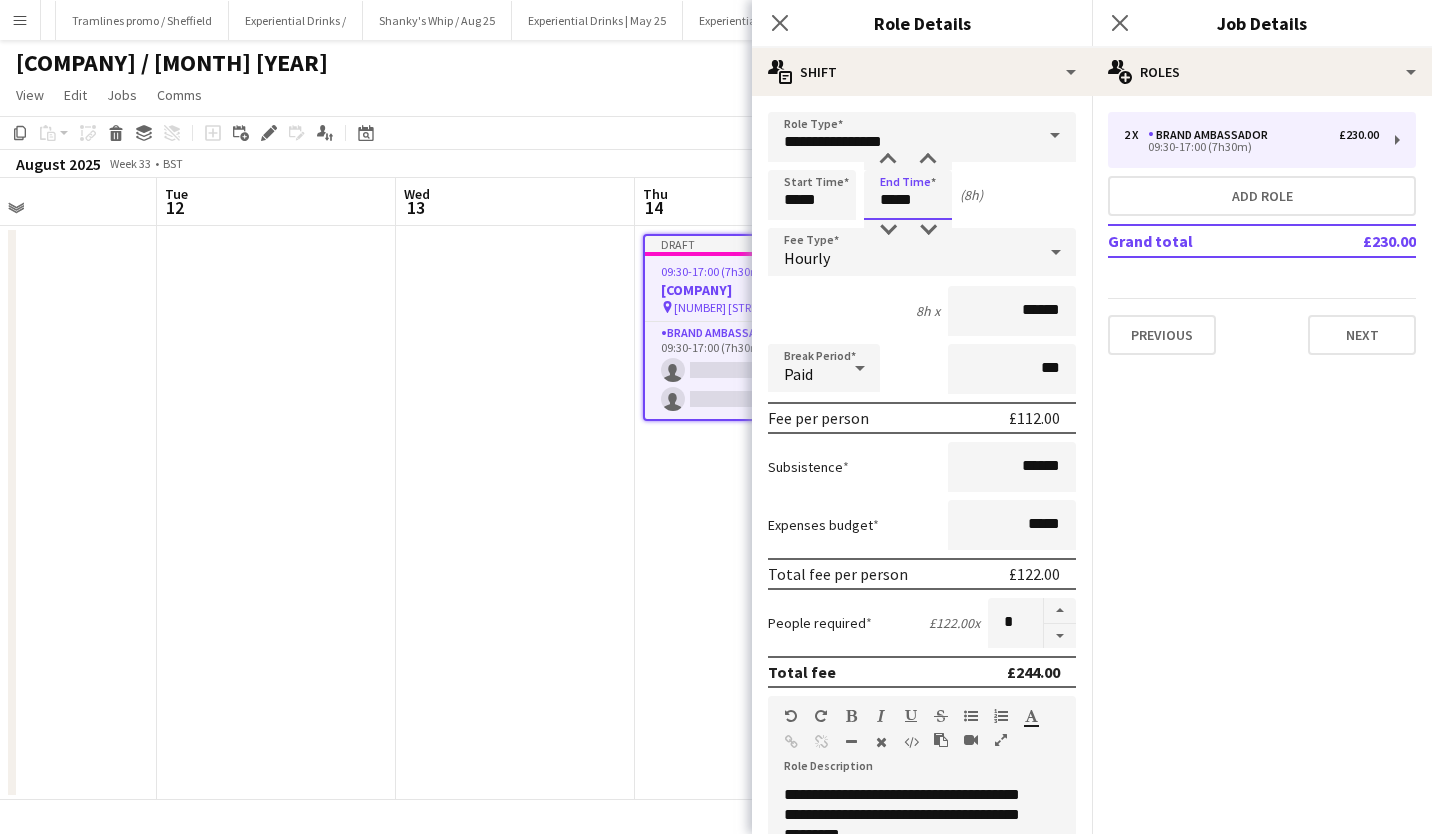 click at bounding box center [928, 160] 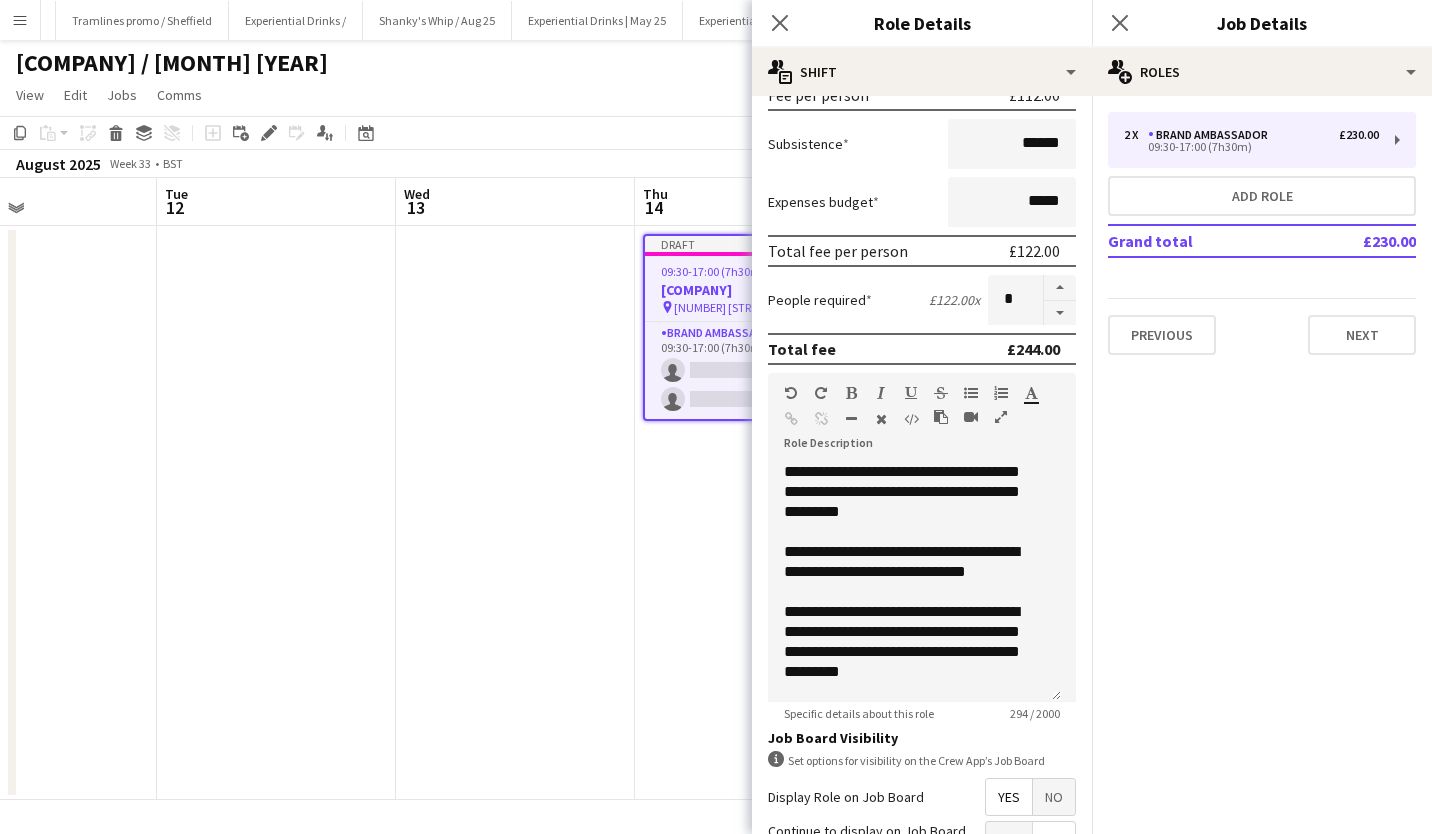 scroll, scrollTop: 520, scrollLeft: 0, axis: vertical 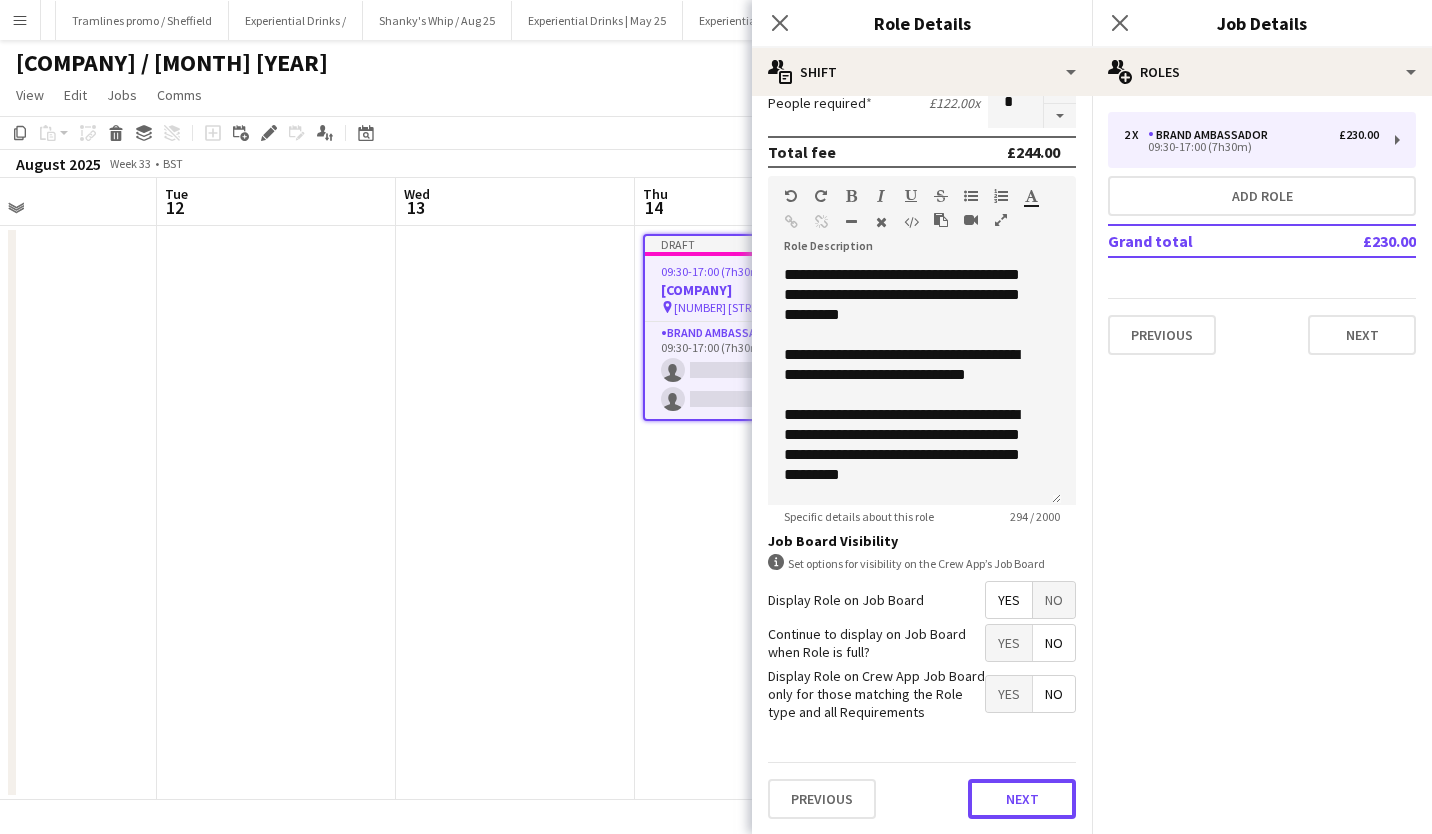 click on "Next" at bounding box center (1022, 799) 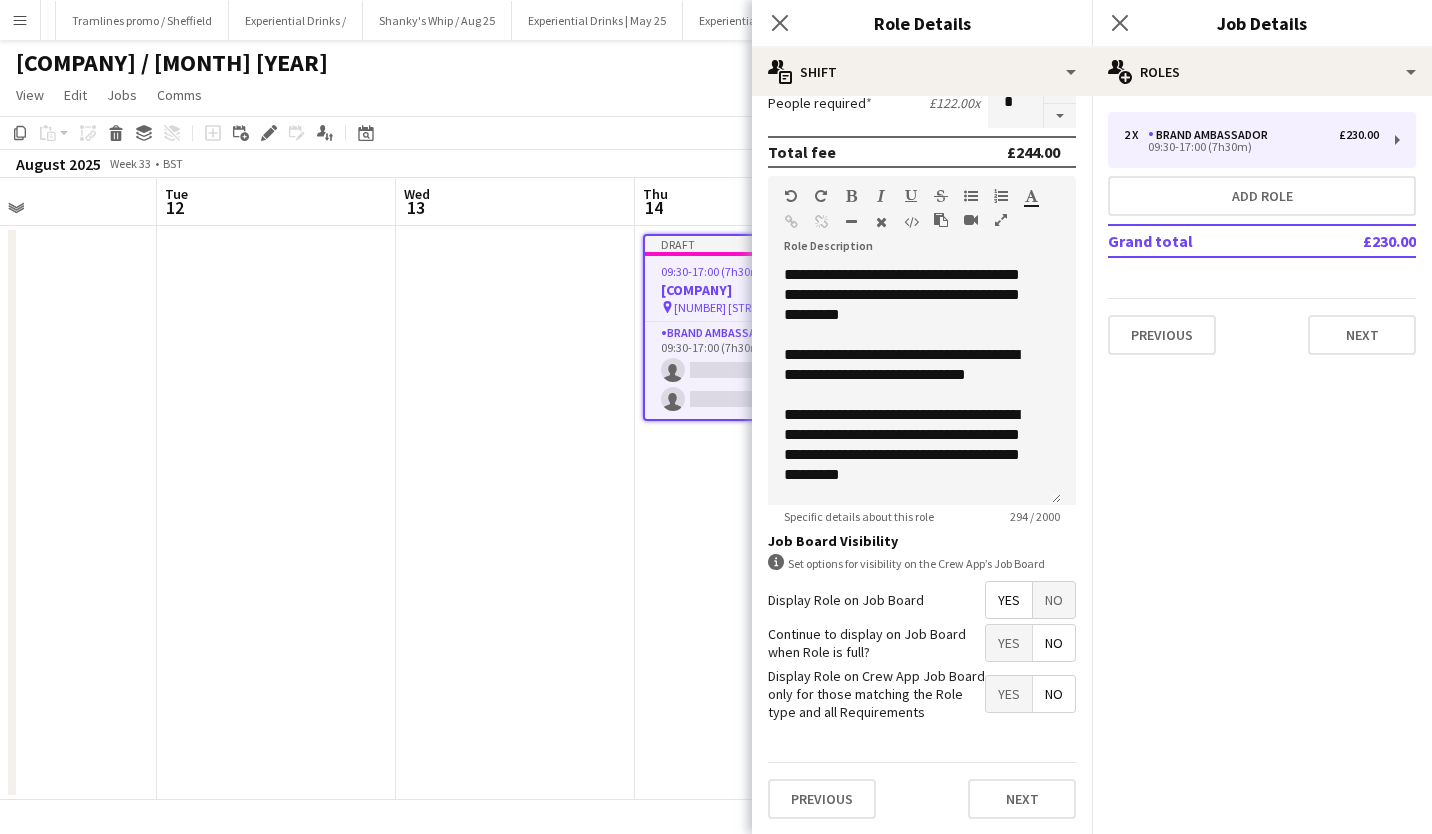 scroll, scrollTop: 0, scrollLeft: 0, axis: both 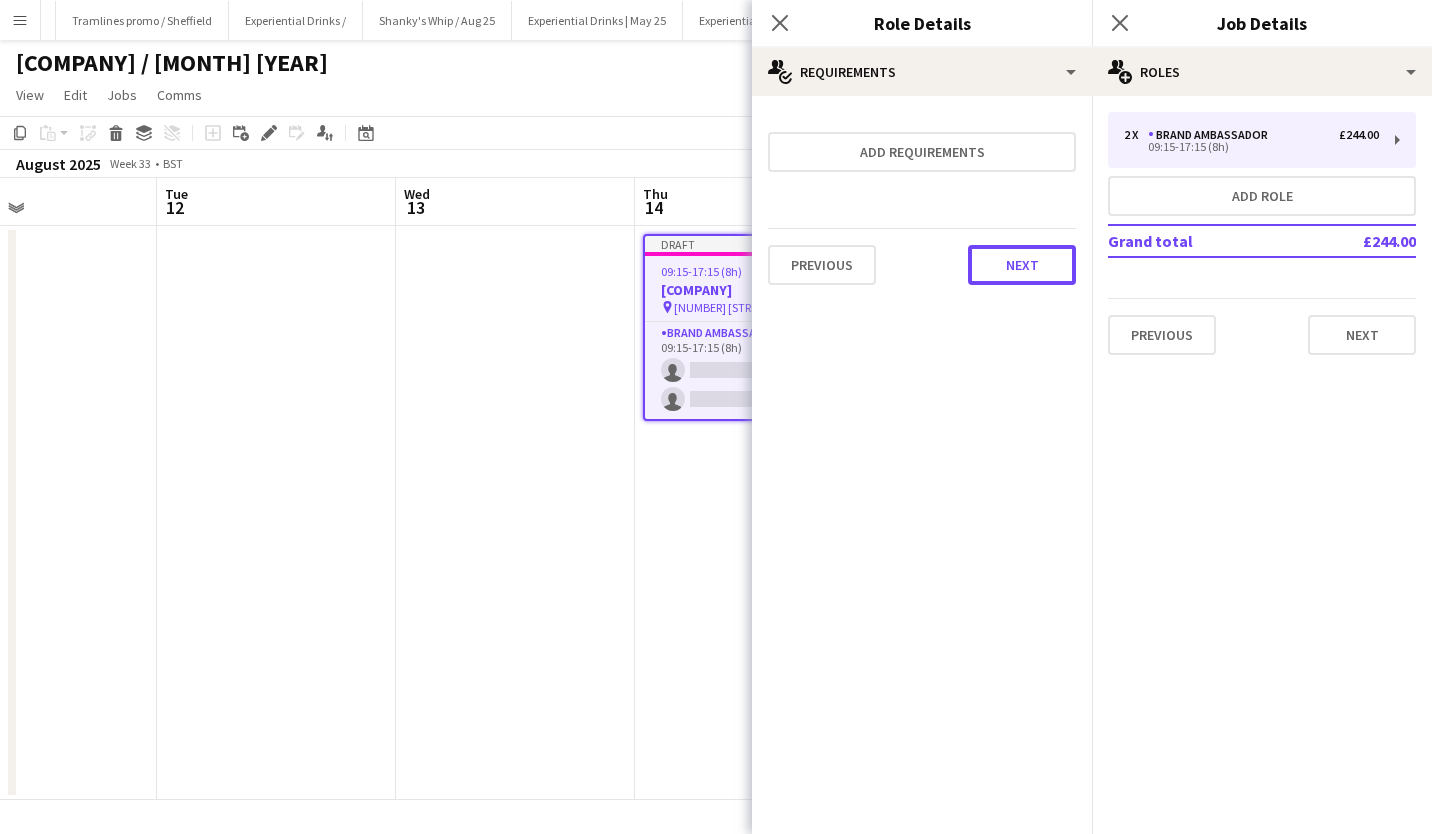 click on "Next" at bounding box center [1022, 265] 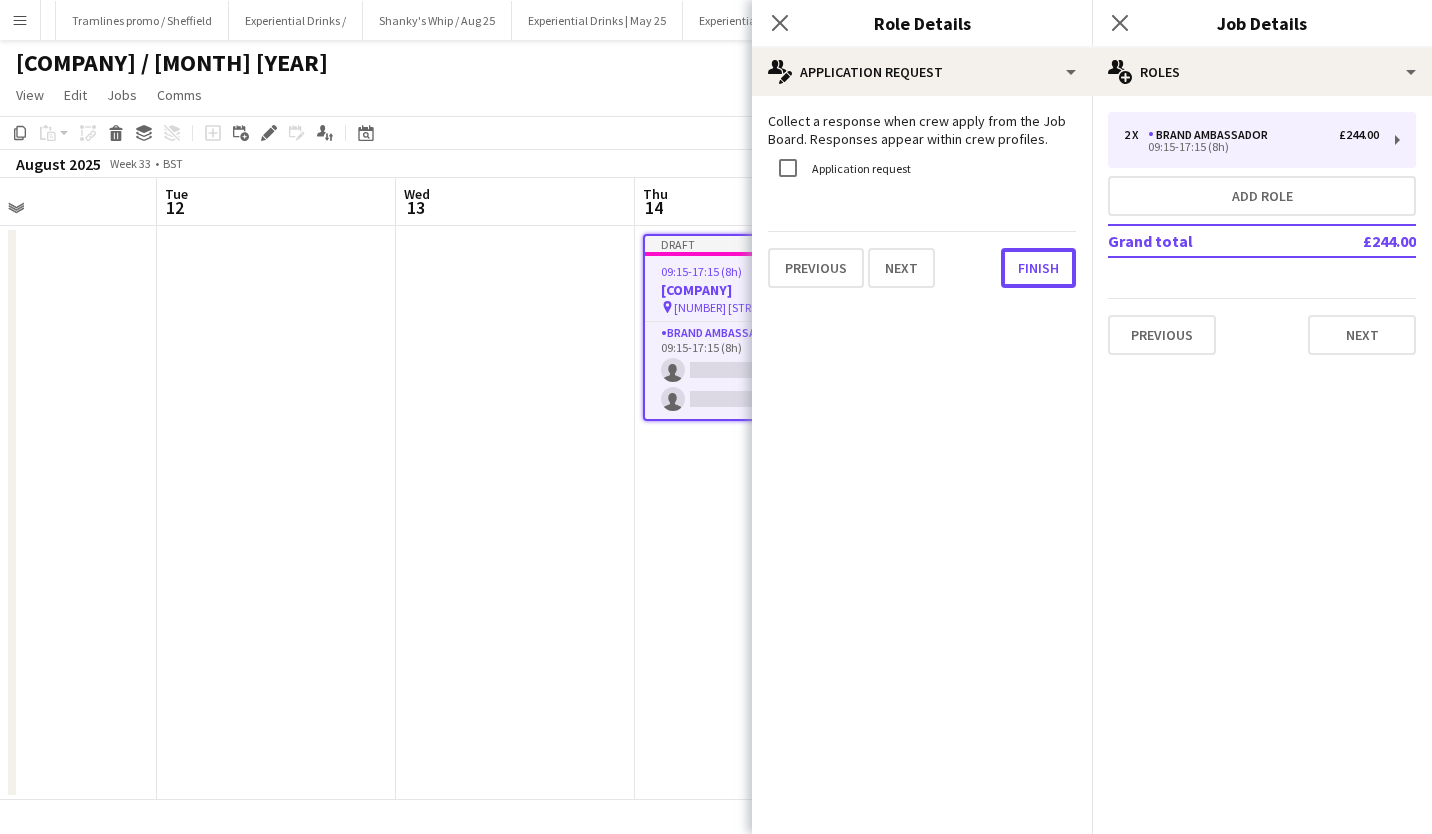 click on "Finish" at bounding box center [1038, 268] 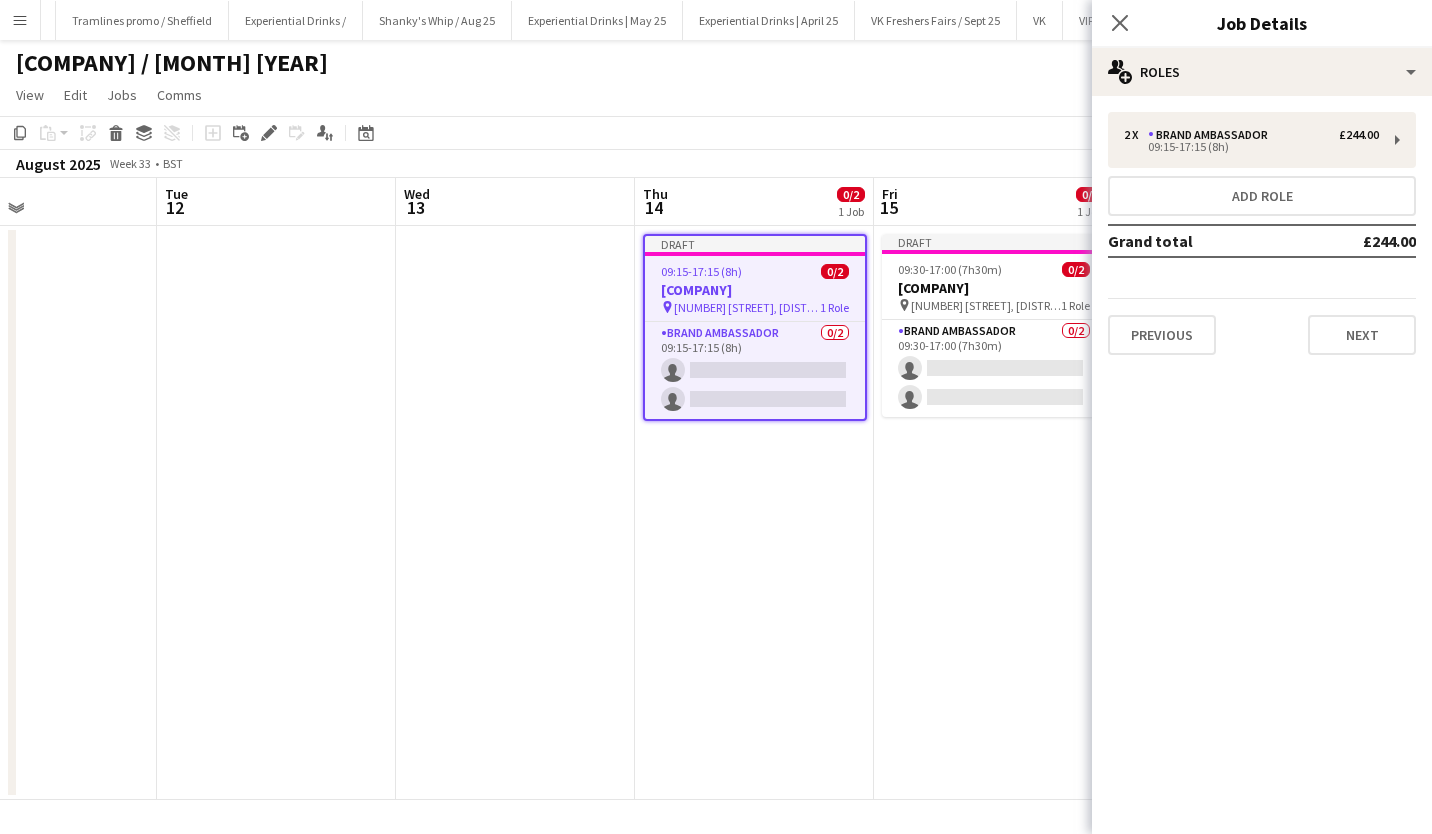 click on "Draft   09:30-17:00 (7h30m)    0/2   Xenia Student Living
pin
Edge Ln, Edge Hill, Liverpool L7 5NA   1 Role   Brand Ambassador   0/2   09:30-17:00 (7h30m)
single-neutral-actions
single-neutral-actions" at bounding box center [994, 325] 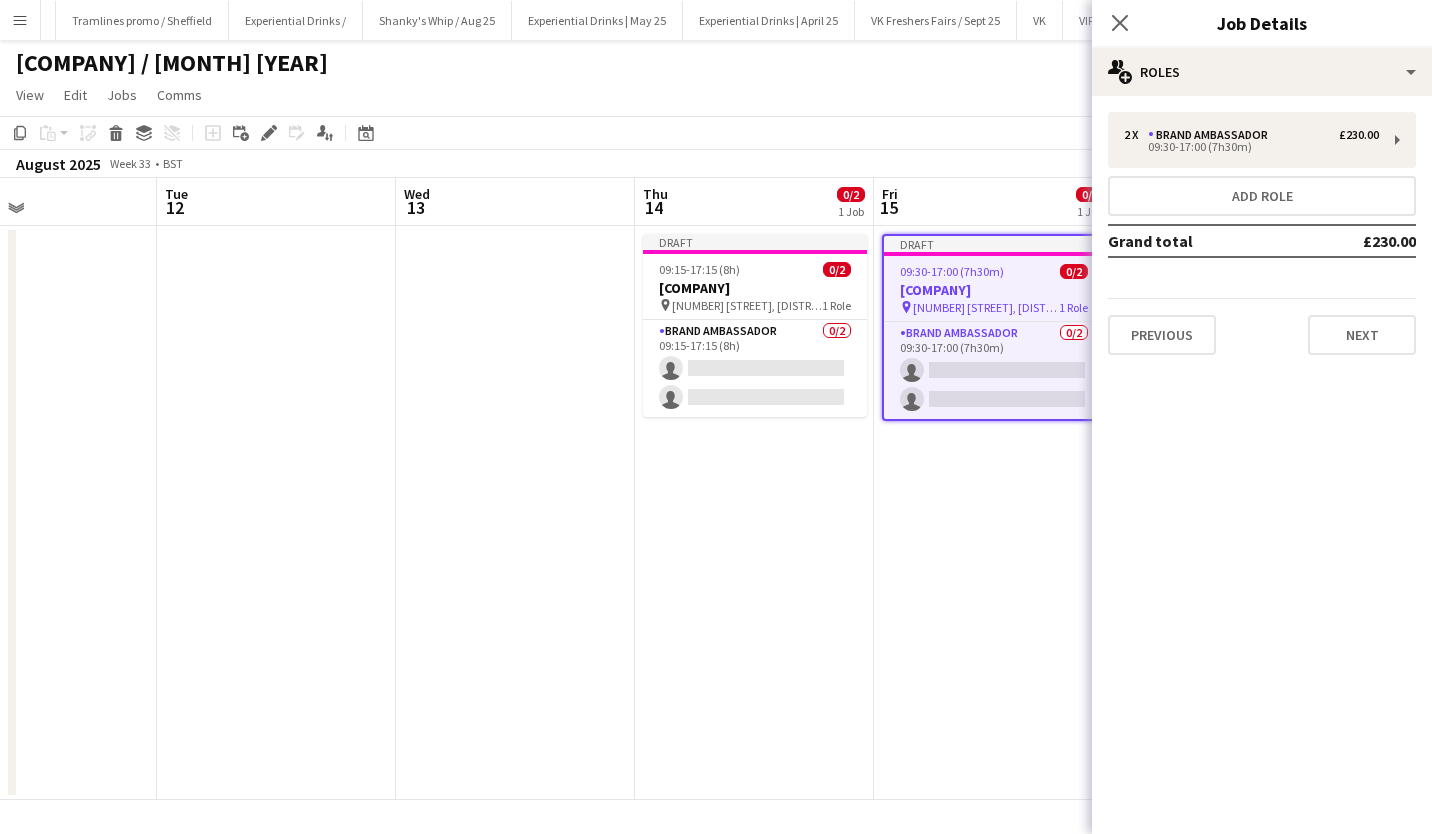 click 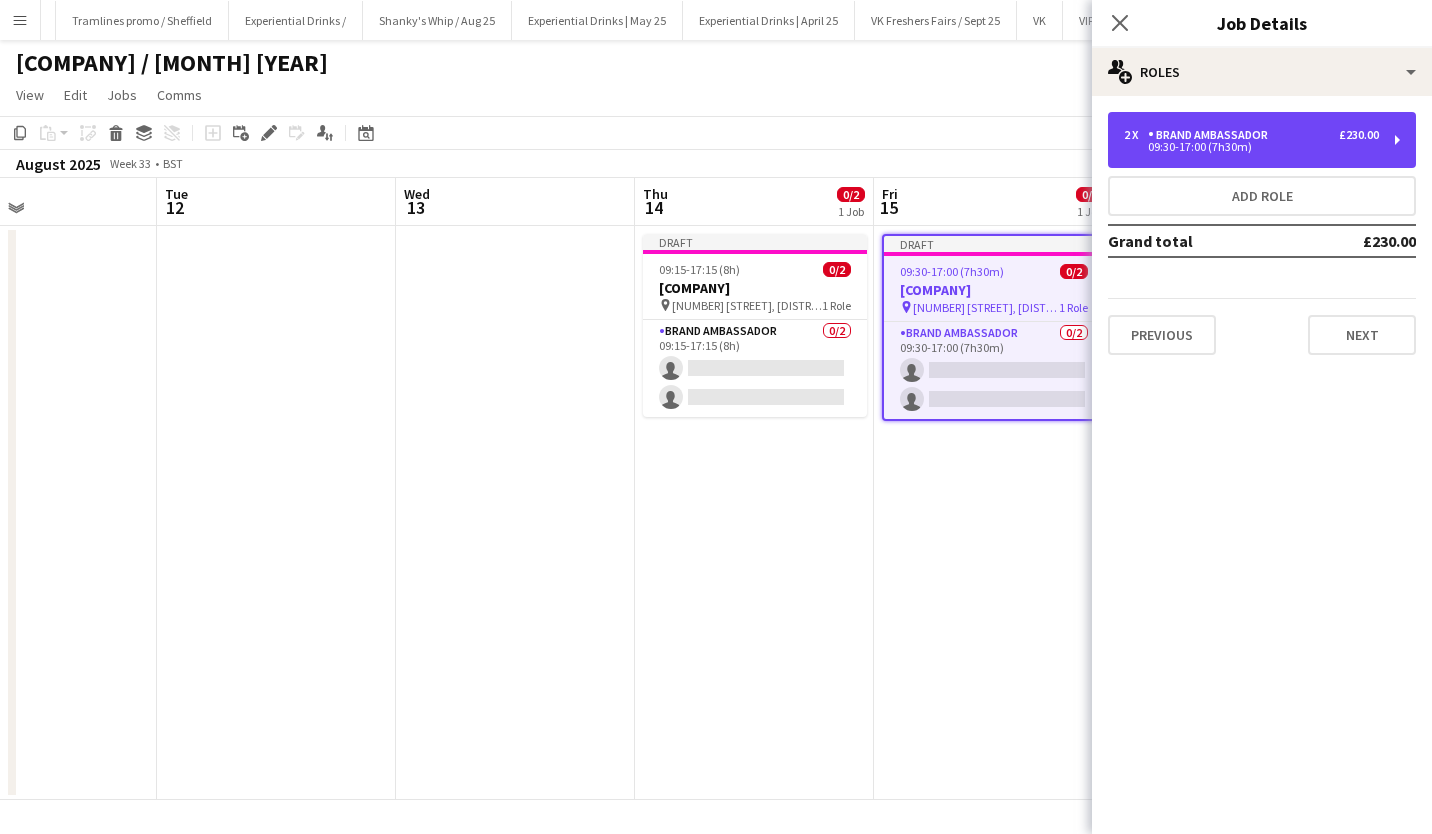 click on "2 x   Brand Ambassador   £230.00" at bounding box center (1251, 135) 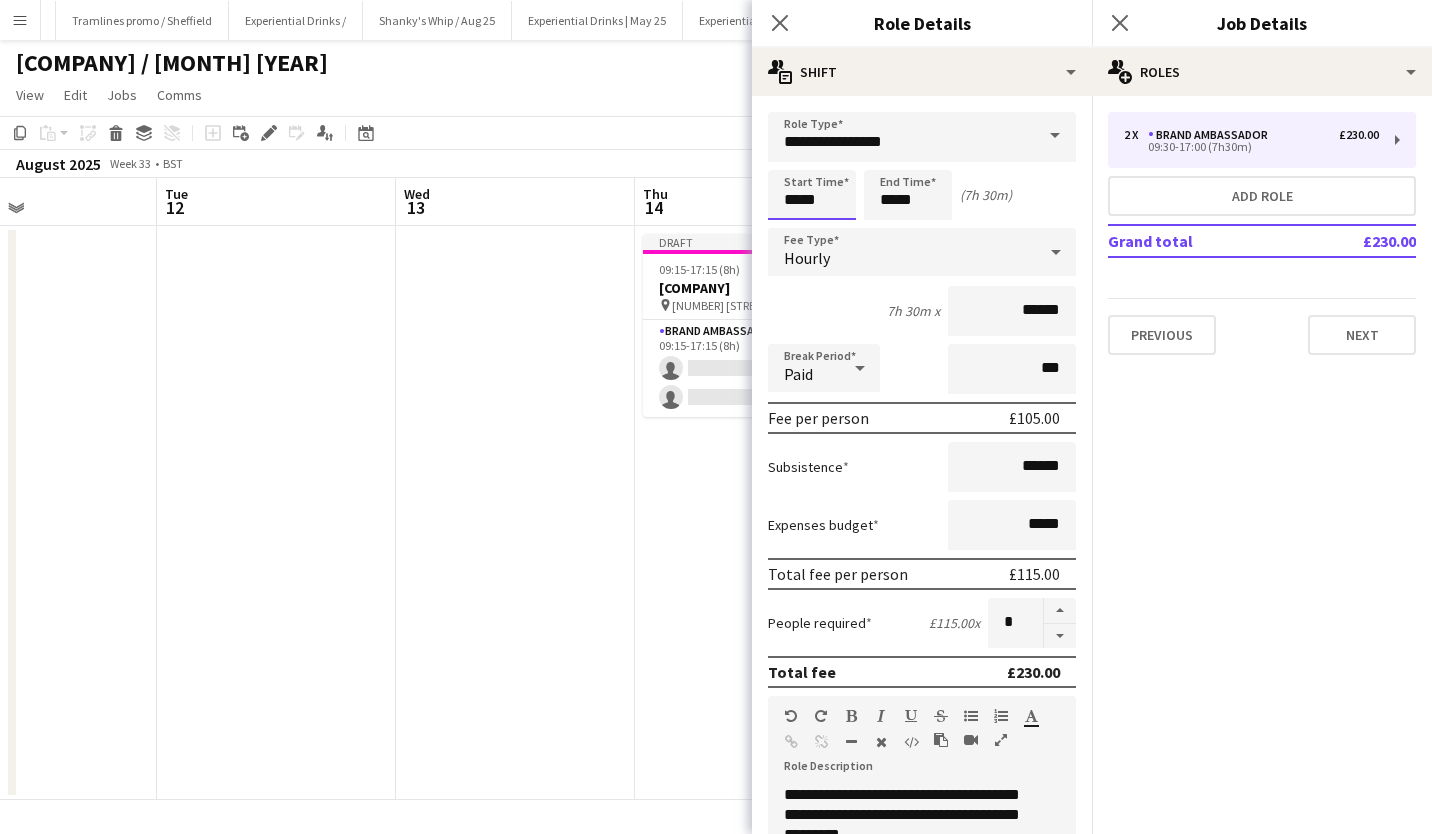 click on "*****" at bounding box center (812, 195) 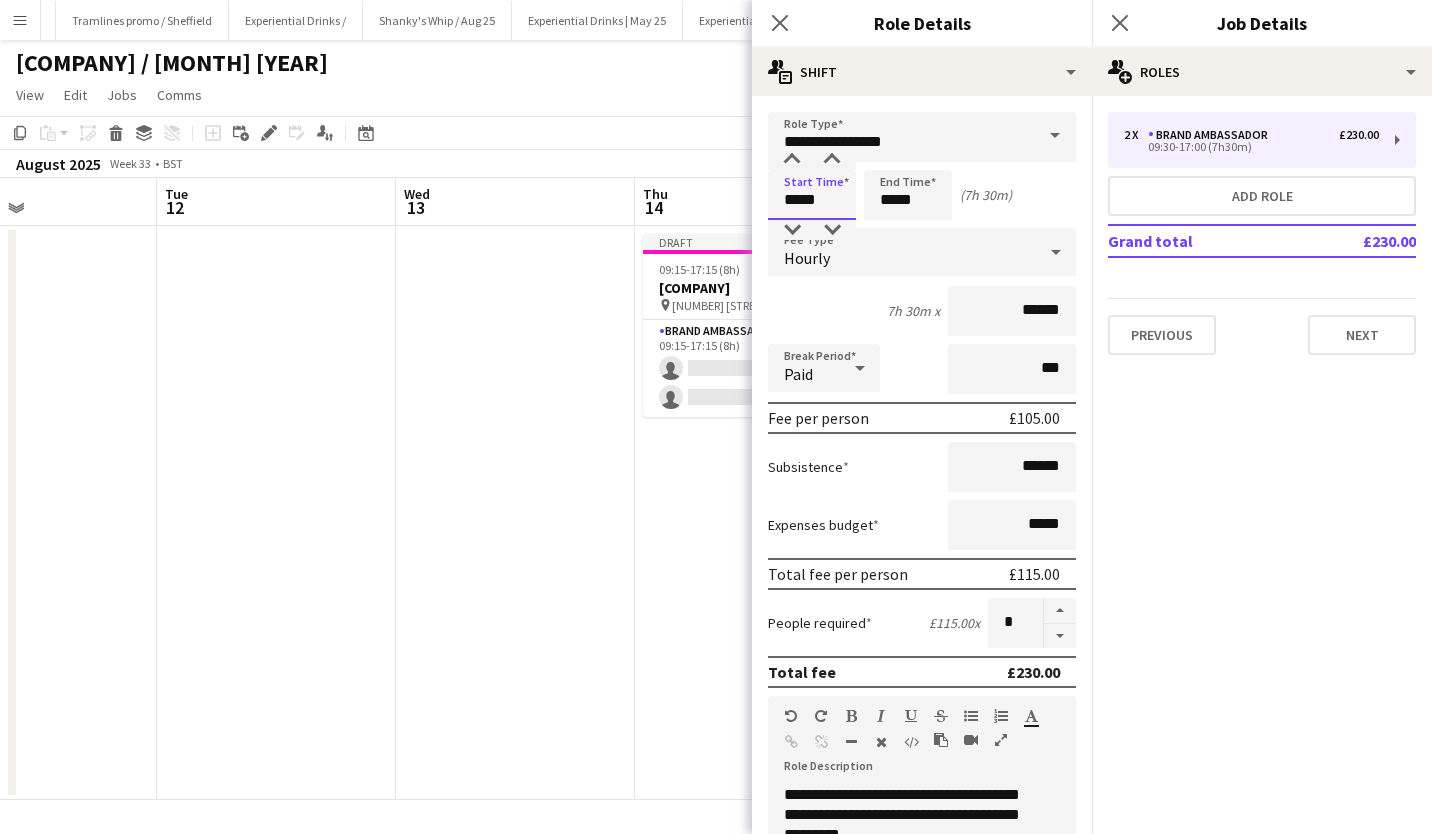 type on "*****" 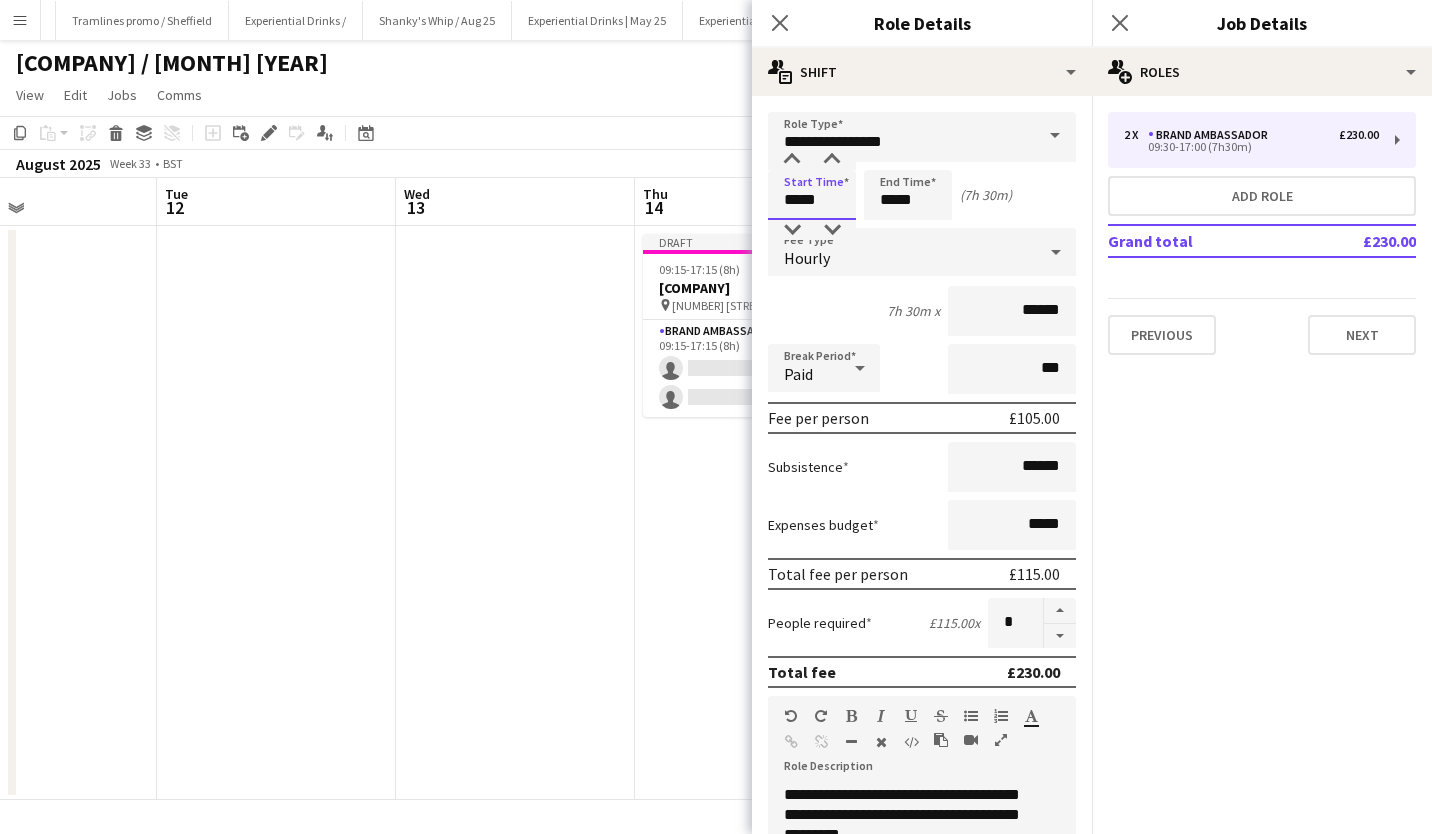 click at bounding box center [832, 230] 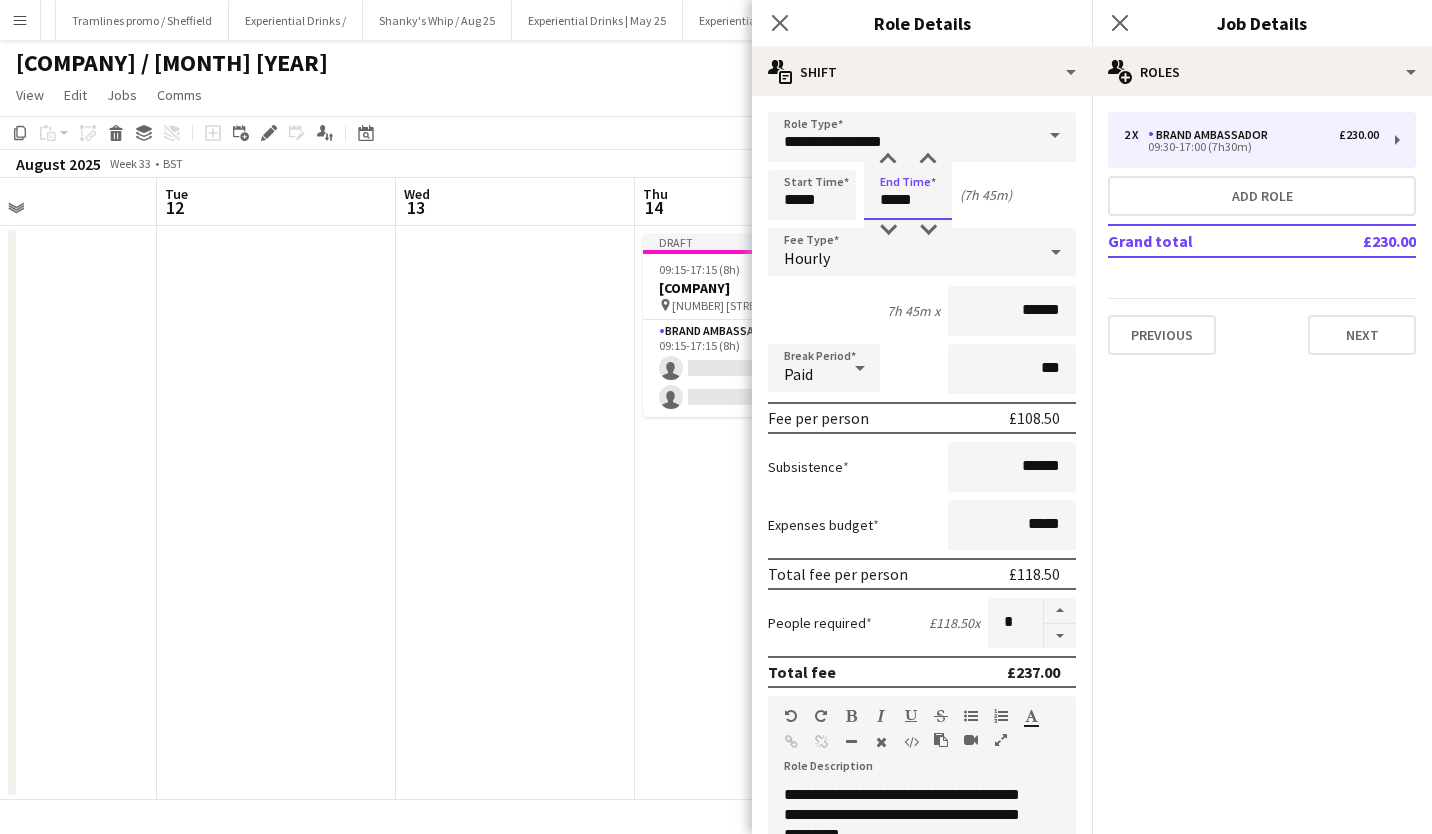 drag, startPoint x: 893, startPoint y: 188, endPoint x: 924, endPoint y: 227, distance: 49.819675 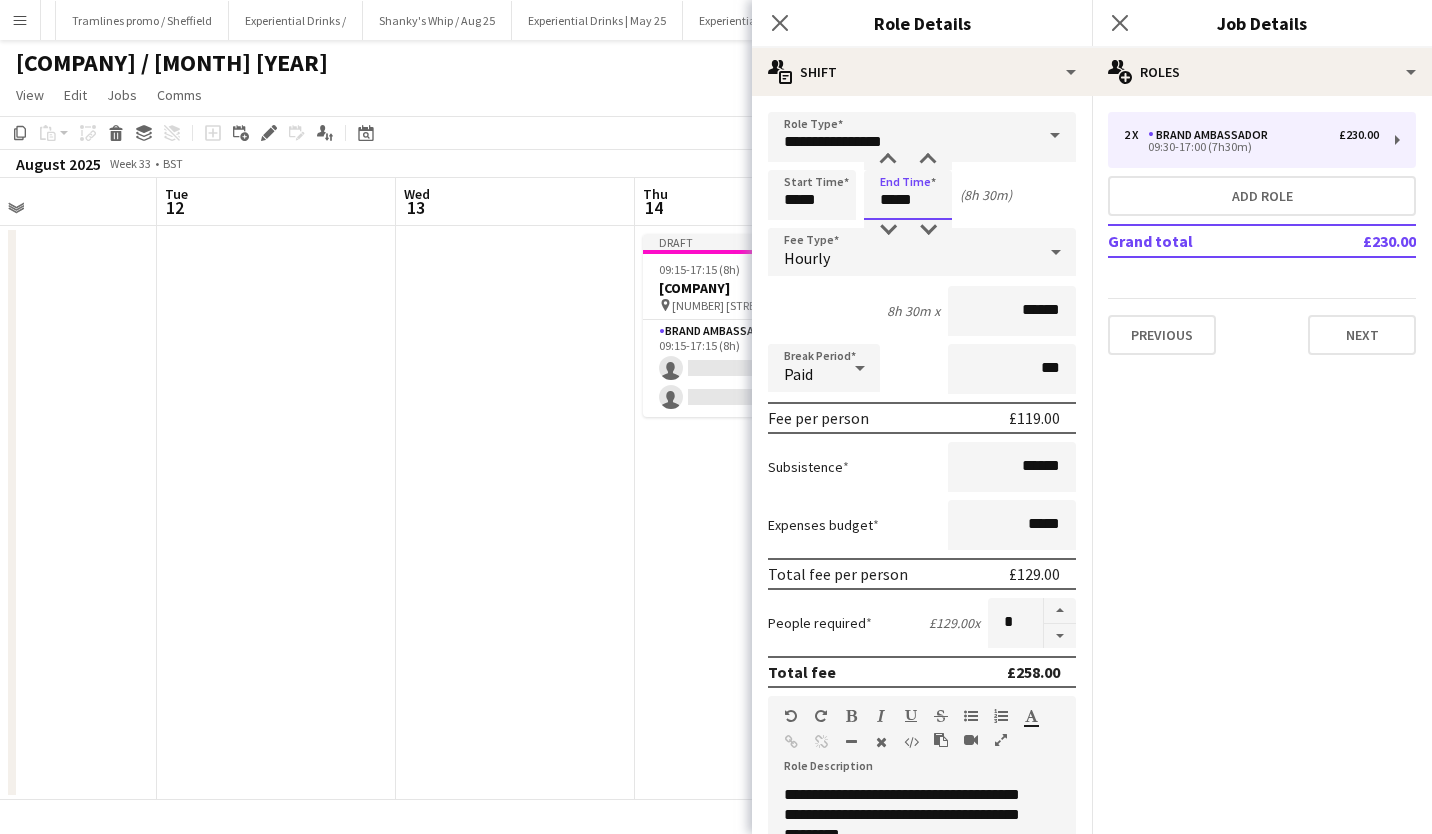 click at bounding box center [928, 230] 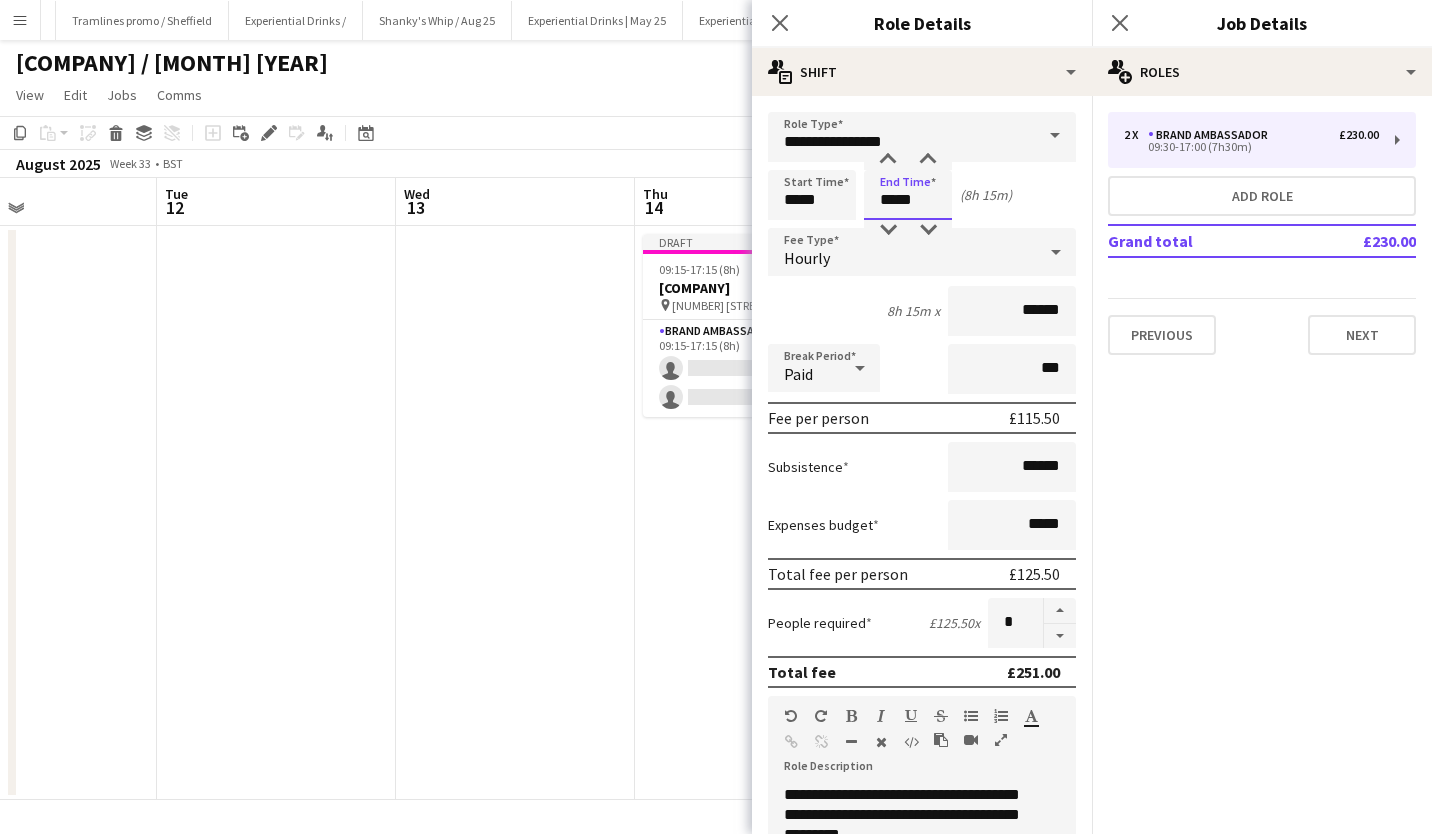 click at bounding box center (928, 230) 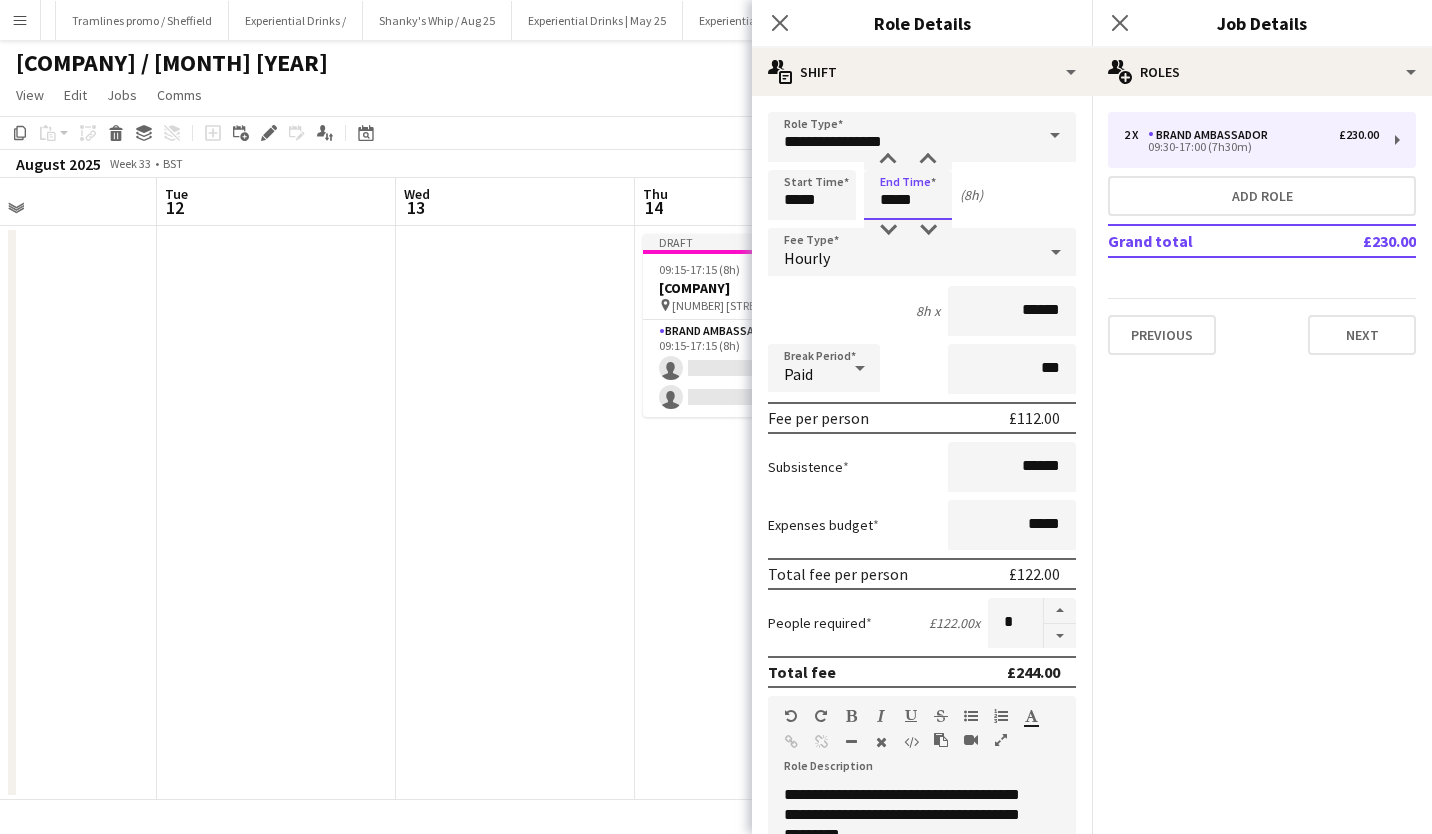 click at bounding box center (928, 230) 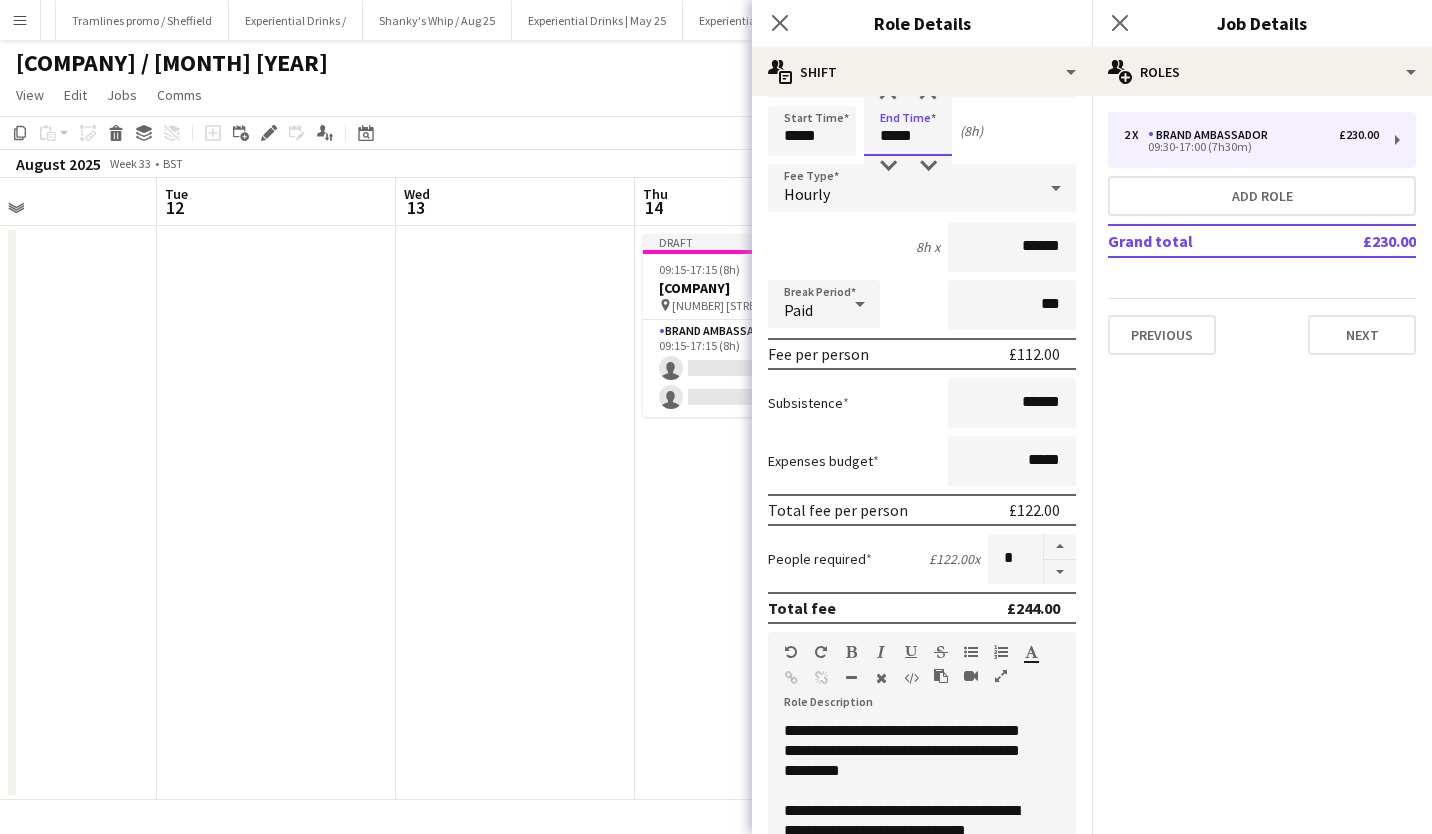 scroll, scrollTop: 520, scrollLeft: 0, axis: vertical 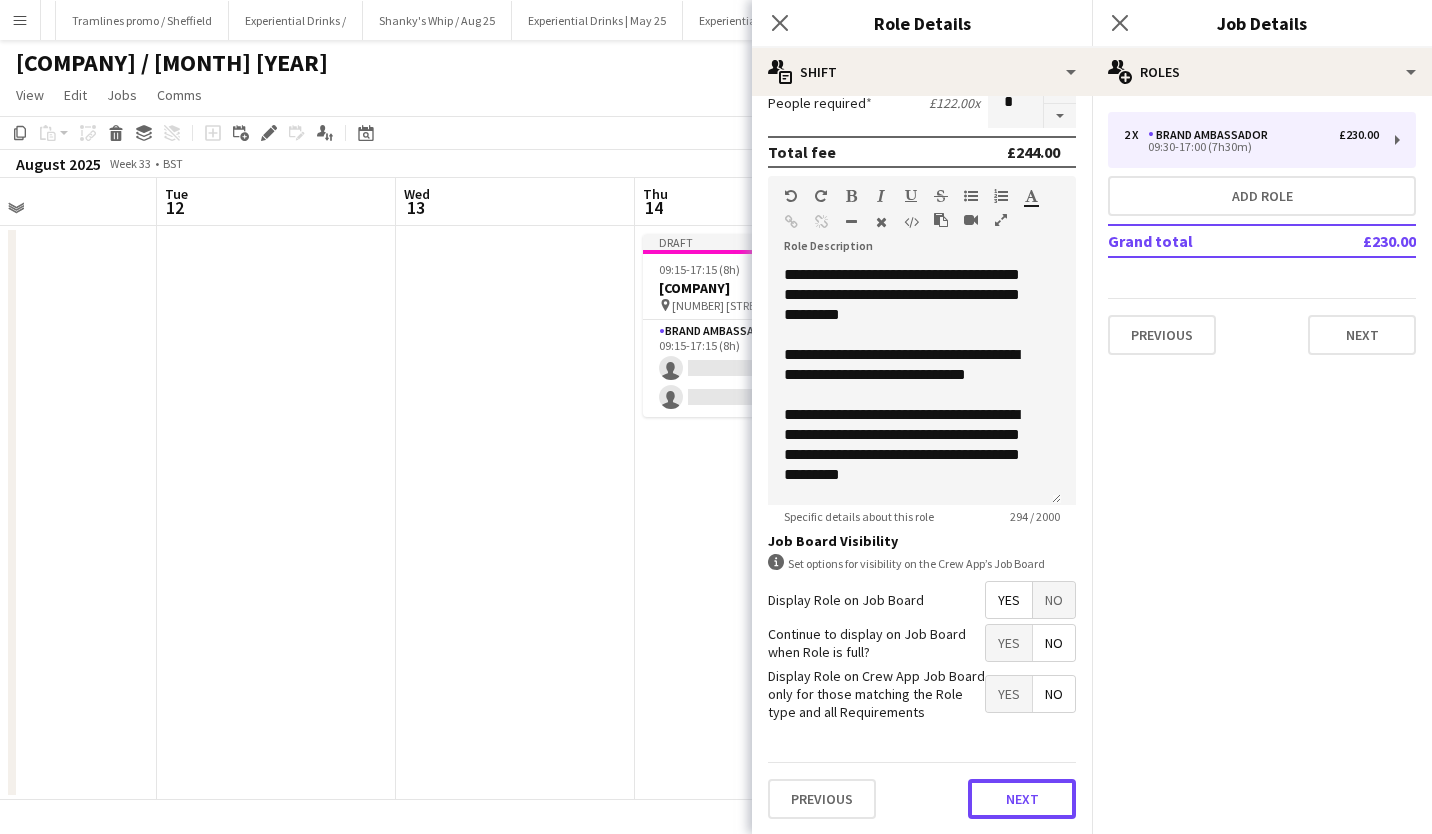click on "Next" at bounding box center [1022, 799] 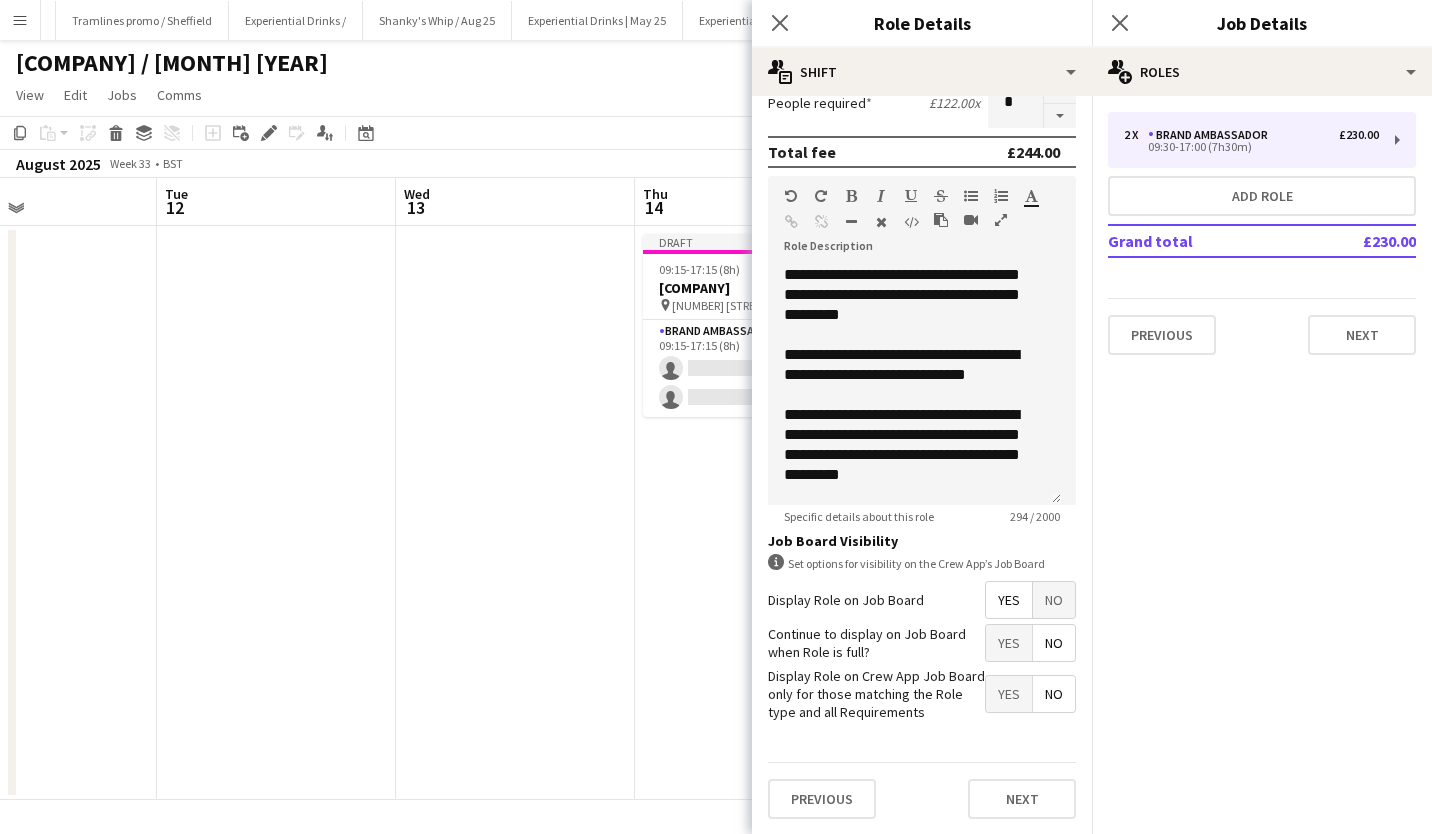 scroll, scrollTop: 0, scrollLeft: 0, axis: both 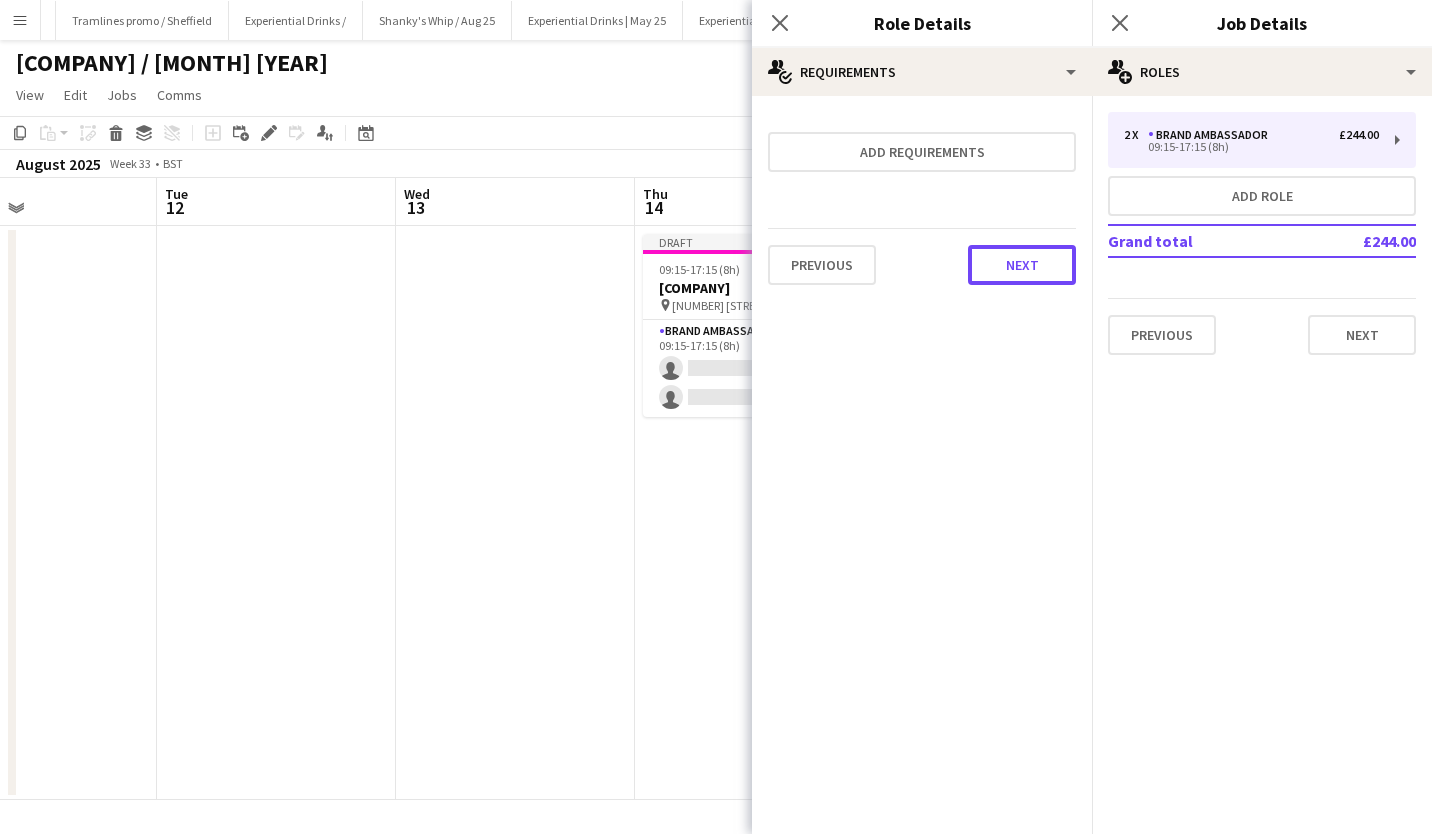 click on "Next" at bounding box center (1022, 265) 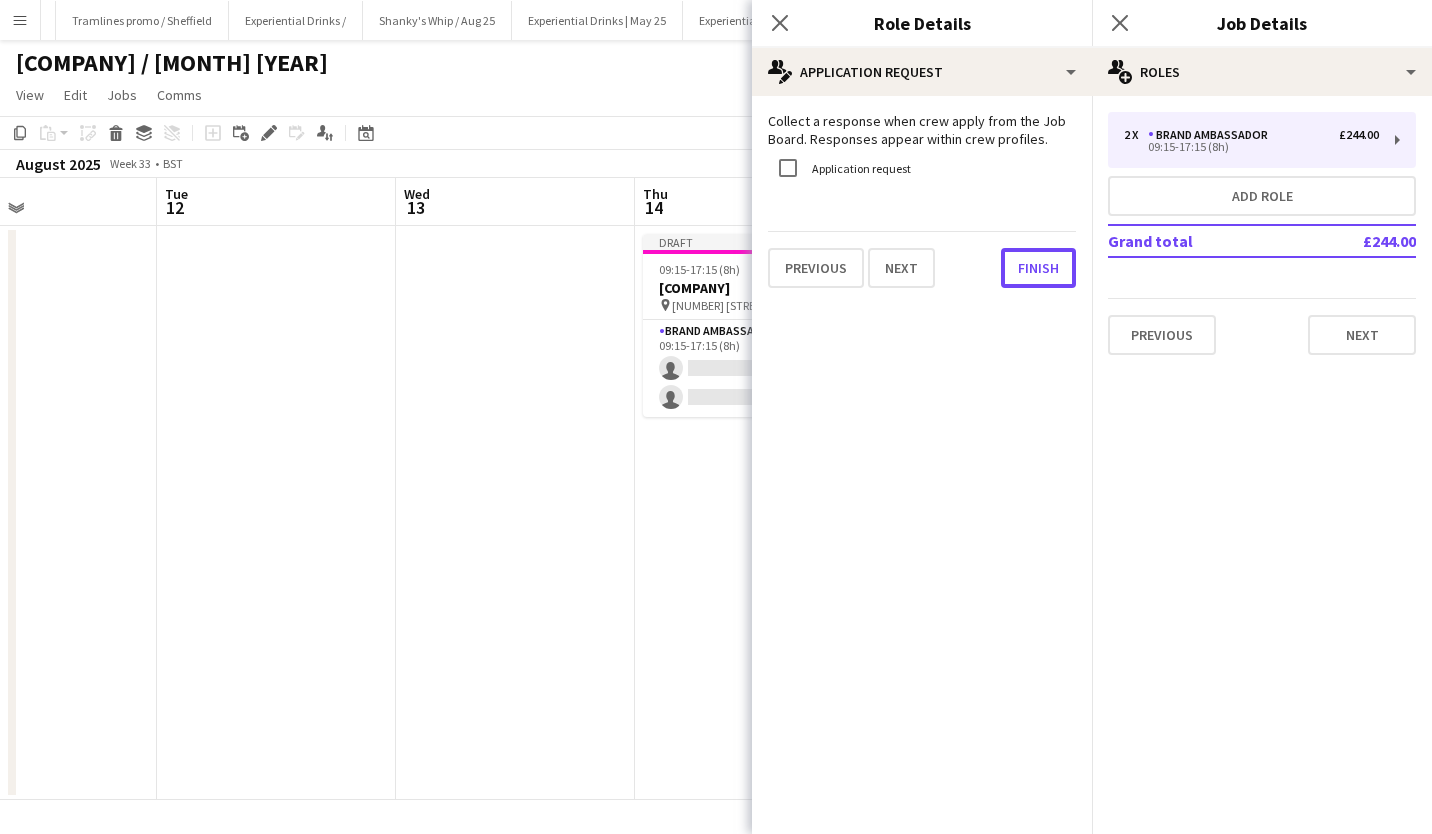 click on "Finish" at bounding box center (1038, 268) 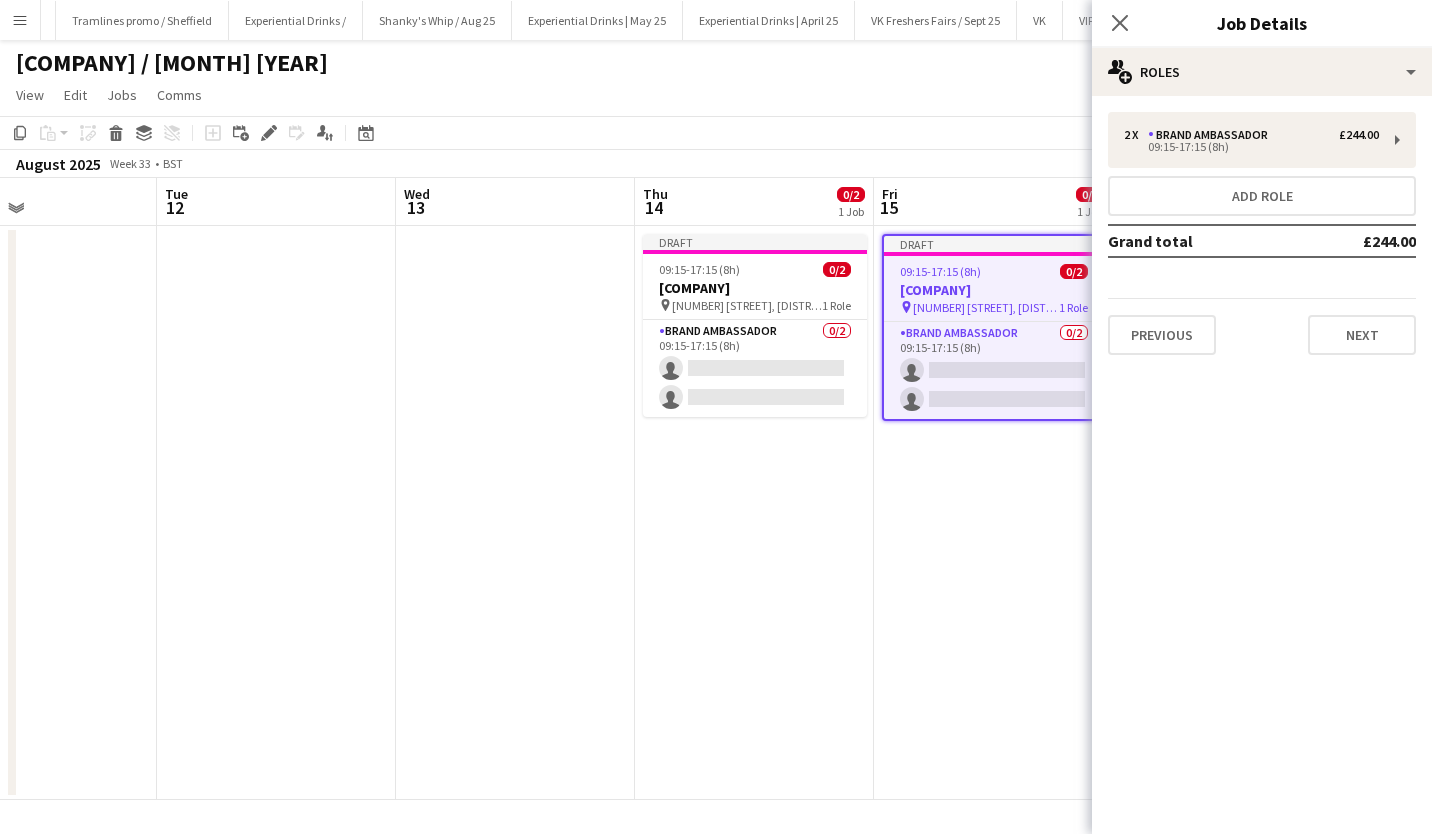 click 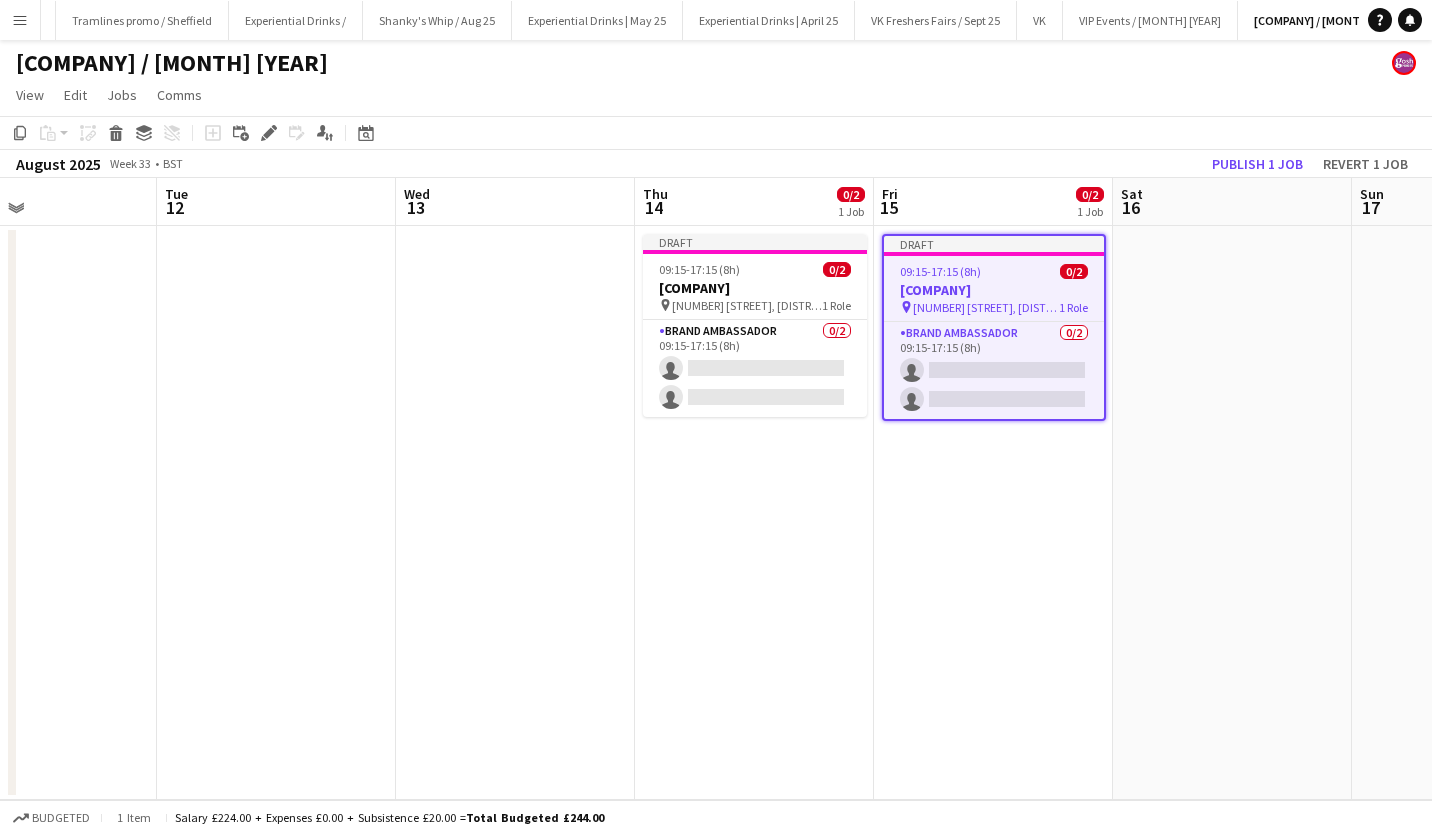 click at bounding box center [1232, 513] 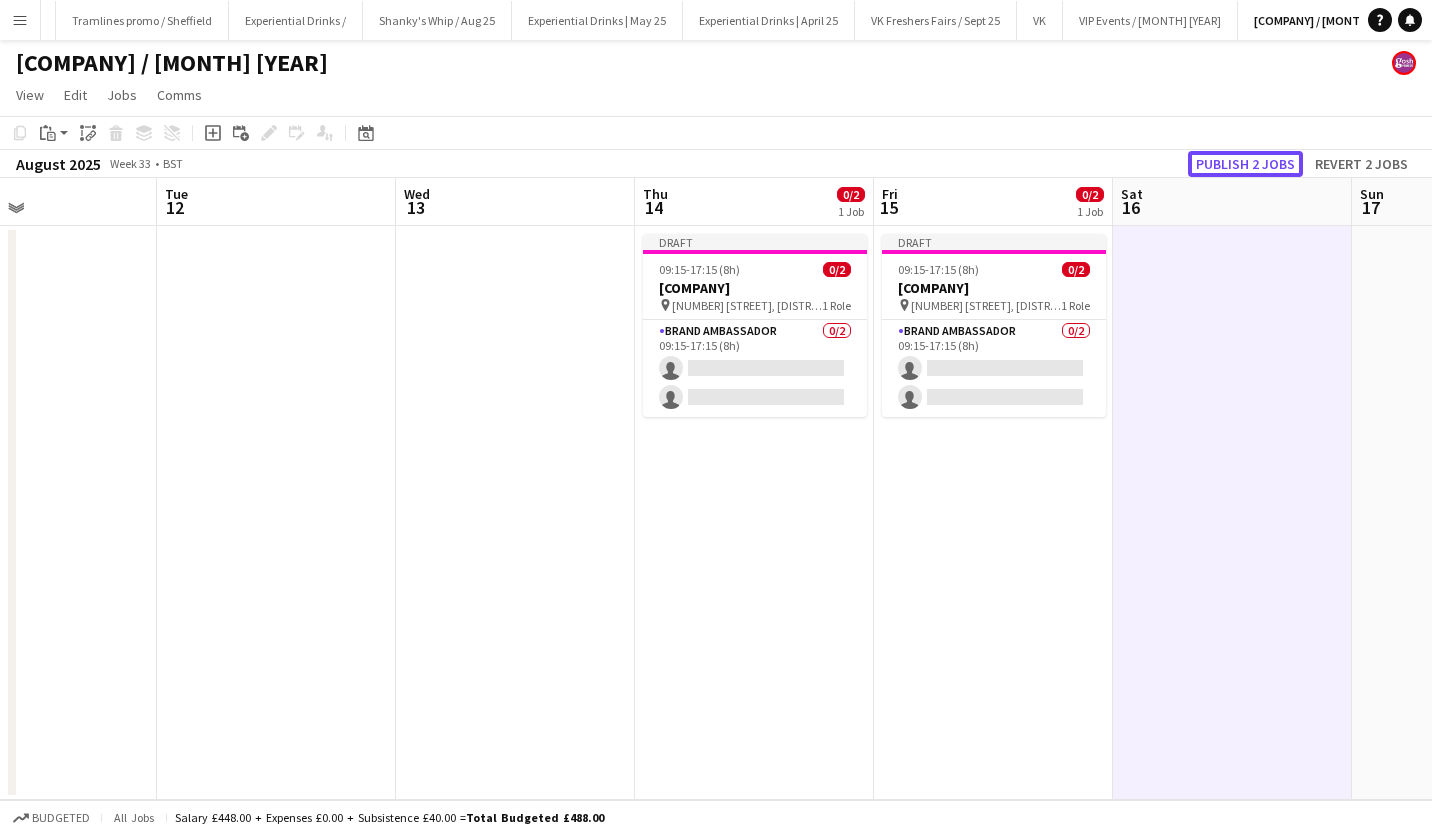 click on "Publish 2 jobs" 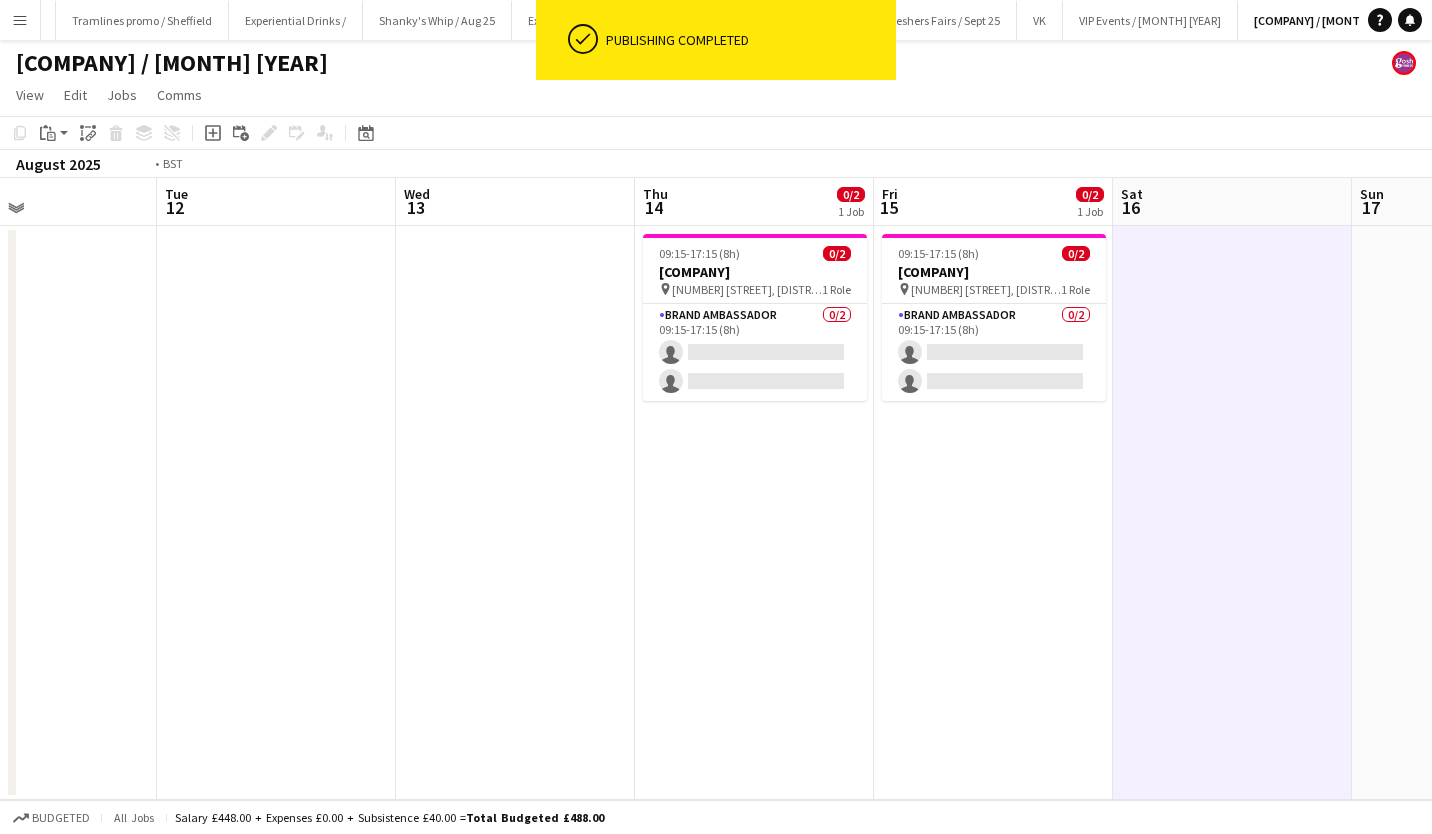 scroll, scrollTop: 0, scrollLeft: 703, axis: horizontal 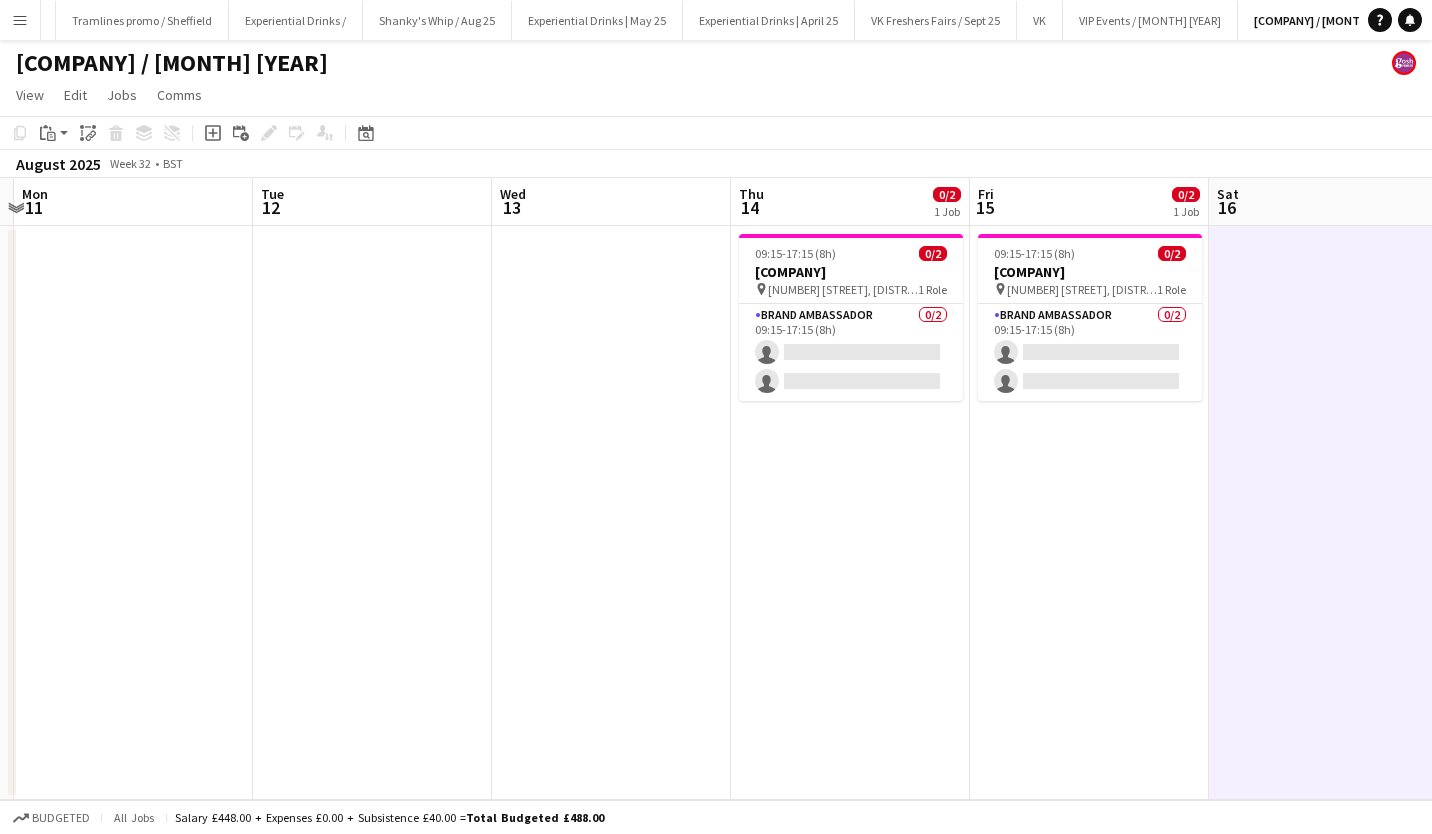 click on "Menu" at bounding box center (20, 20) 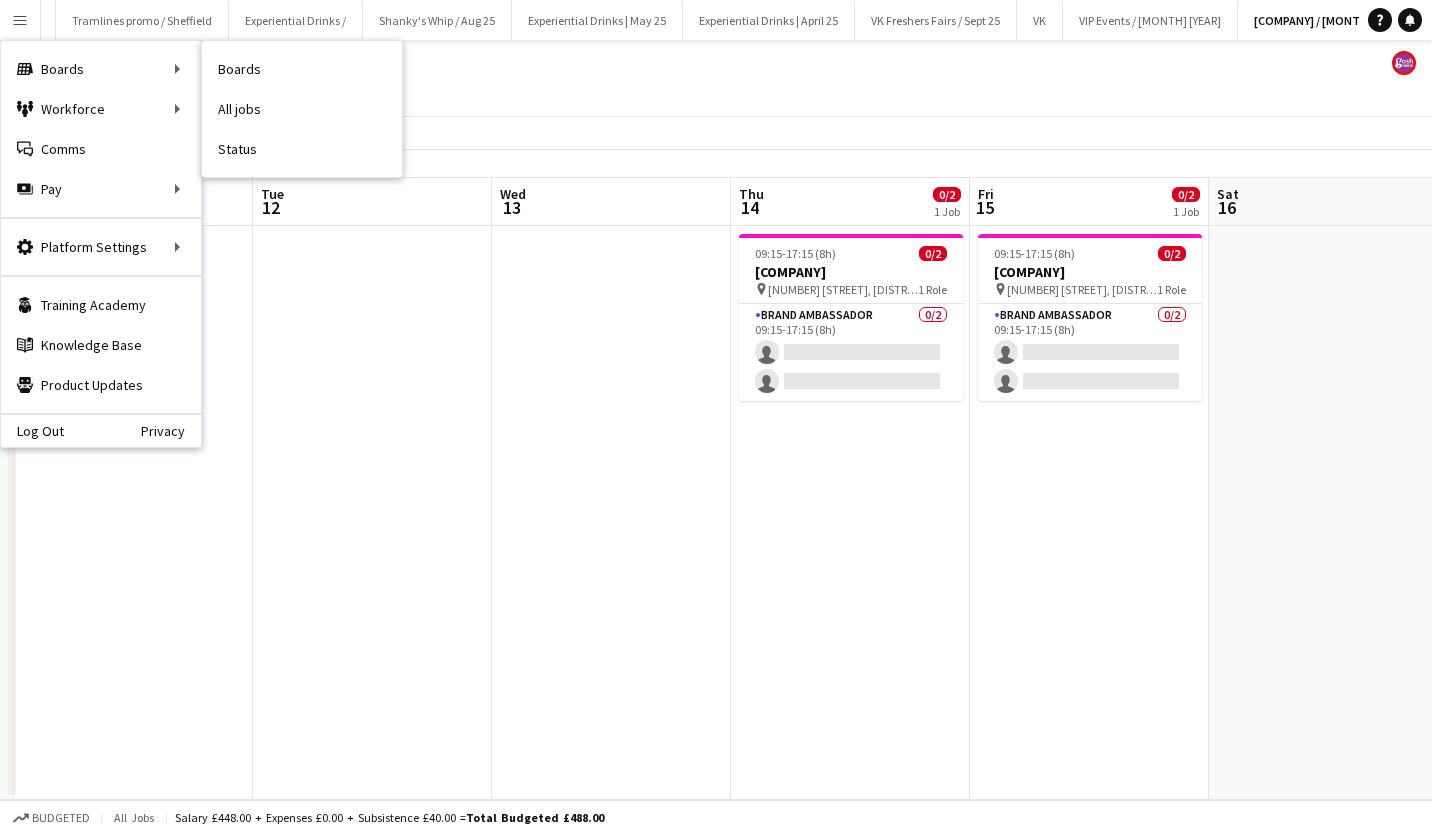 click on "All jobs" at bounding box center [302, 109] 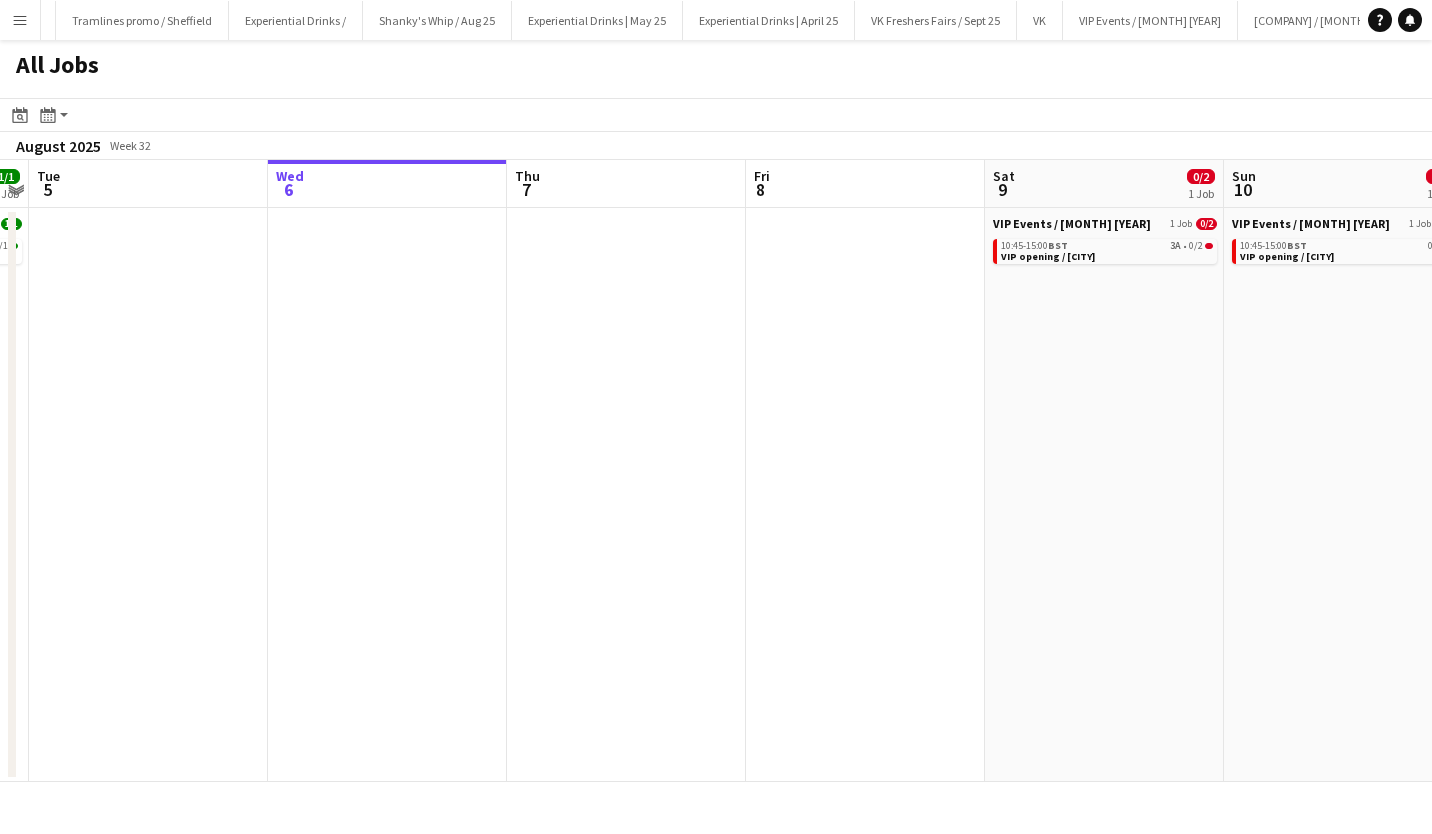 scroll, scrollTop: 0, scrollLeft: 770, axis: horizontal 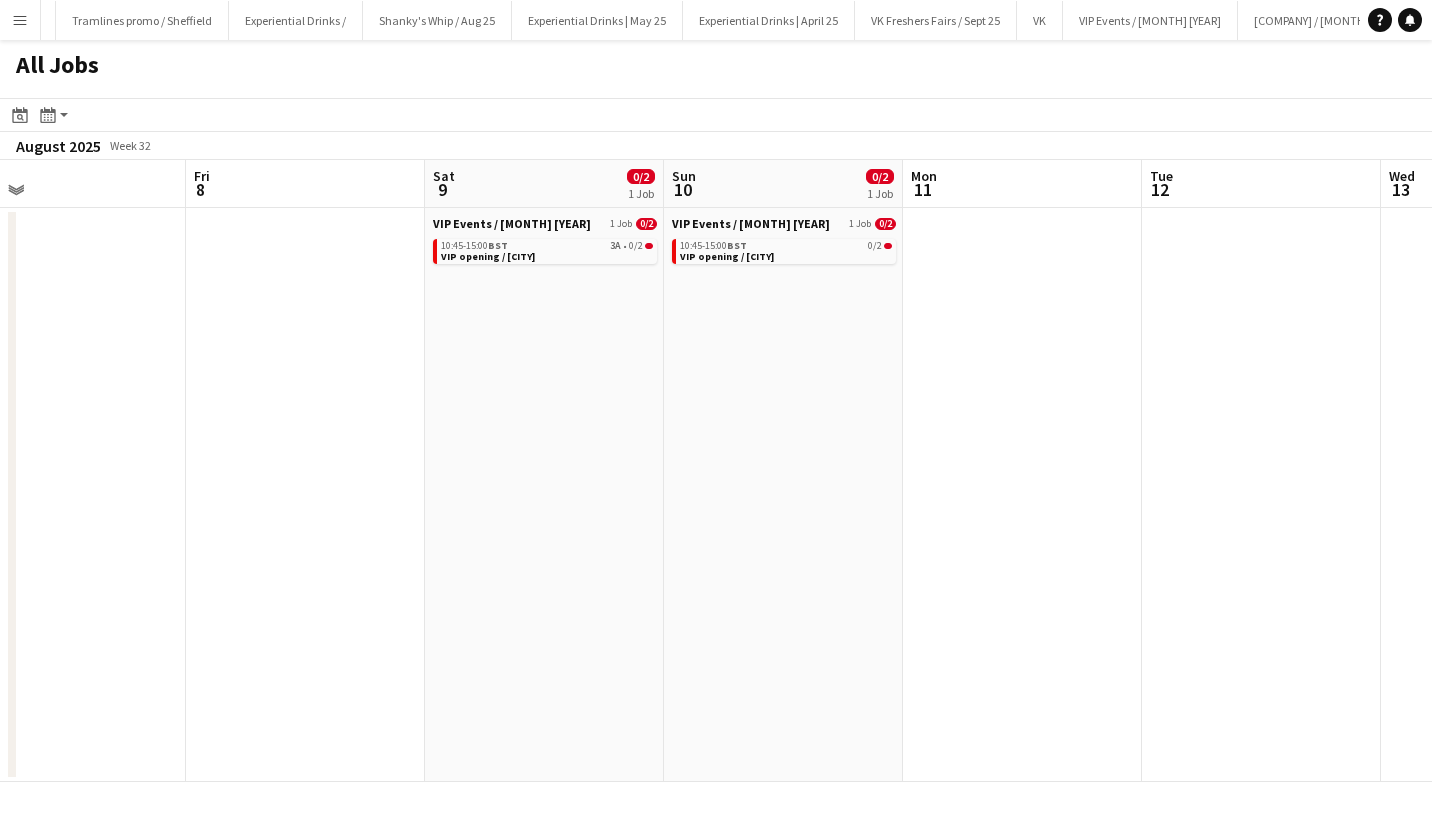 click on "Menu" at bounding box center [20, 20] 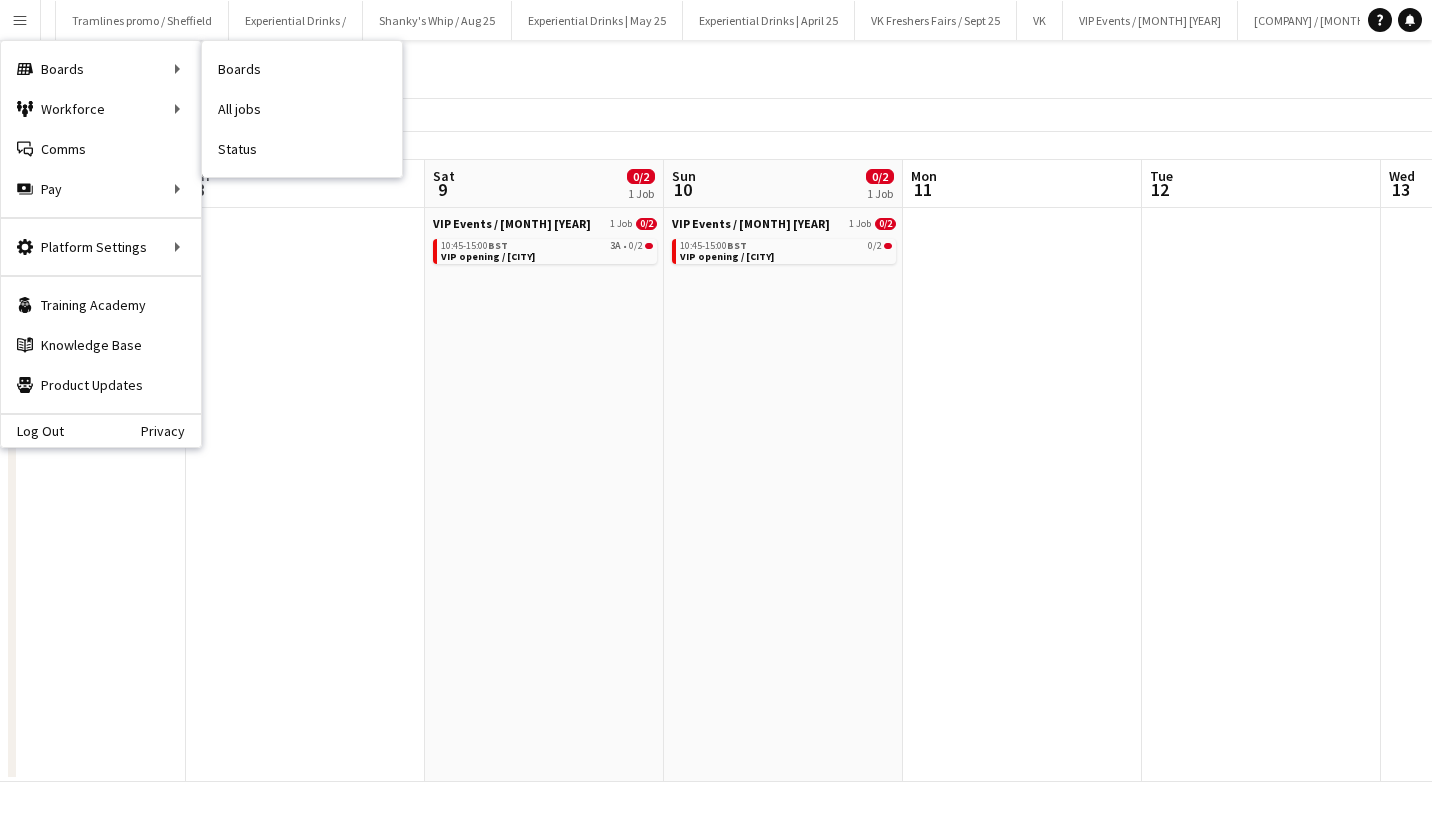 click on "All jobs" at bounding box center (302, 109) 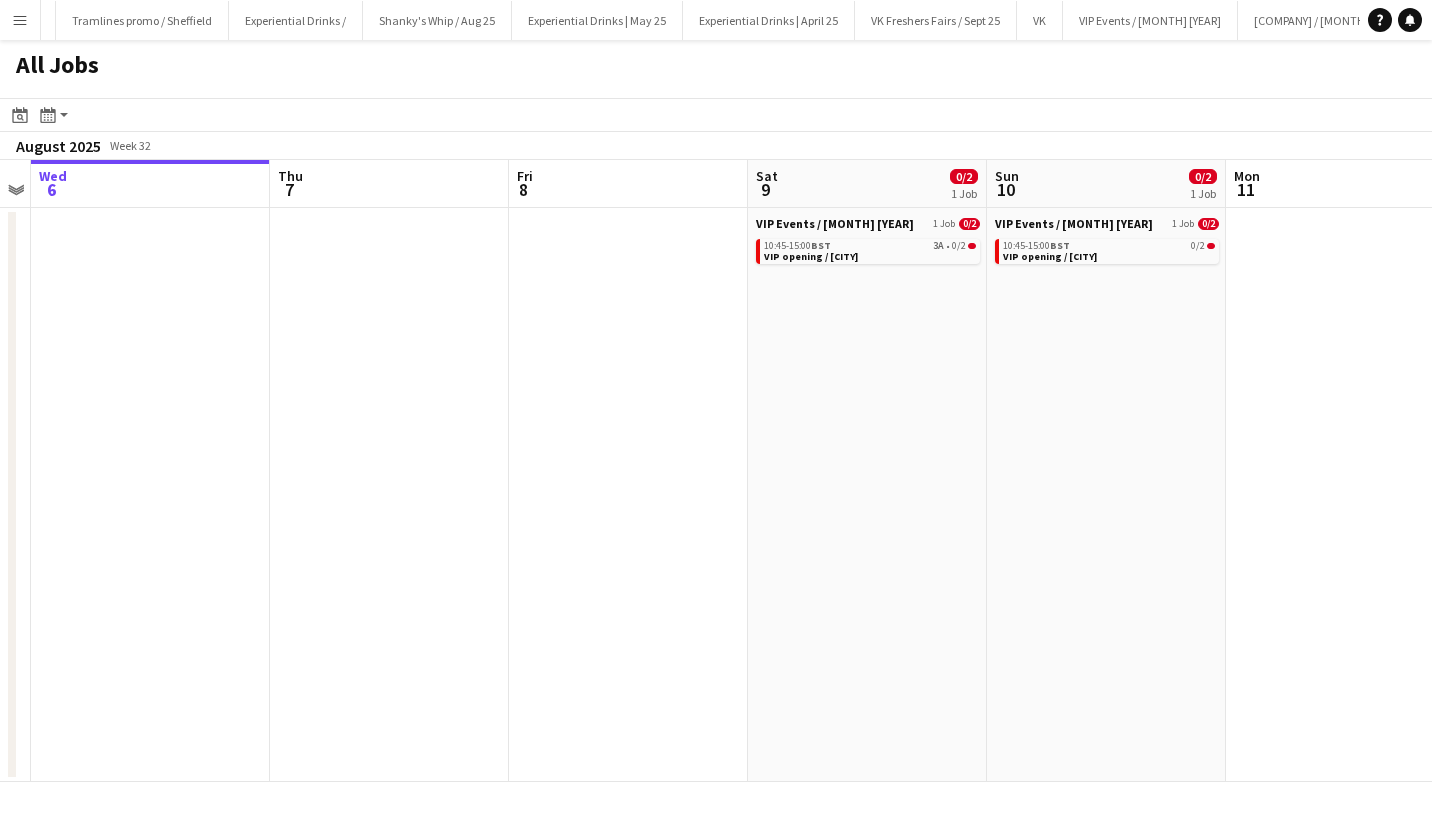 scroll, scrollTop: 0, scrollLeft: 402, axis: horizontal 